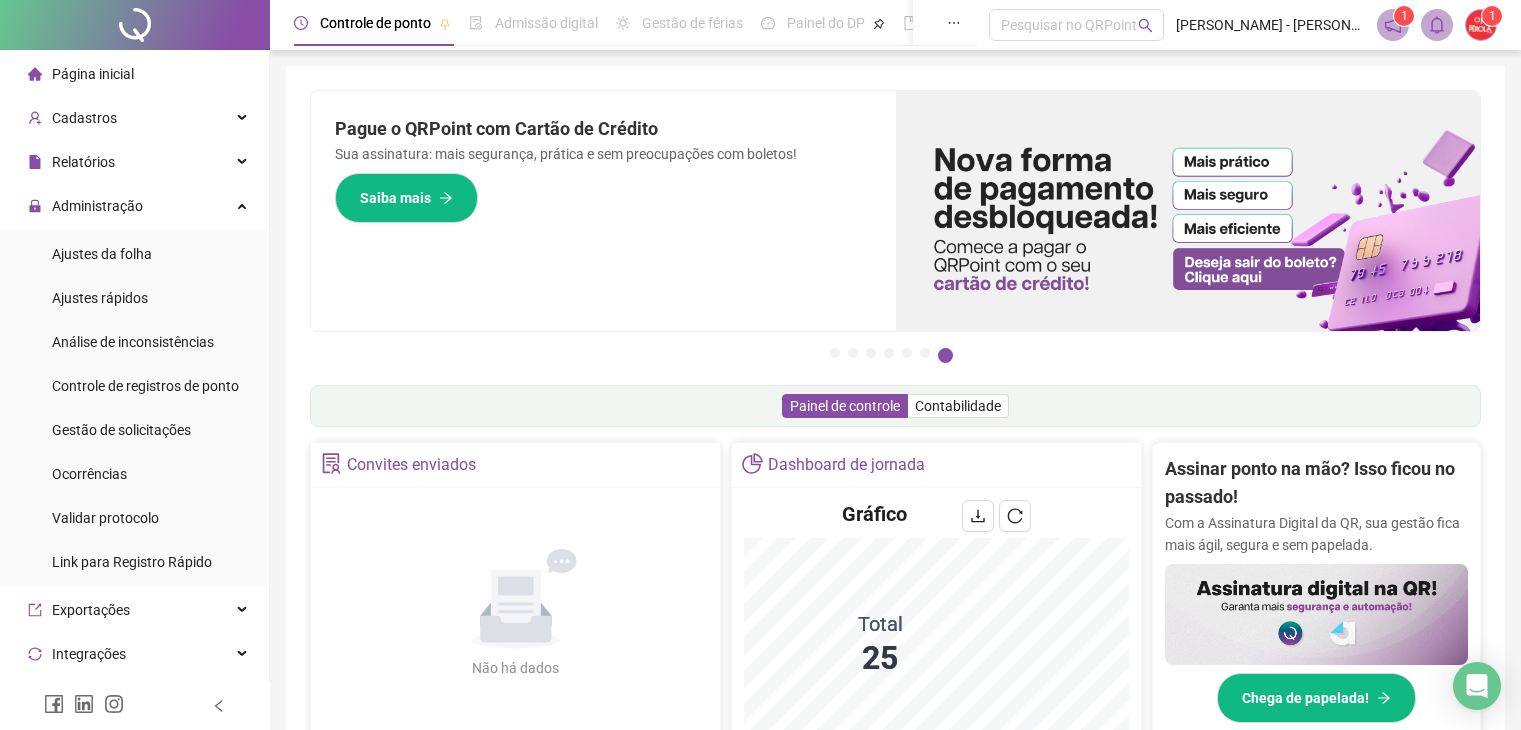 scroll, scrollTop: 0, scrollLeft: 0, axis: both 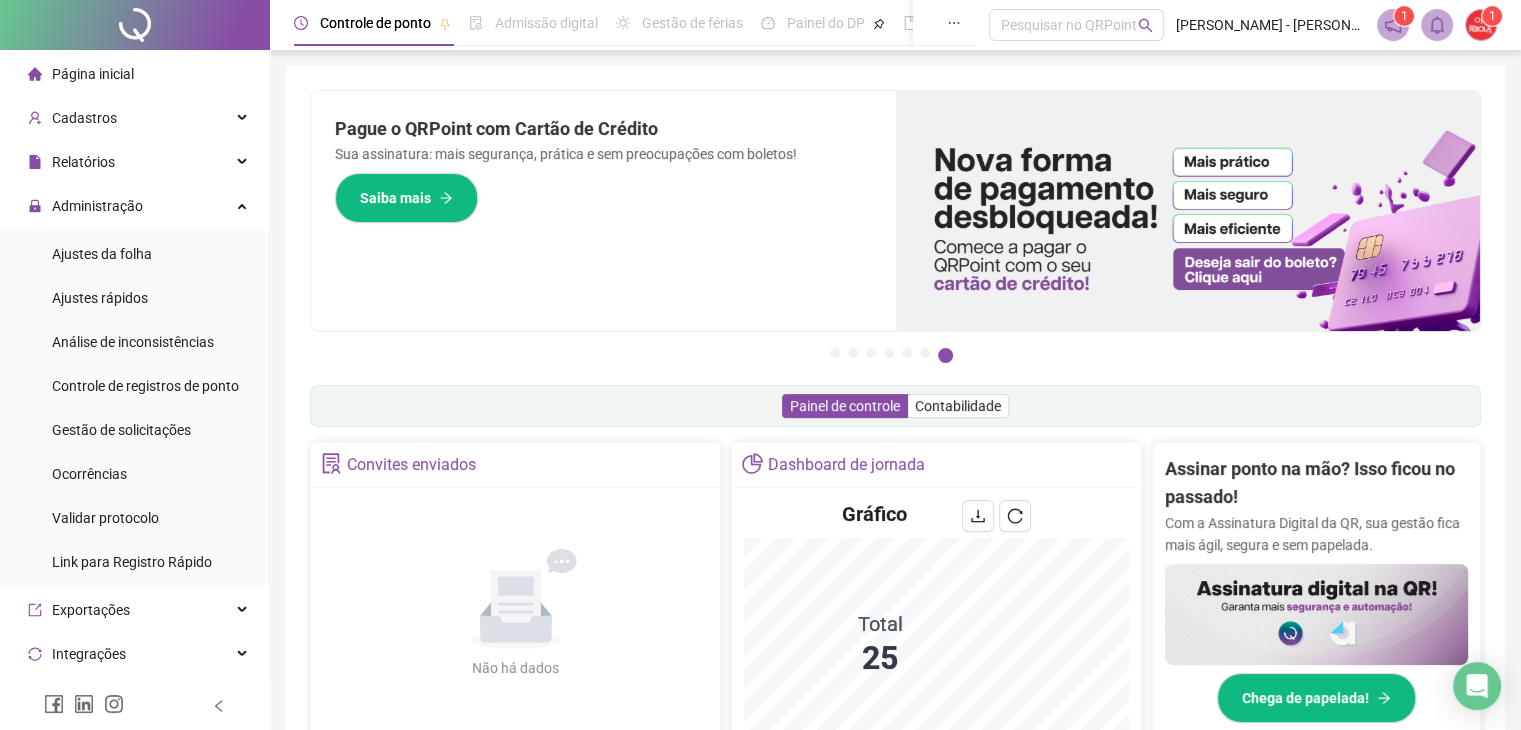 click on "Controle de registros de ponto" at bounding box center (145, 386) 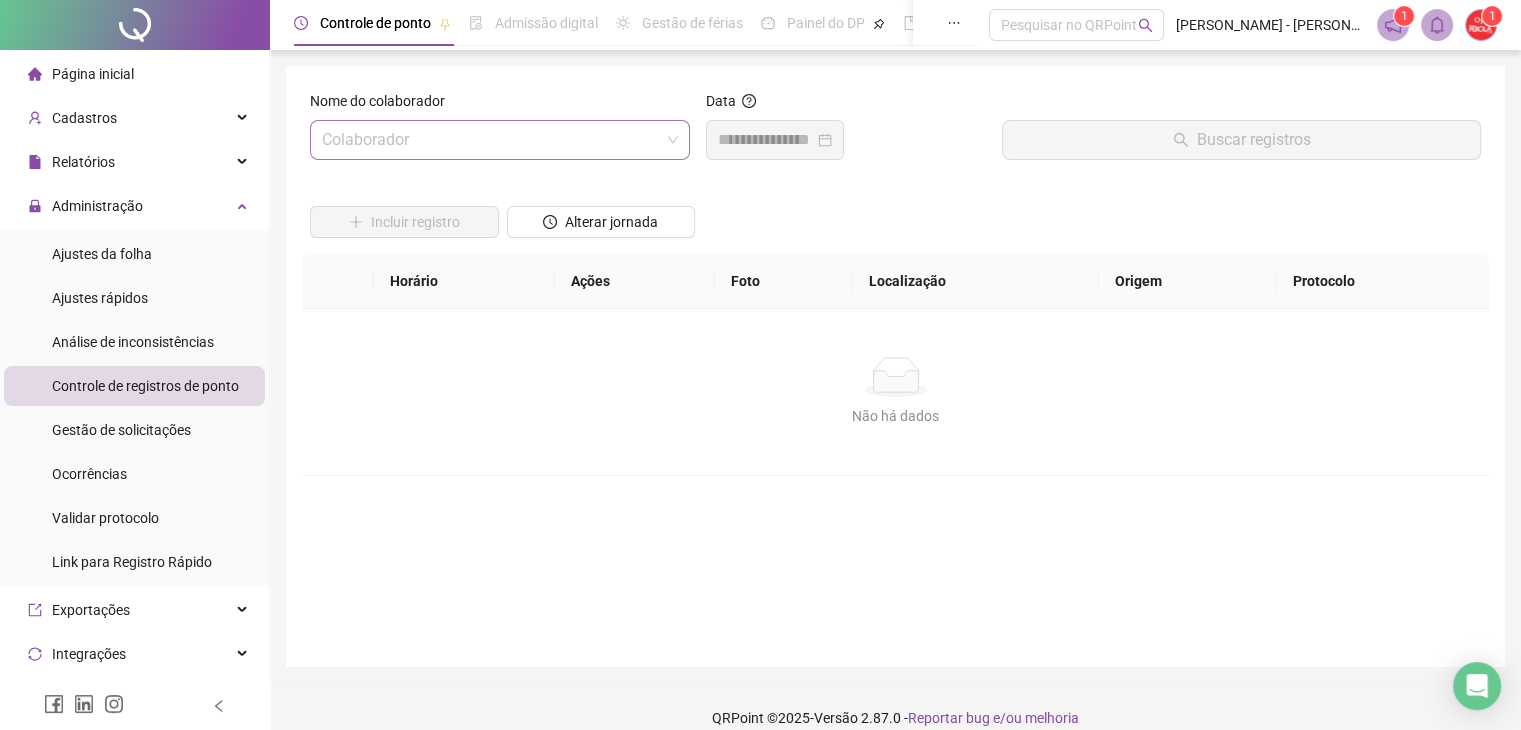 click at bounding box center [494, 140] 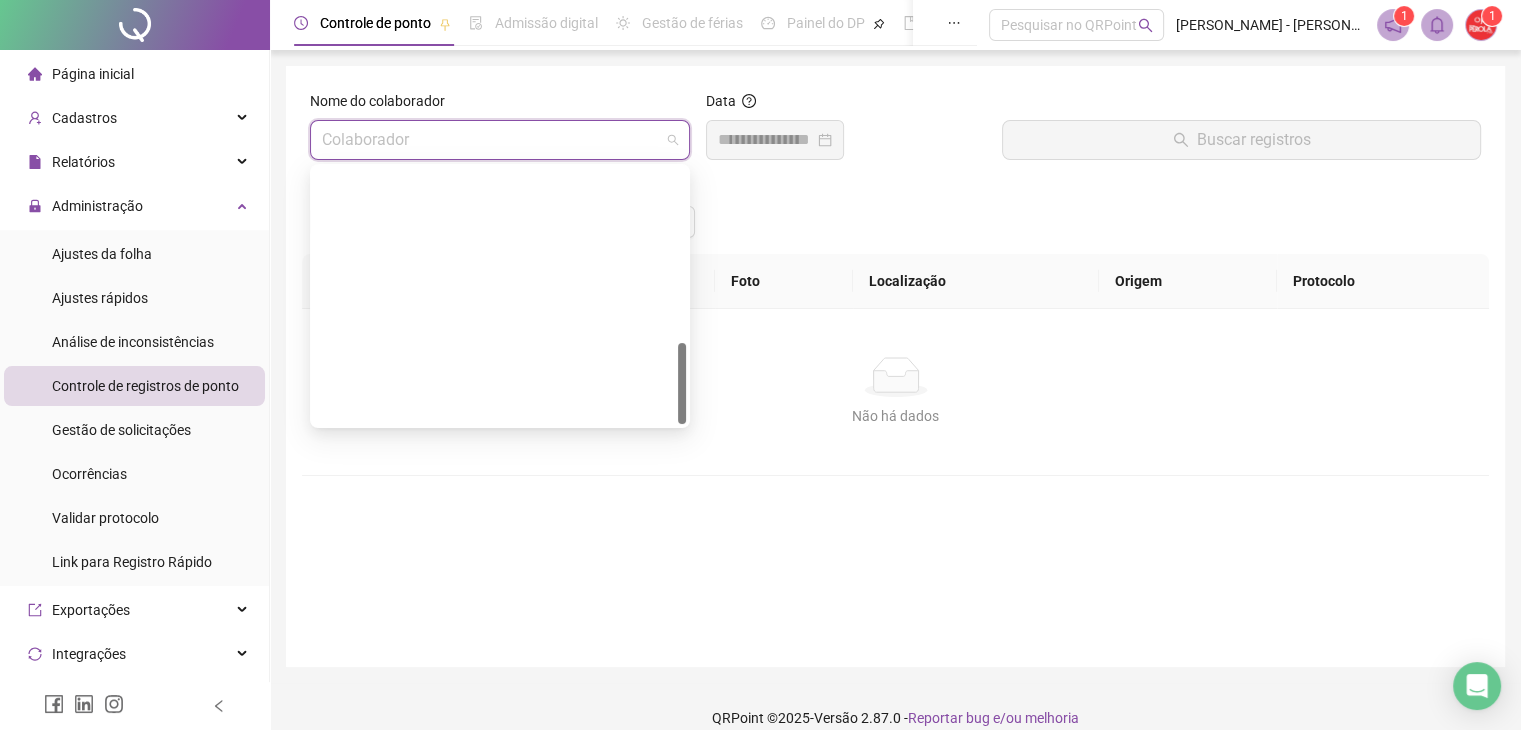 scroll, scrollTop: 544, scrollLeft: 0, axis: vertical 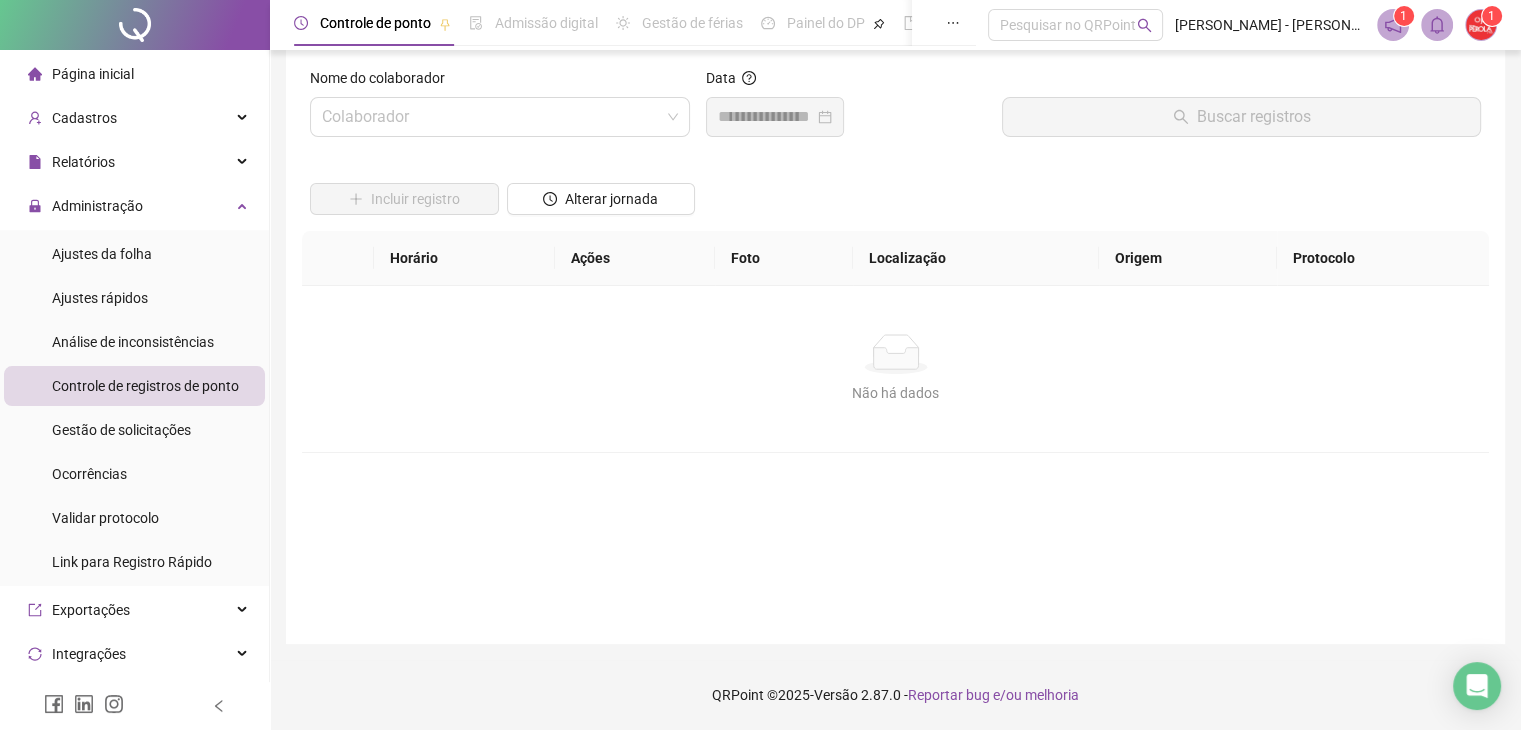 click on "Não há dados Não há dados" at bounding box center [895, 369] 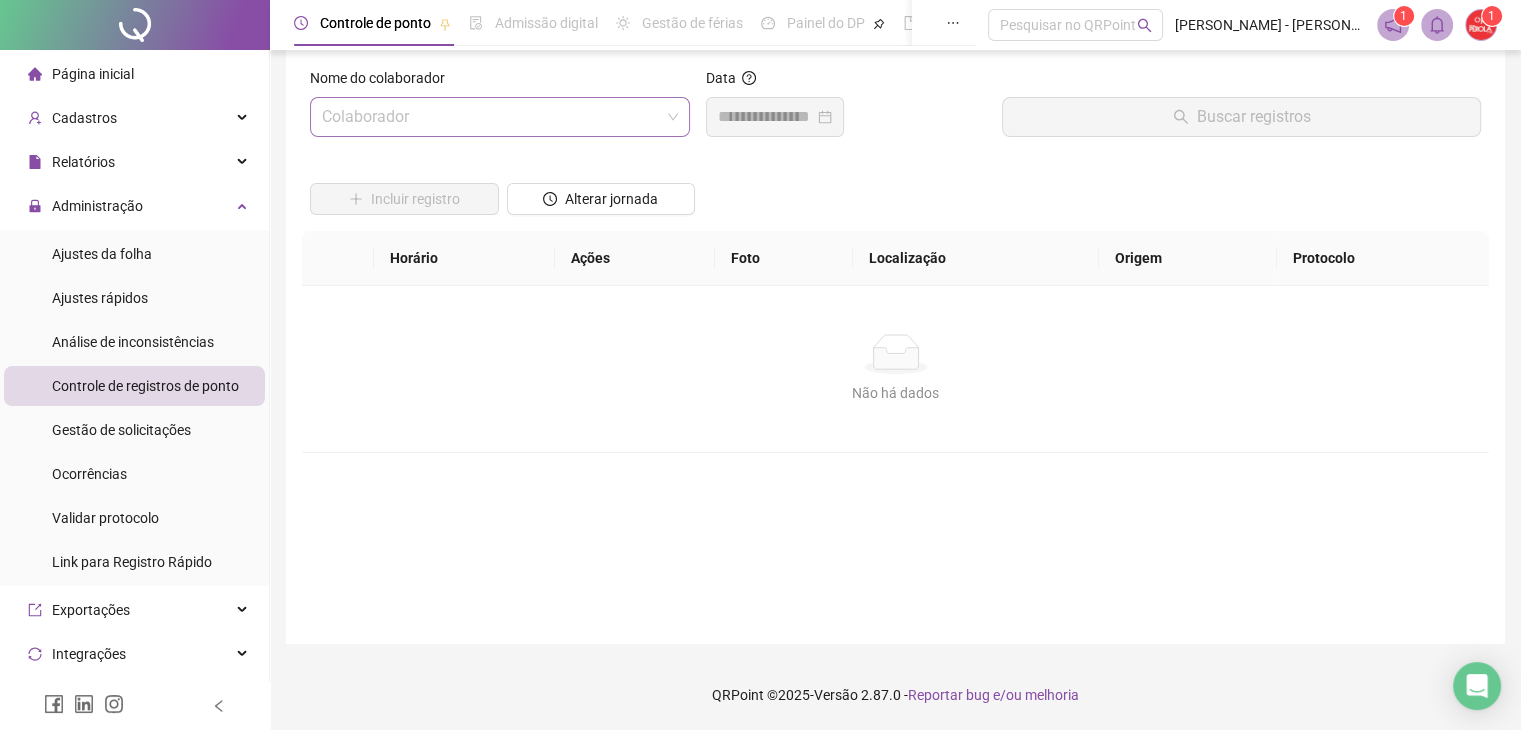 click at bounding box center (494, 117) 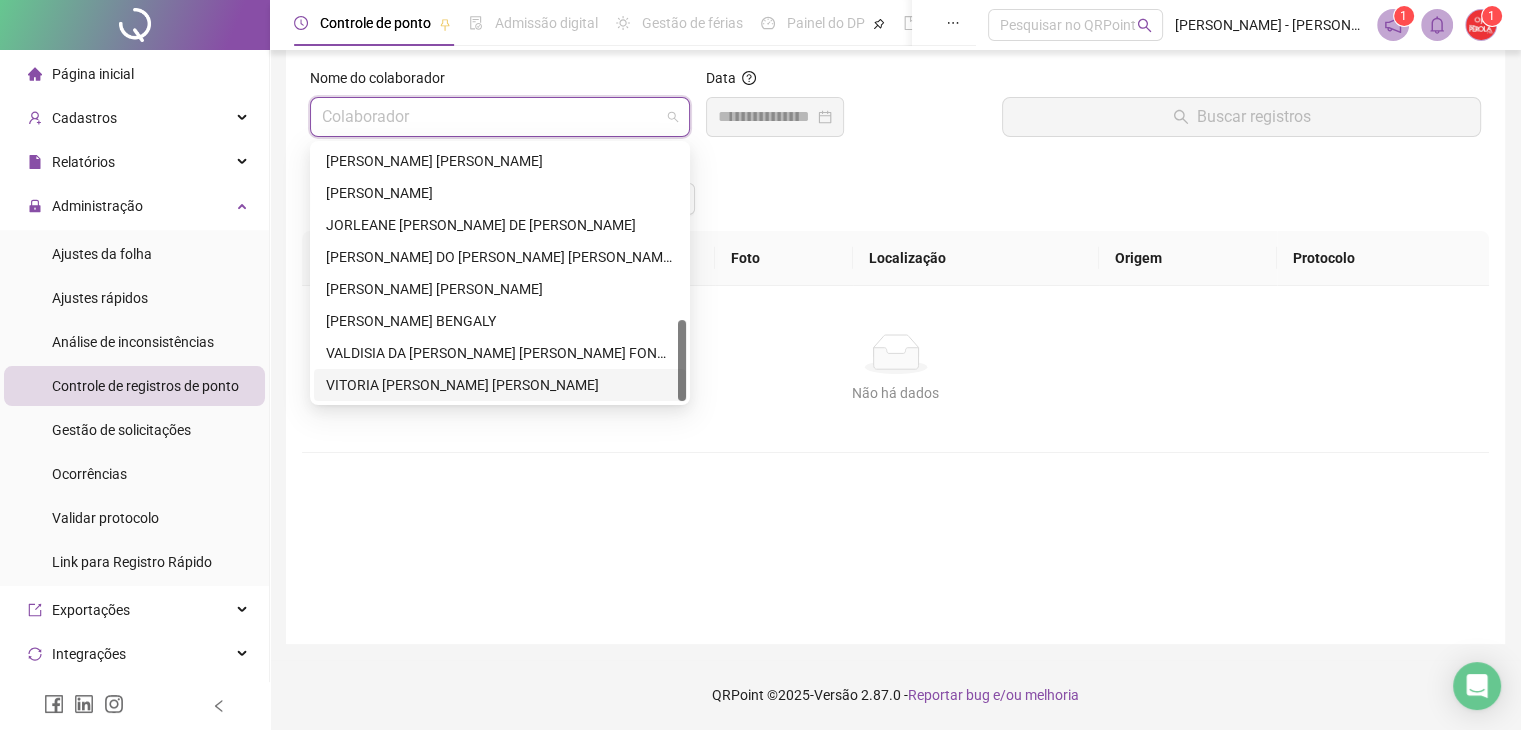 click on "VITORIA [PERSON_NAME] [PERSON_NAME]" at bounding box center (500, 385) 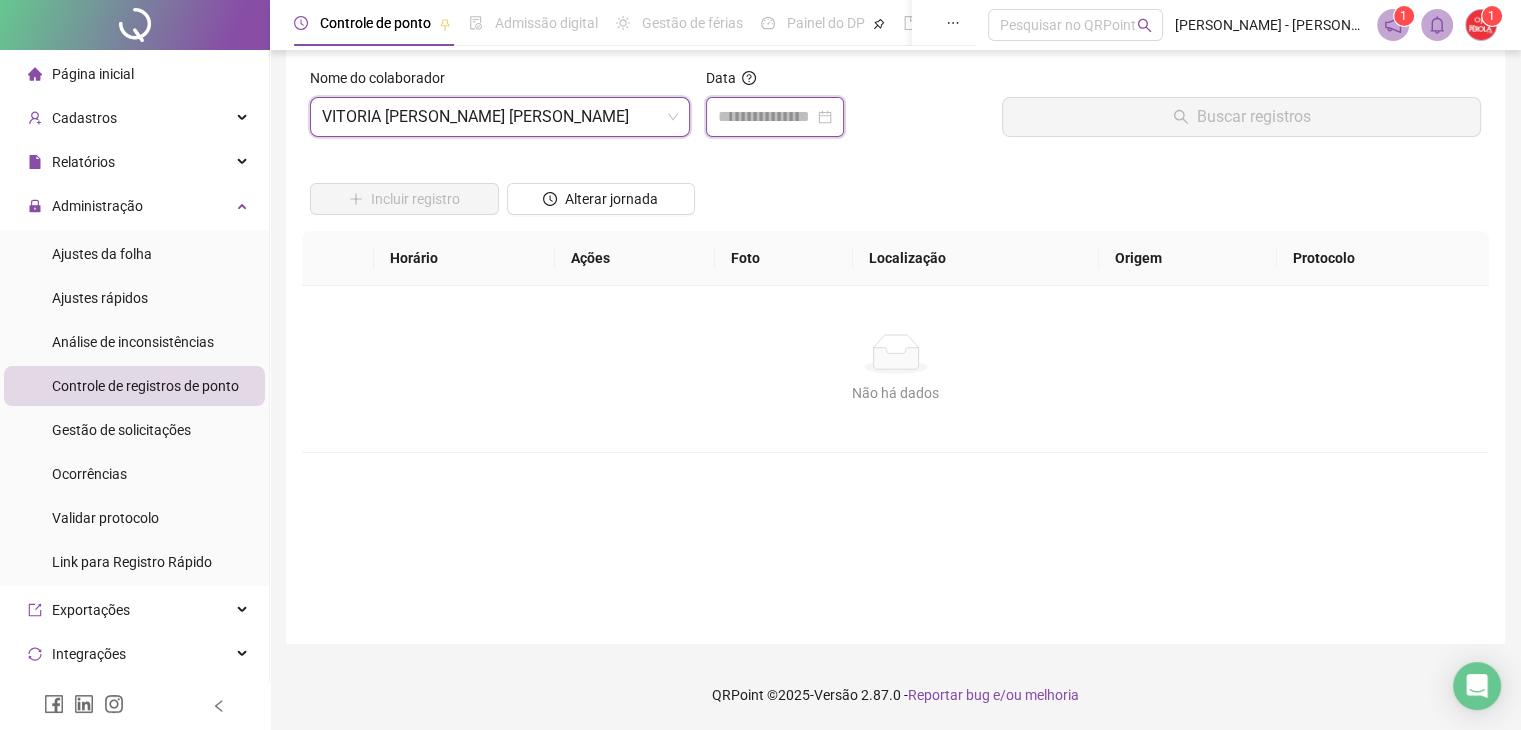 click at bounding box center [766, 117] 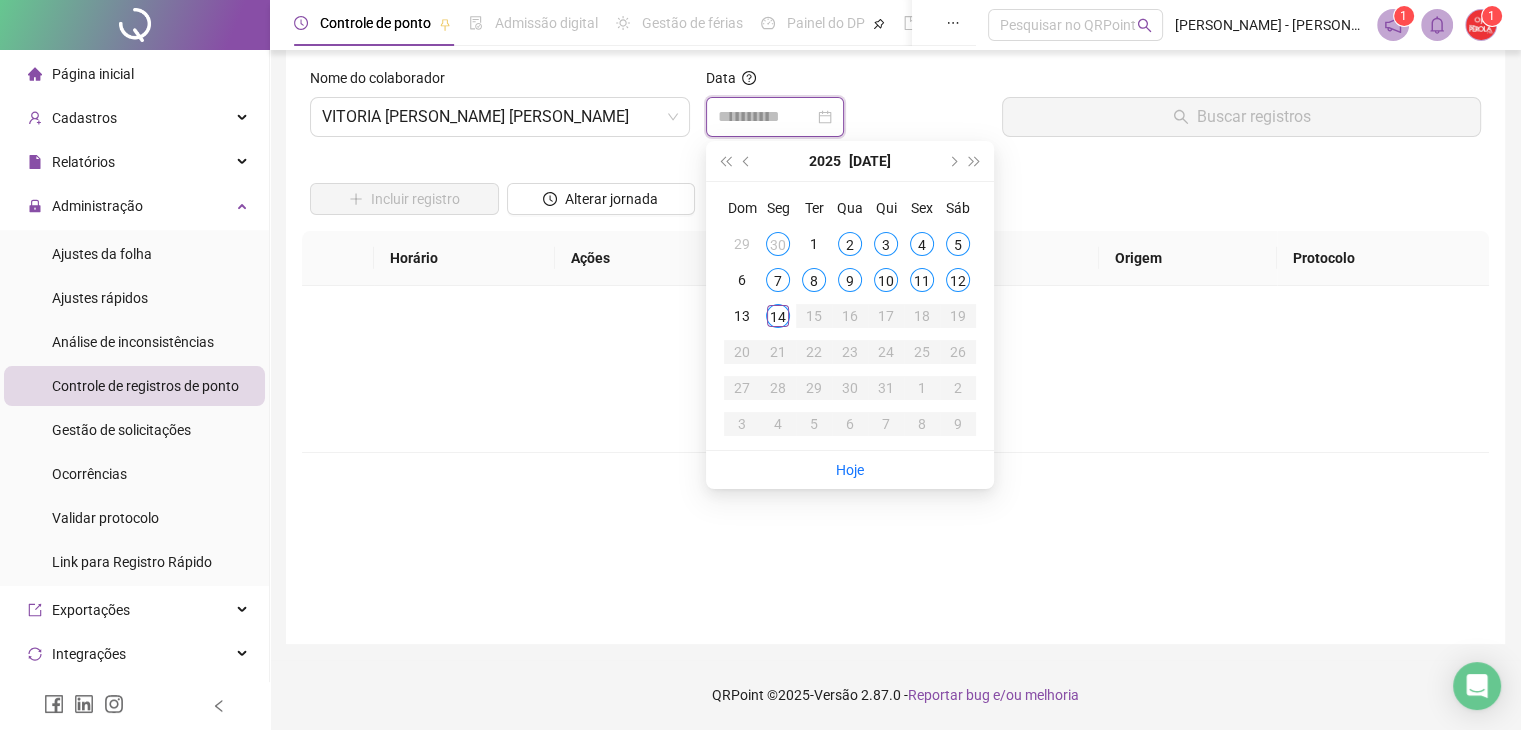type on "**********" 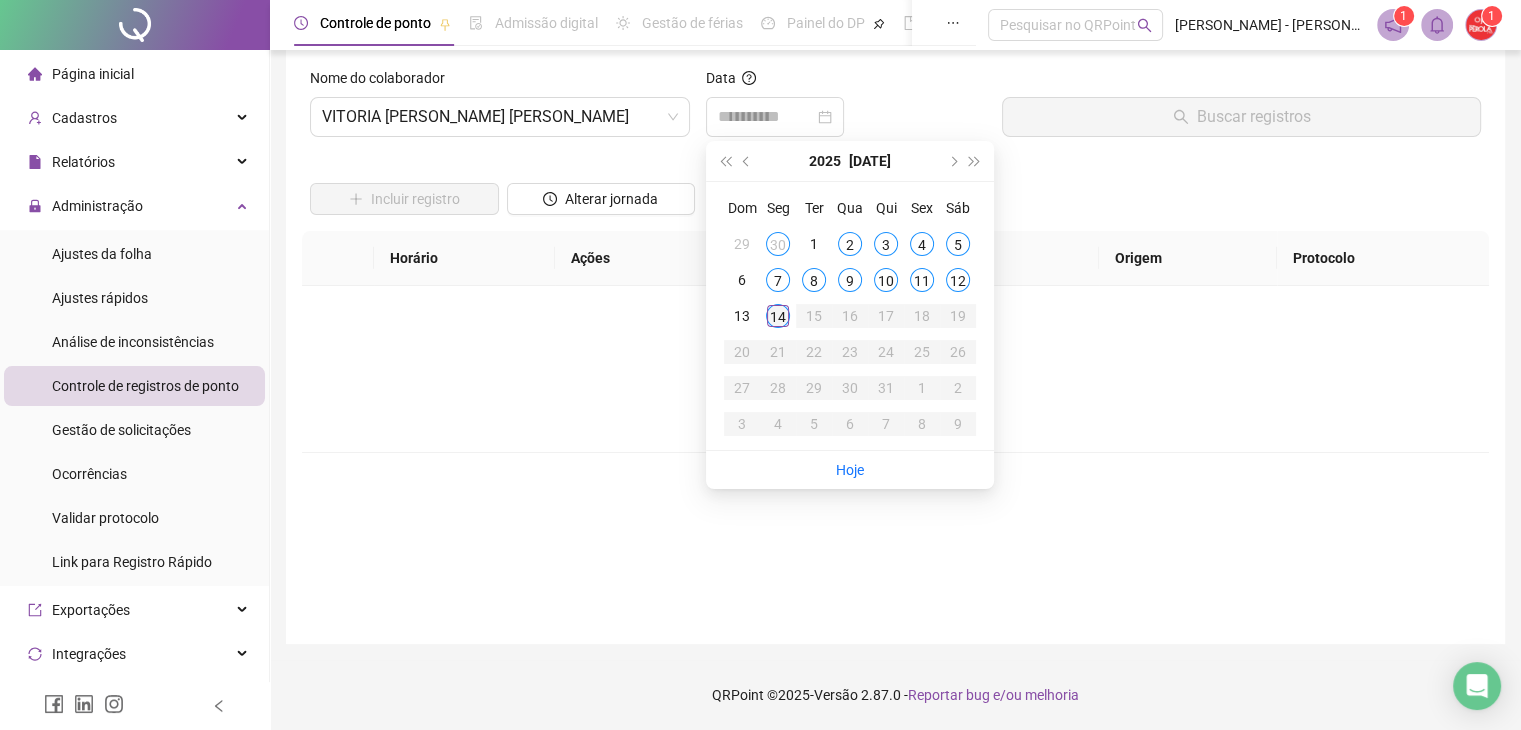 click on "14" at bounding box center (778, 316) 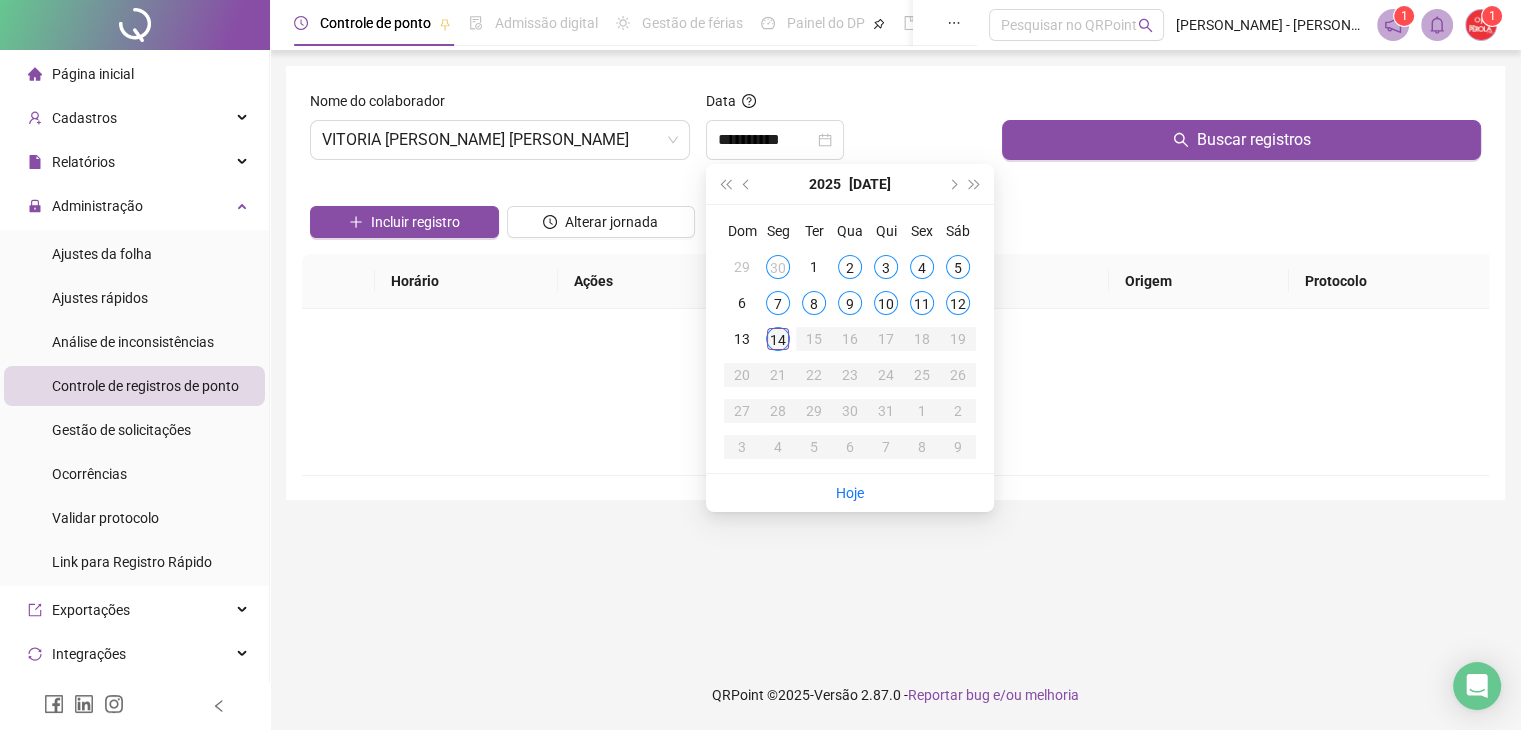 scroll, scrollTop: 0, scrollLeft: 0, axis: both 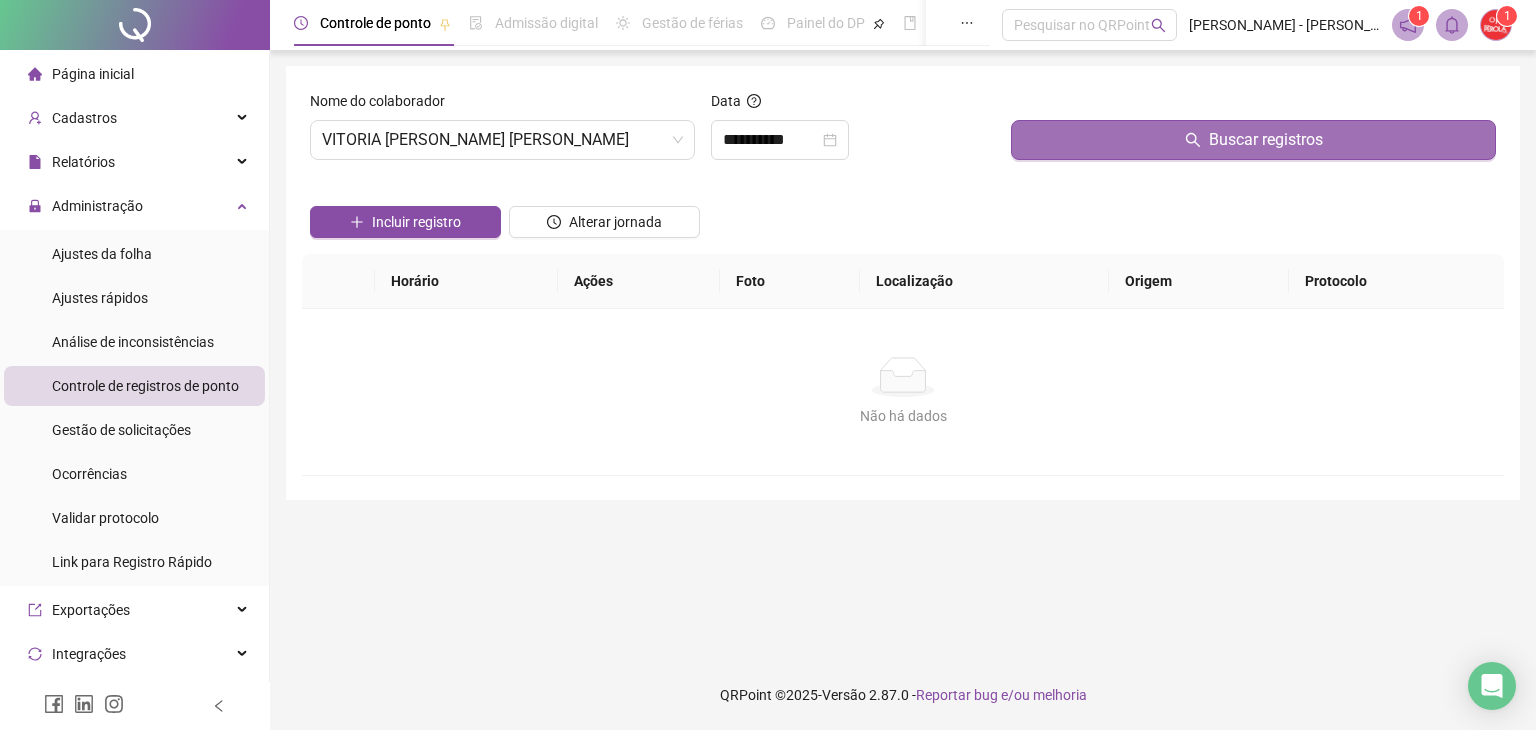 click on "Buscar registros" at bounding box center [1253, 140] 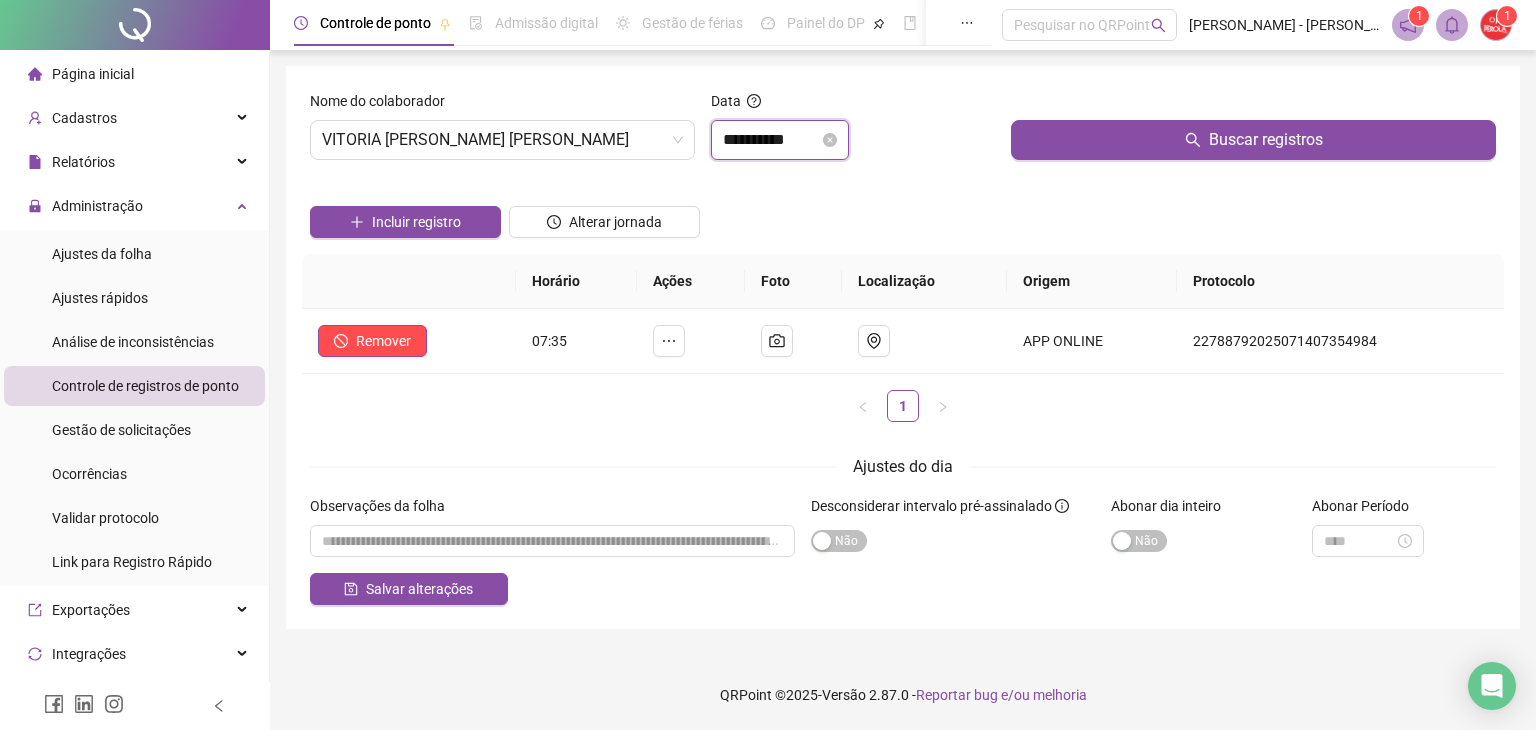 click on "**********" at bounding box center (771, 140) 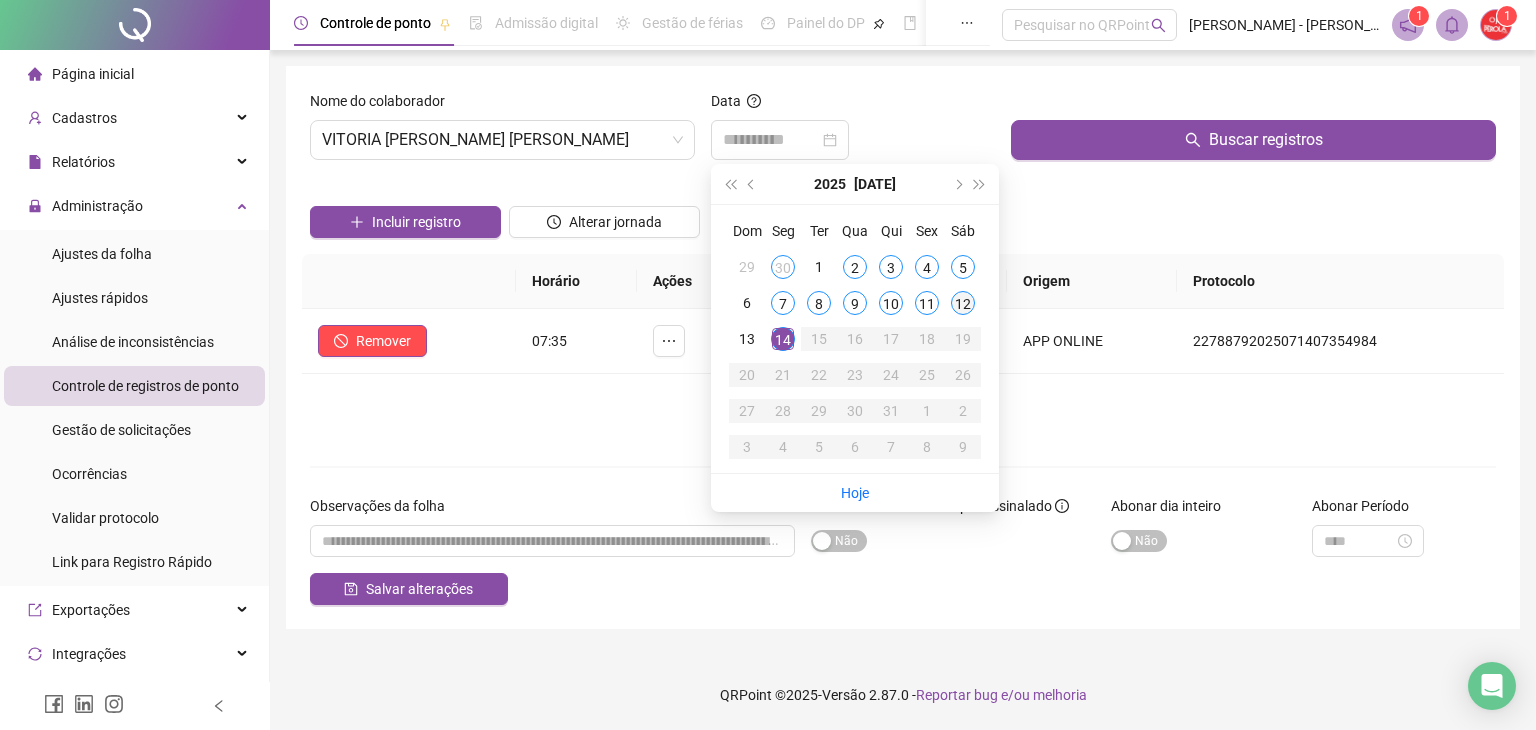 click on "12" at bounding box center [963, 303] 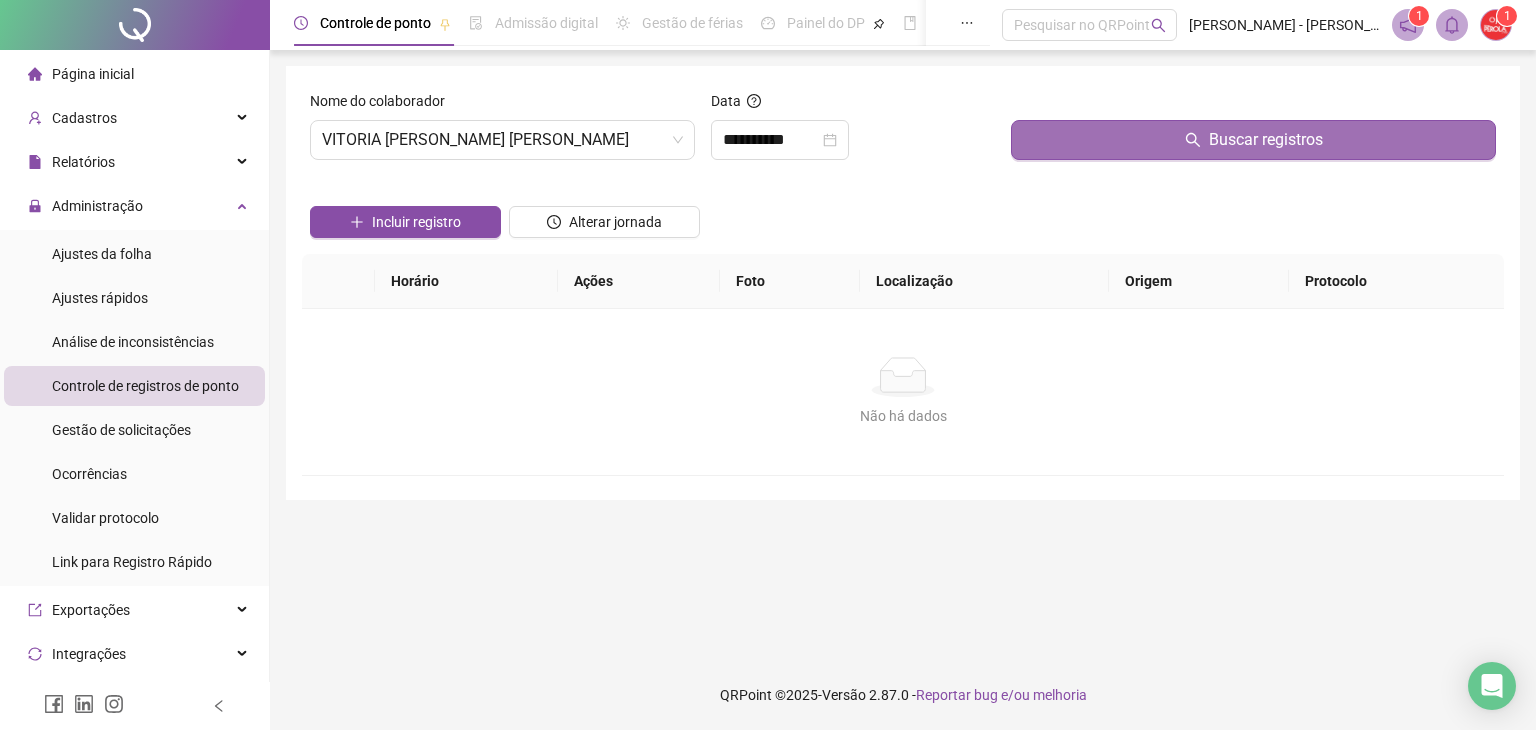 click on "Buscar registros" at bounding box center (1253, 140) 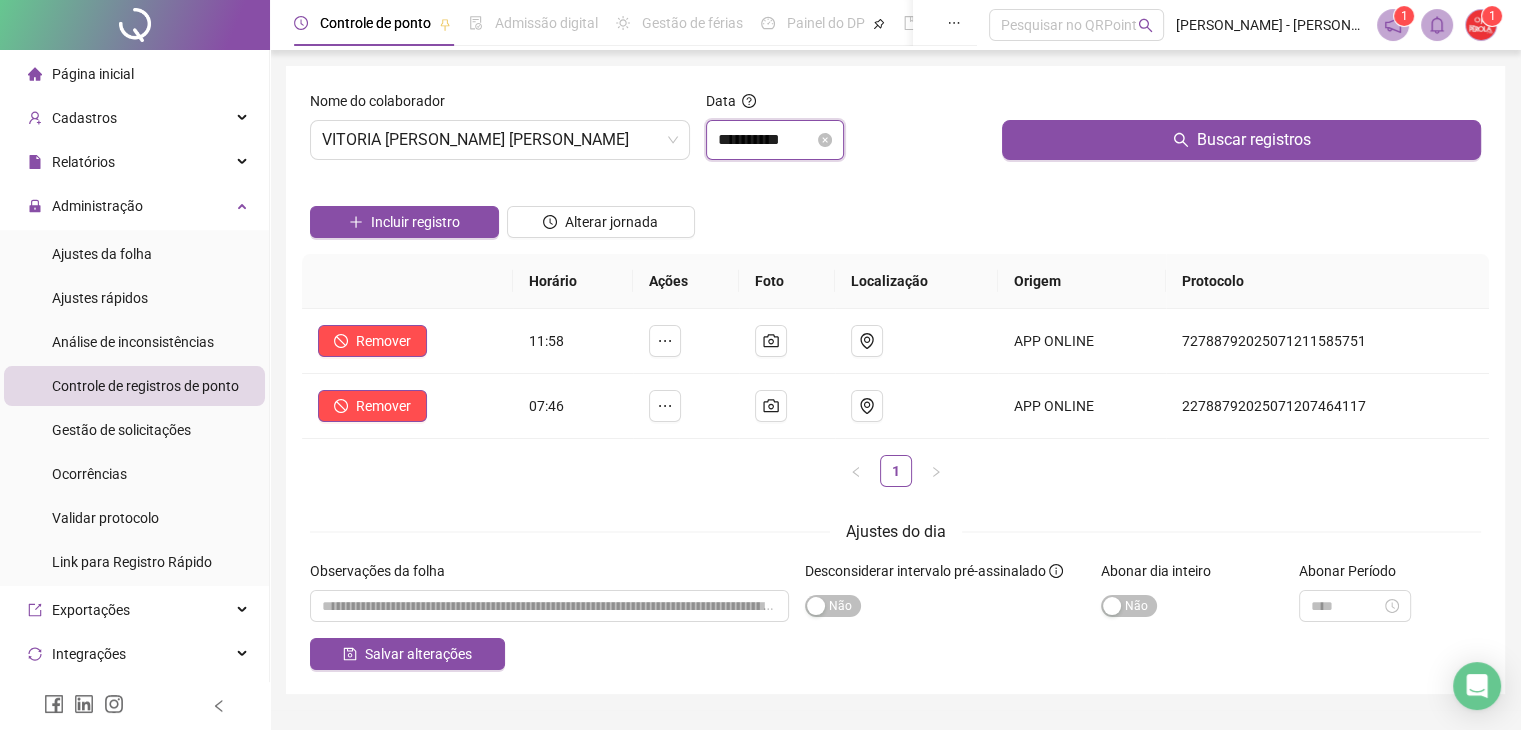 click on "**********" at bounding box center [766, 140] 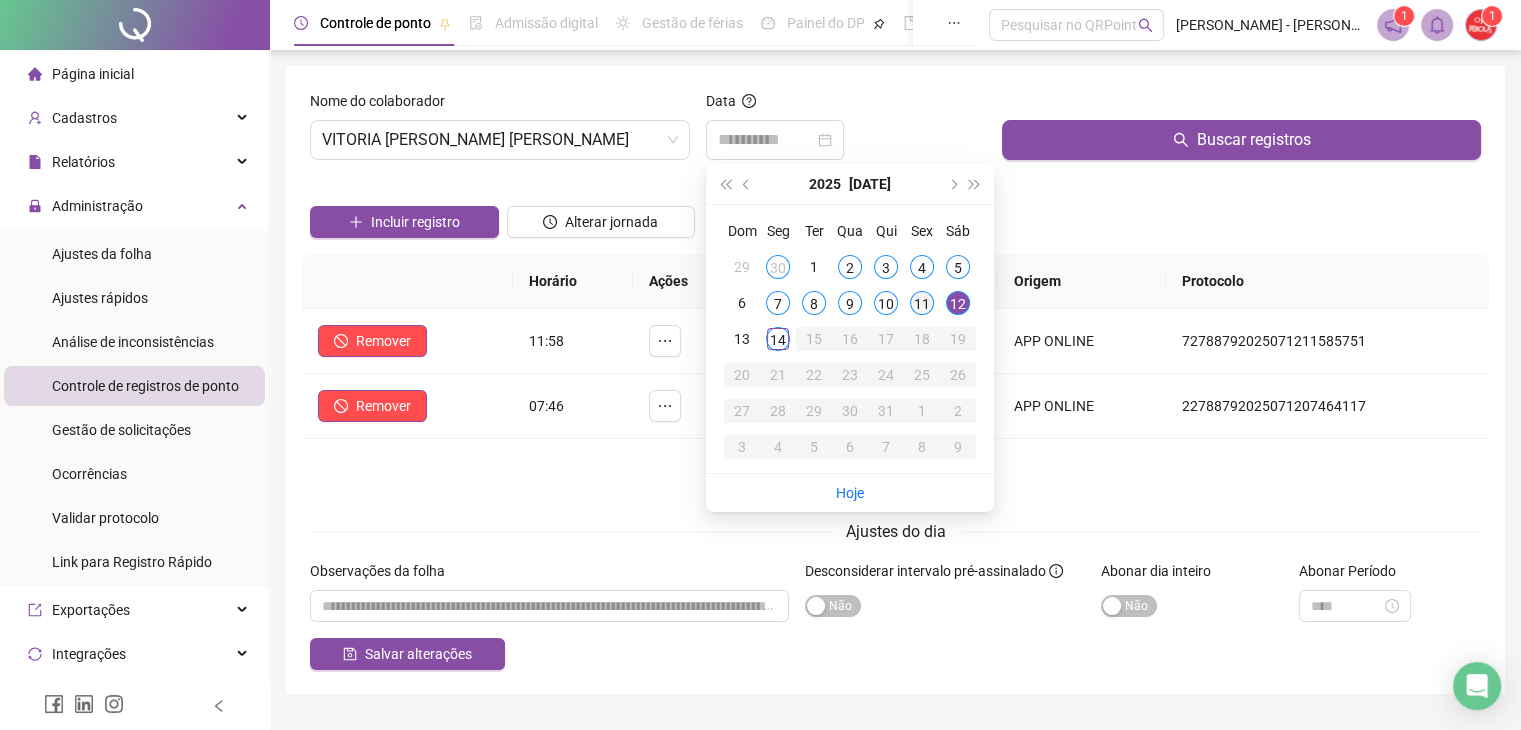 click on "11" at bounding box center (922, 303) 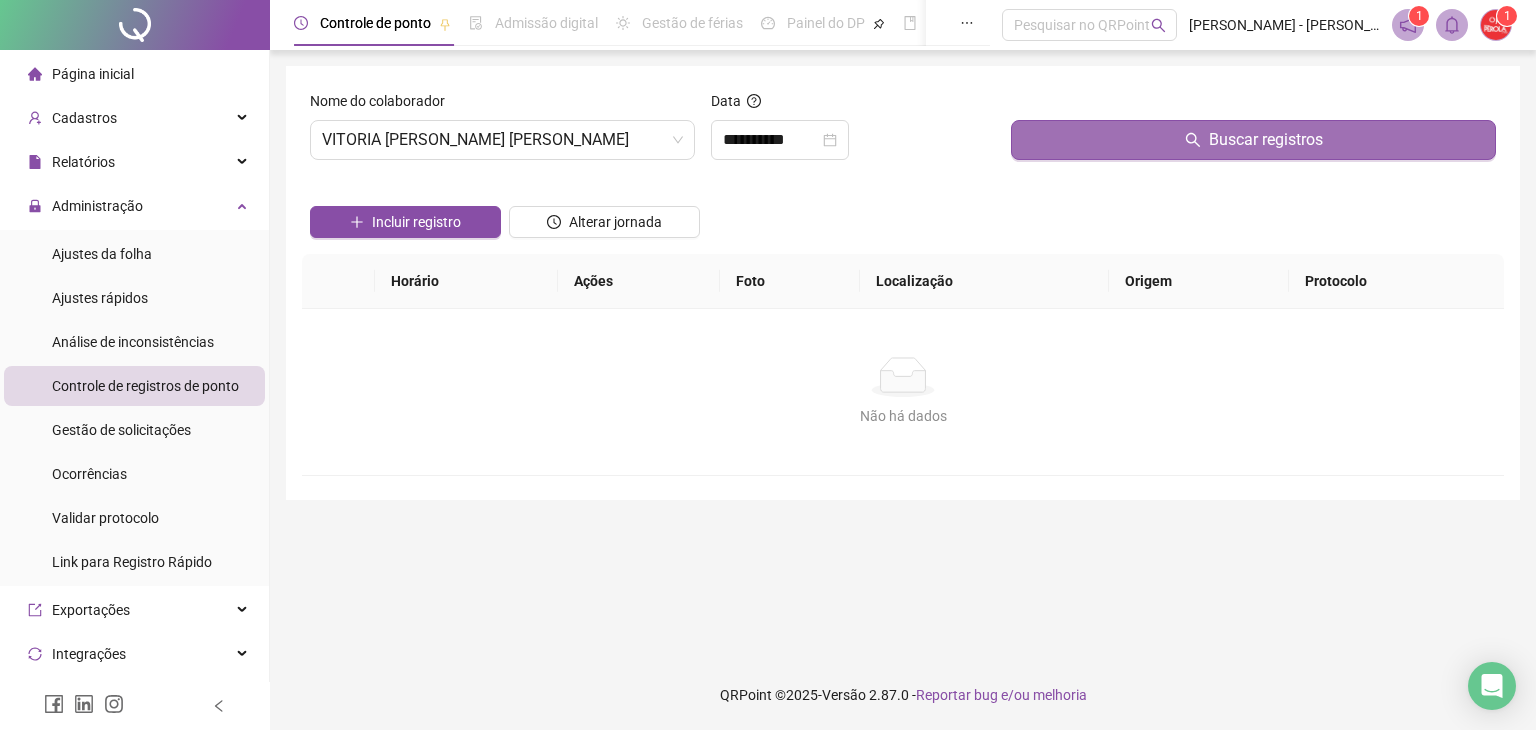 click on "Buscar registros" at bounding box center (1253, 140) 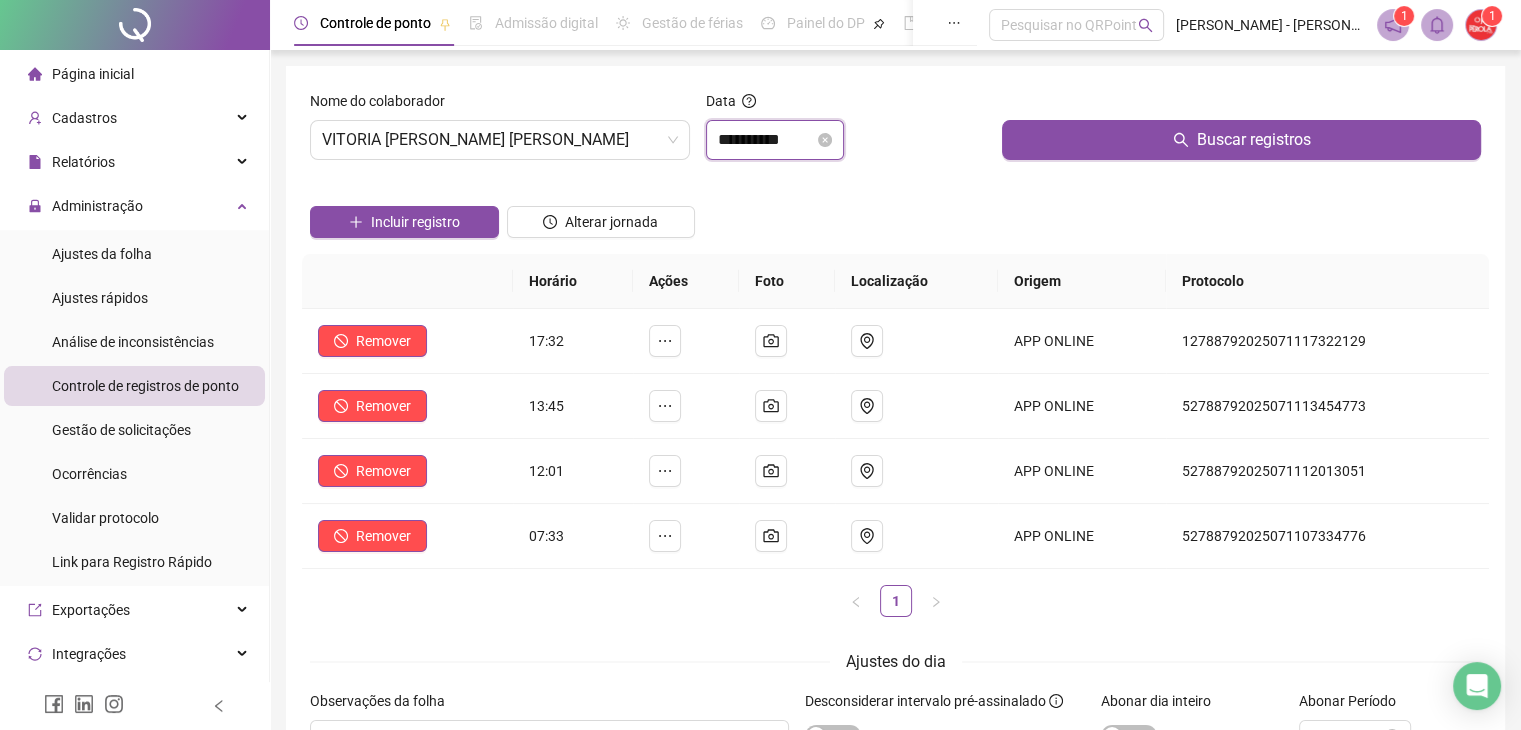 click on "**********" at bounding box center [766, 140] 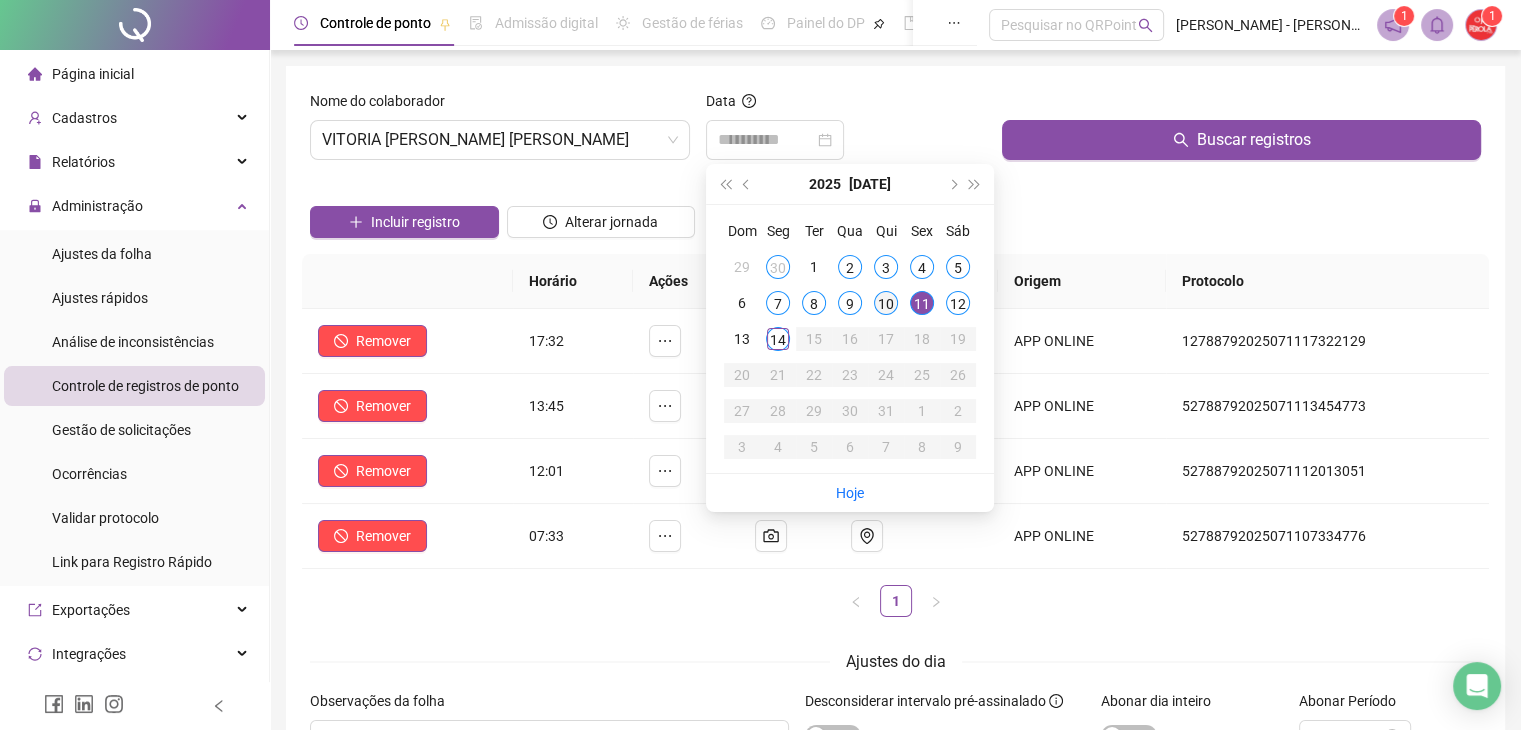 click on "10" at bounding box center [886, 303] 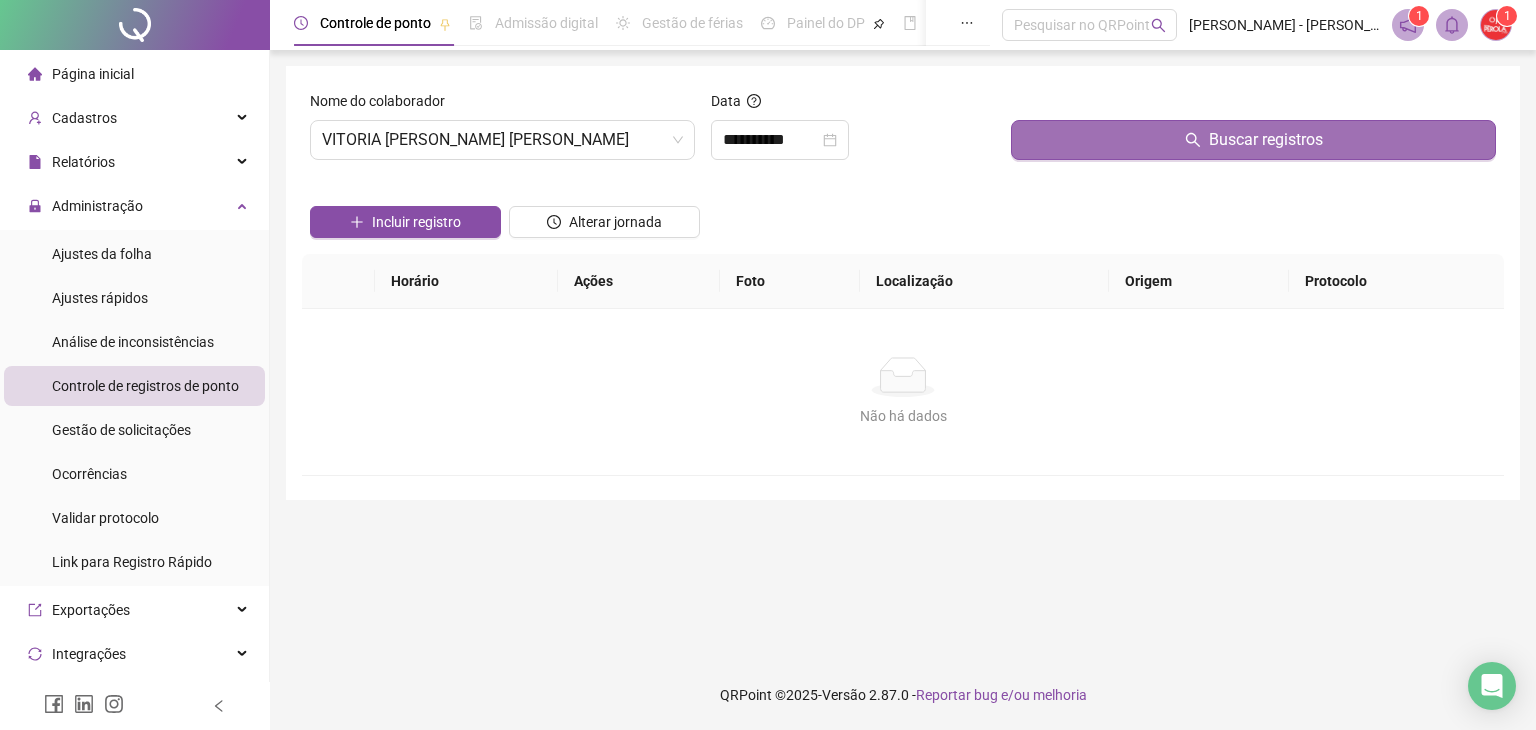 click on "Buscar registros" at bounding box center (1253, 140) 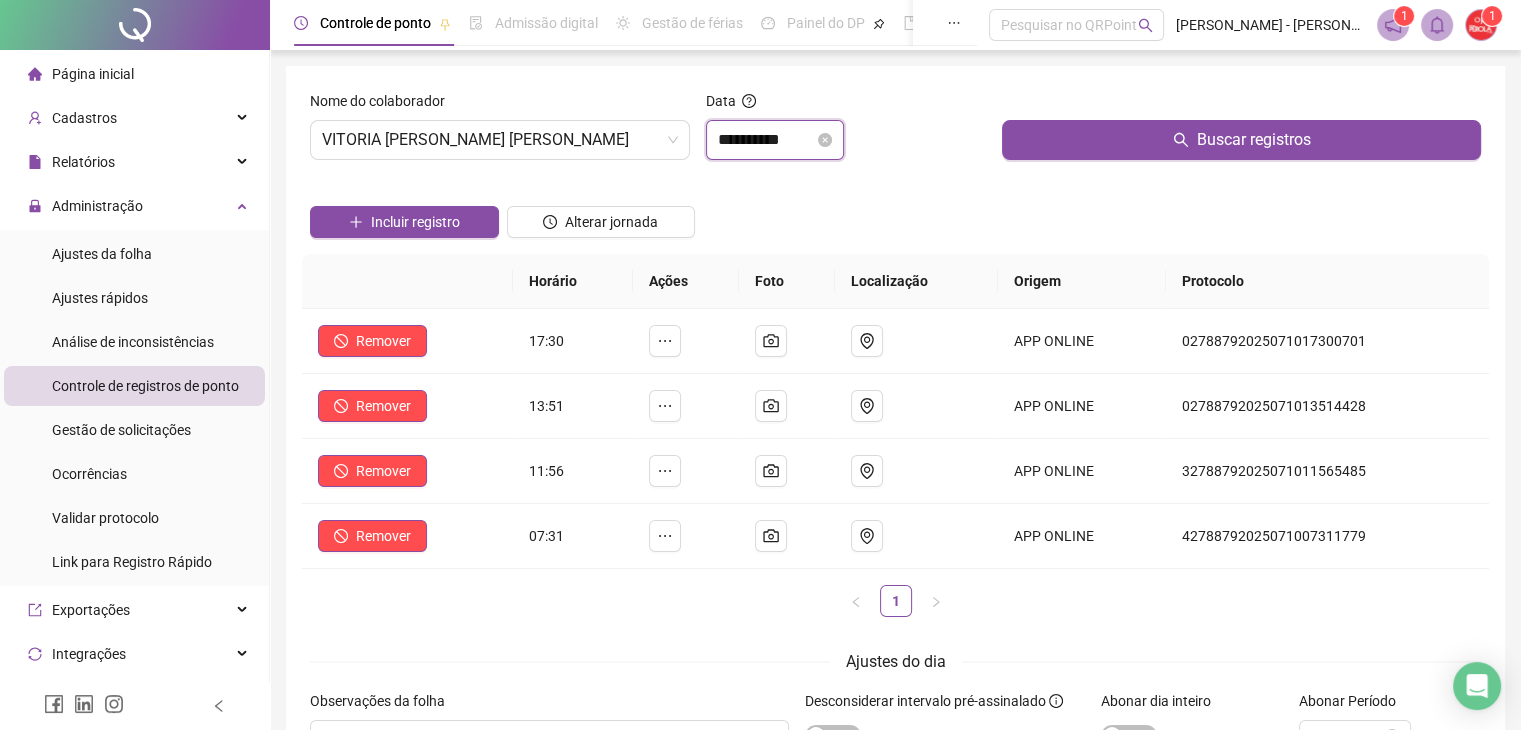 click on "**********" at bounding box center [766, 140] 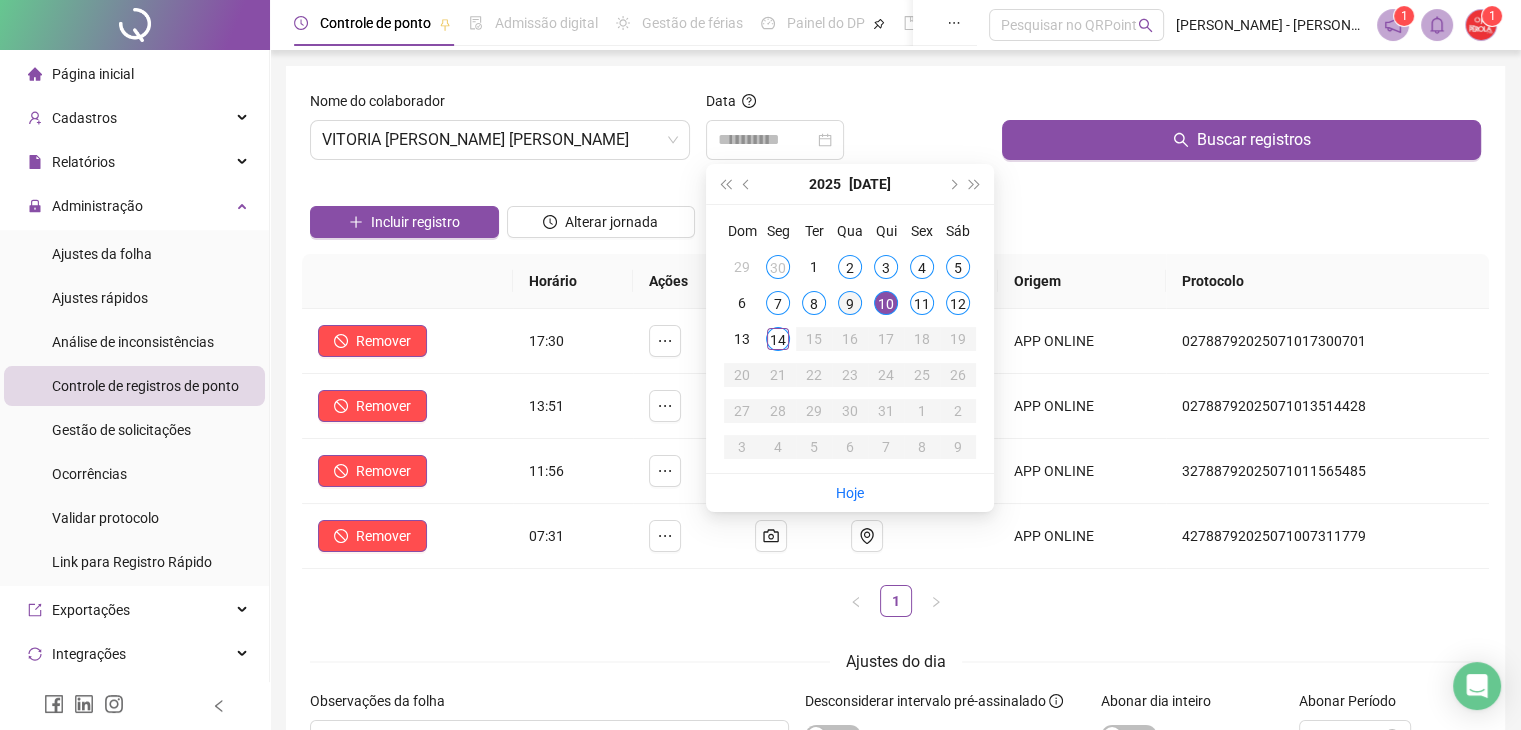 click on "9" at bounding box center (850, 303) 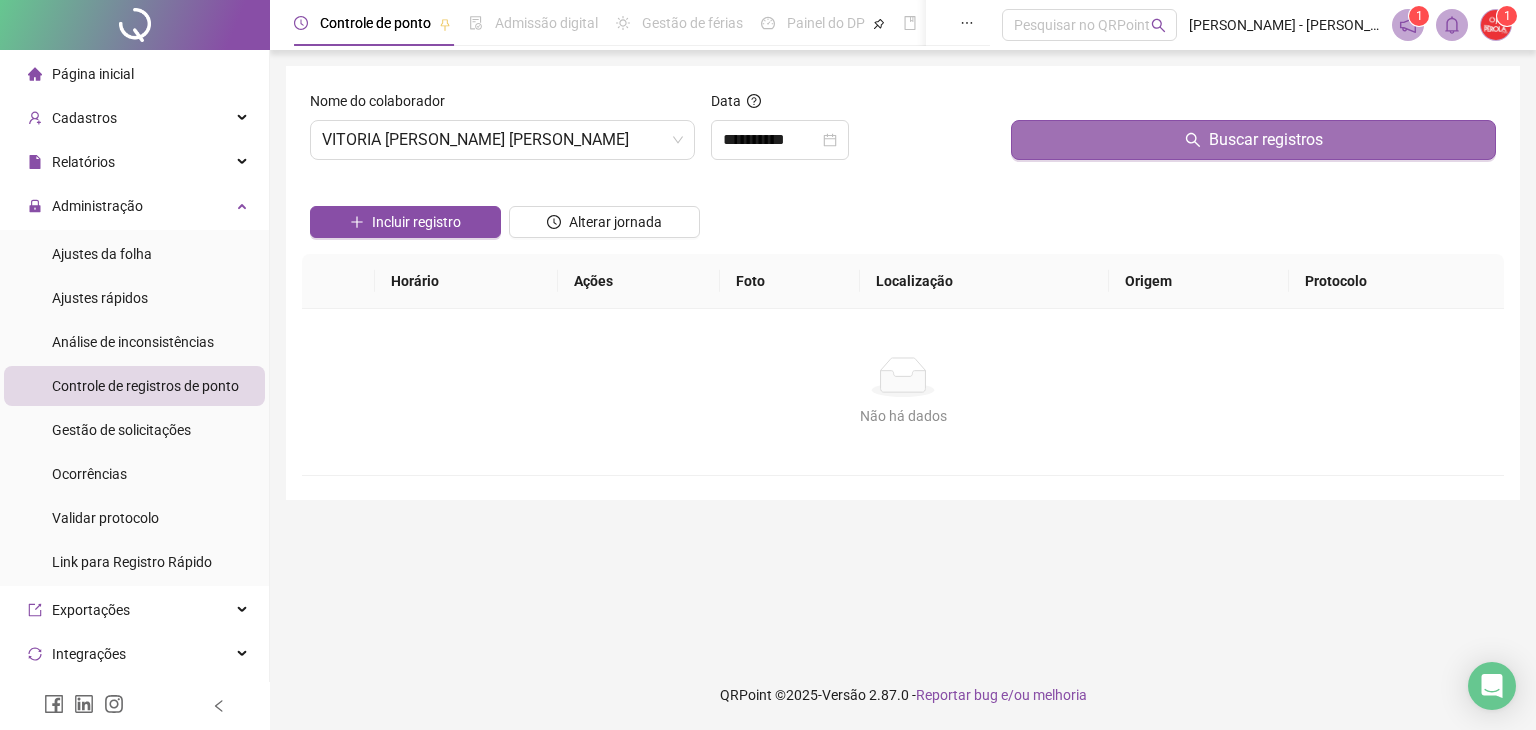 click on "Buscar registros" at bounding box center [1253, 140] 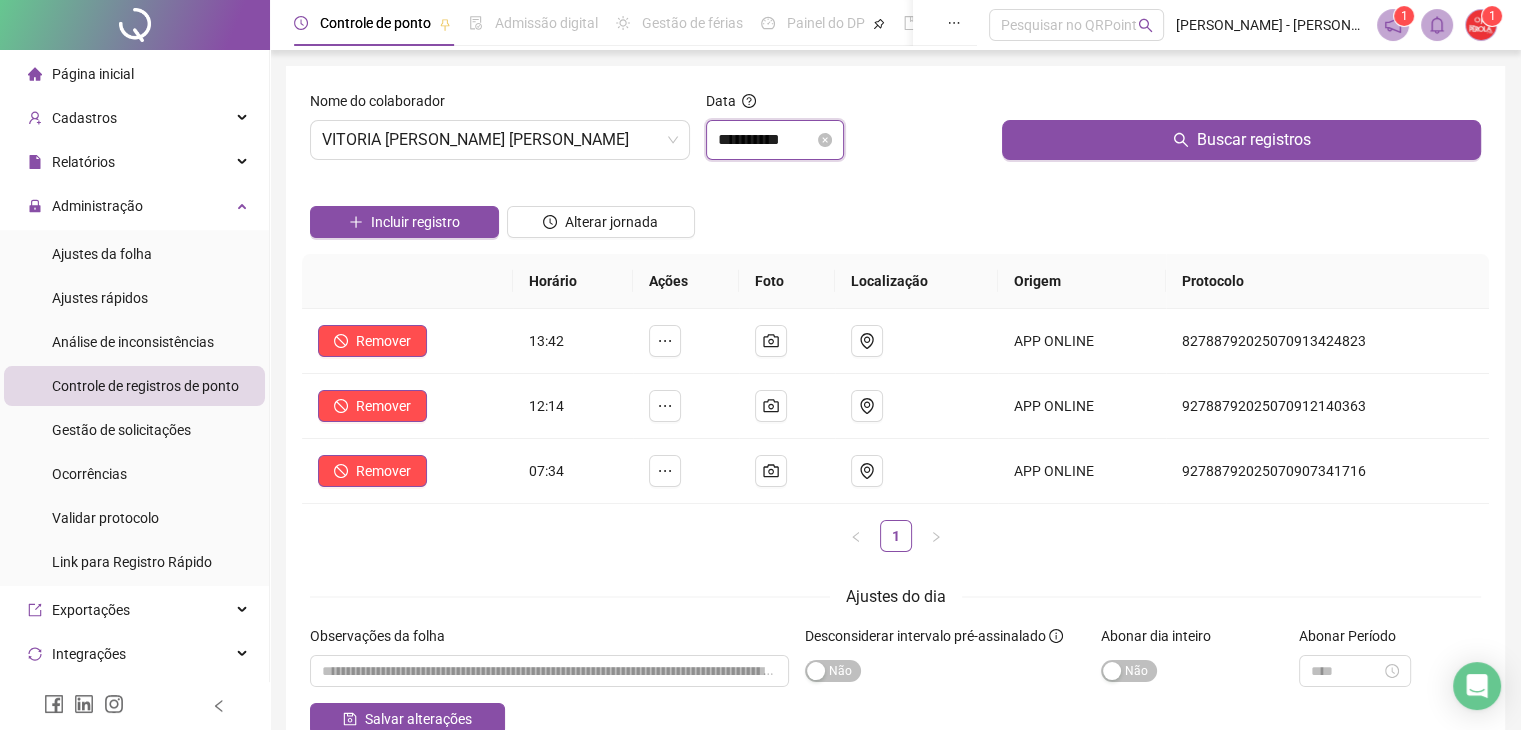 click on "**********" at bounding box center [766, 140] 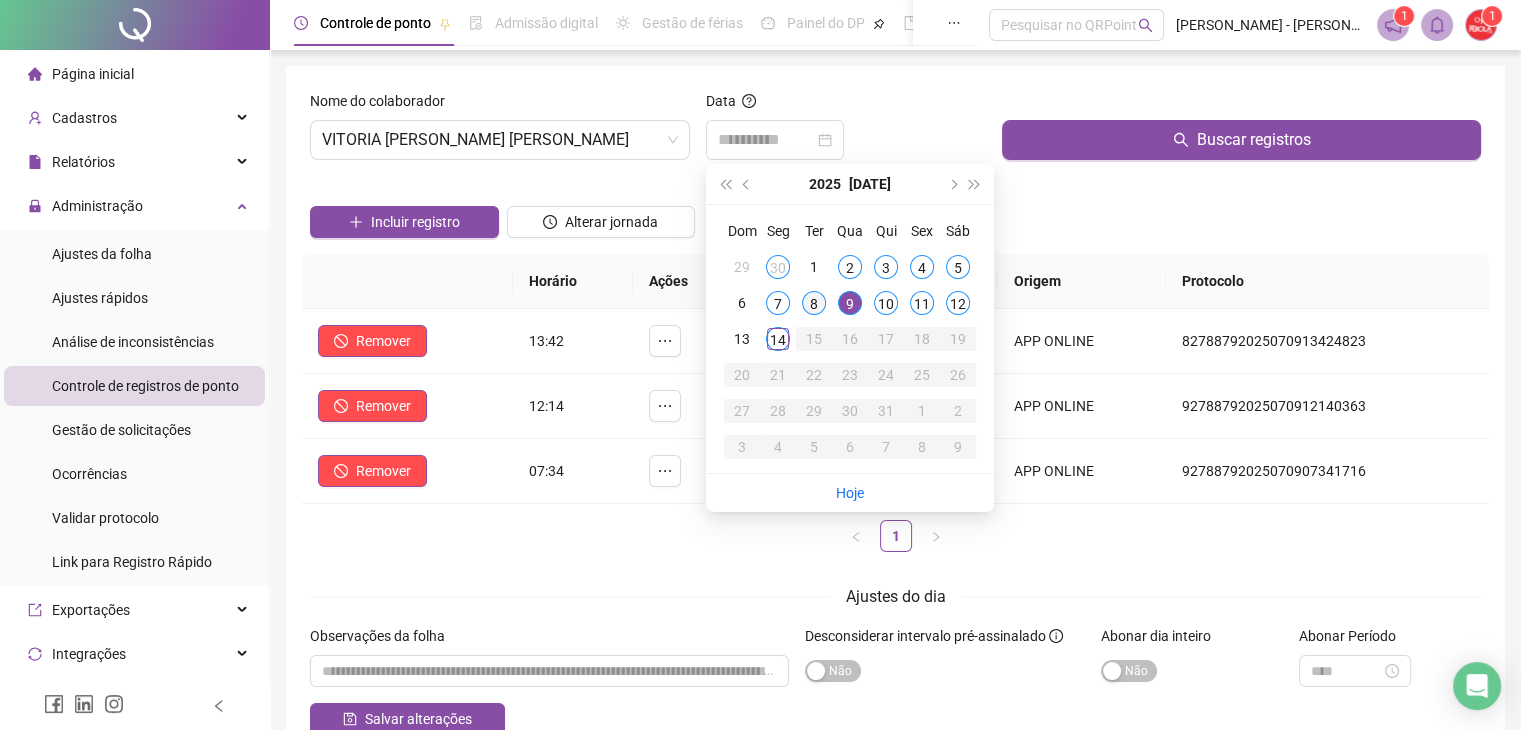 click on "8" at bounding box center [814, 303] 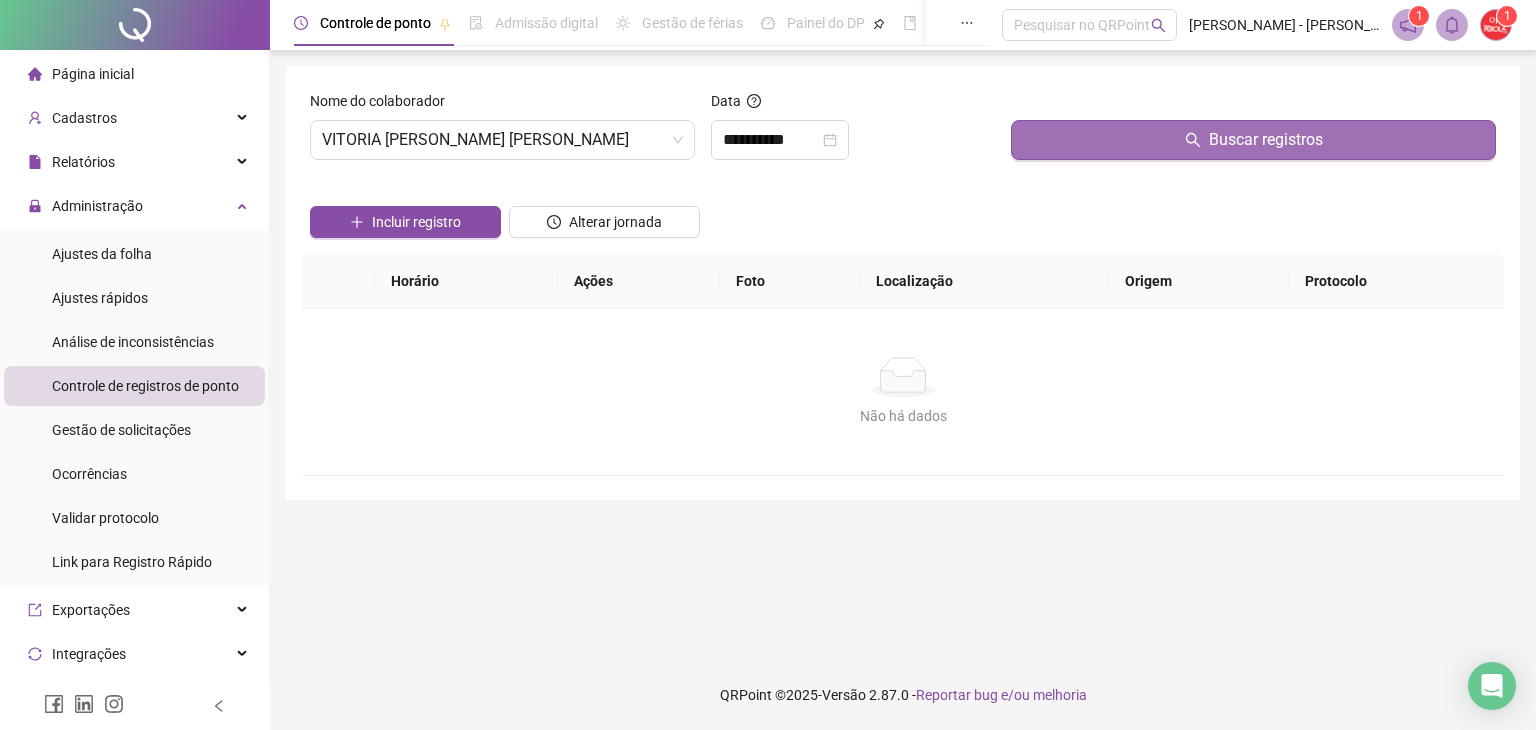 click on "Buscar registros" at bounding box center (1253, 140) 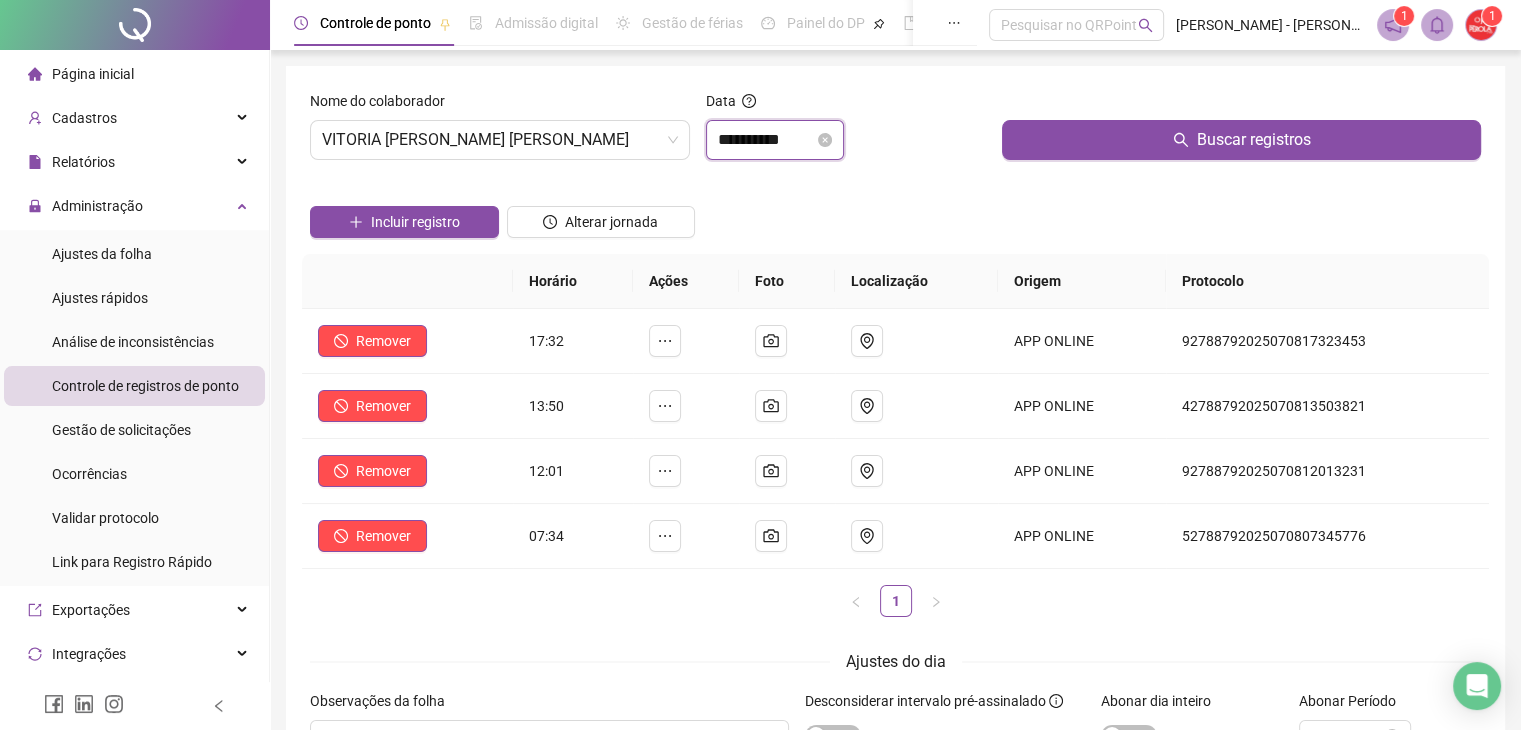 click on "**********" at bounding box center (766, 140) 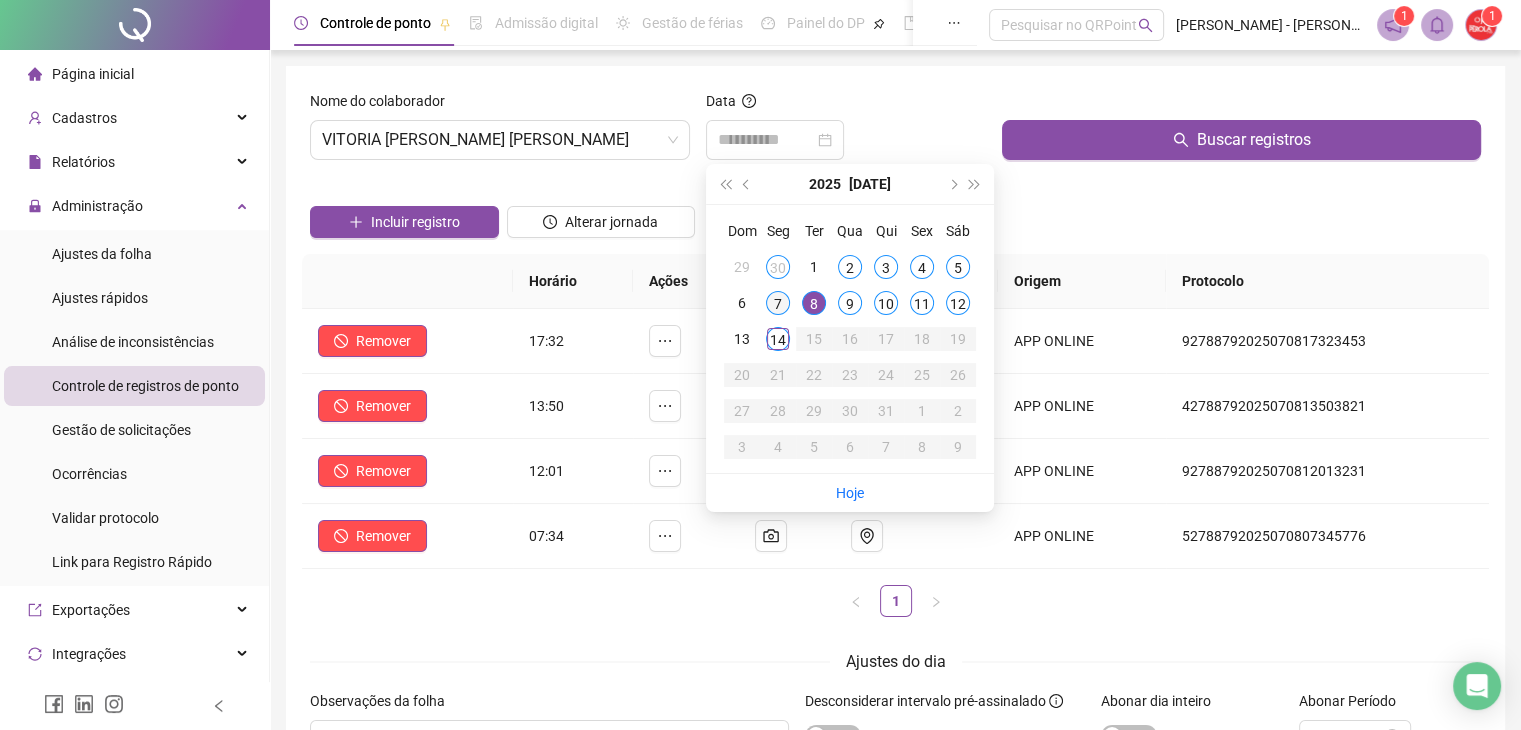click on "7" at bounding box center [778, 303] 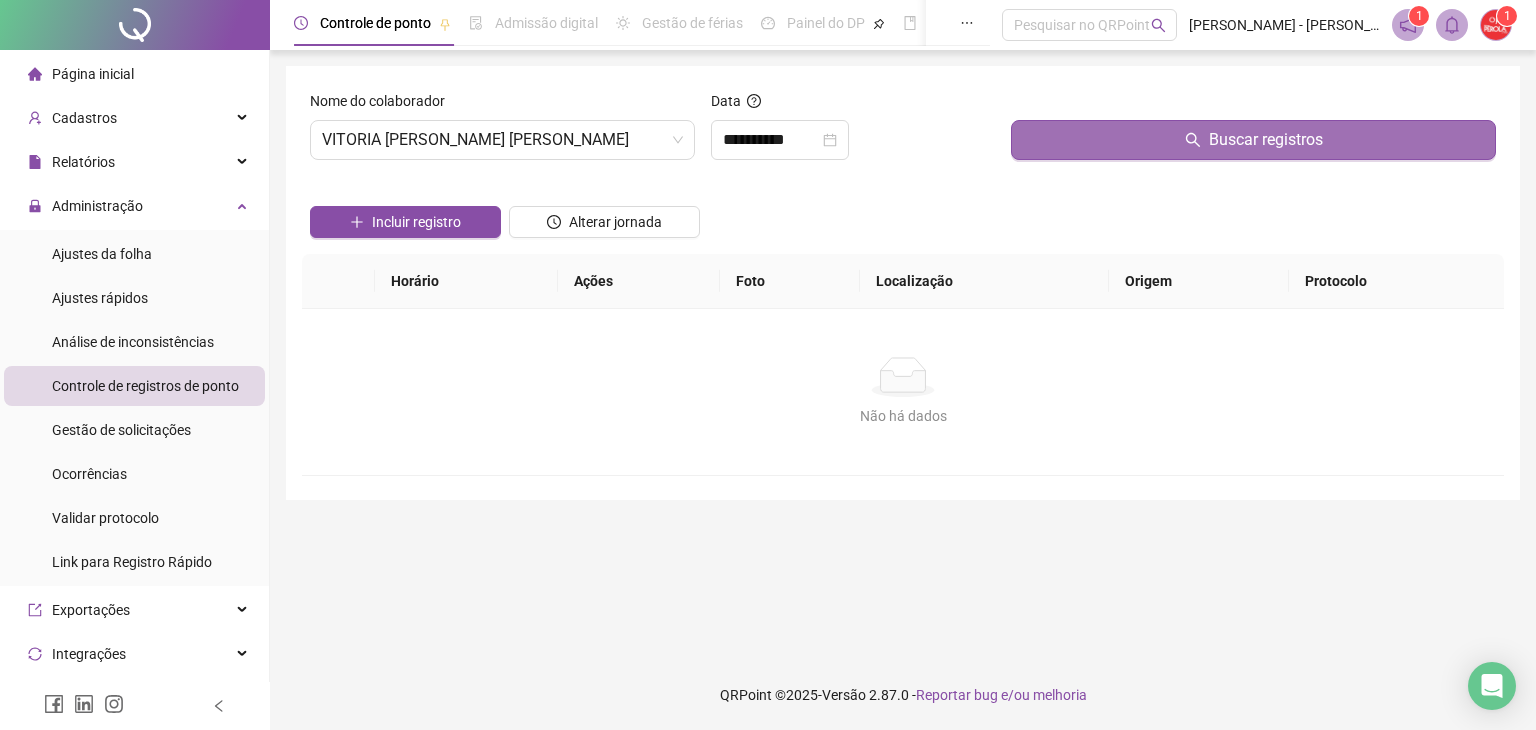 click on "Buscar registros" at bounding box center (1253, 140) 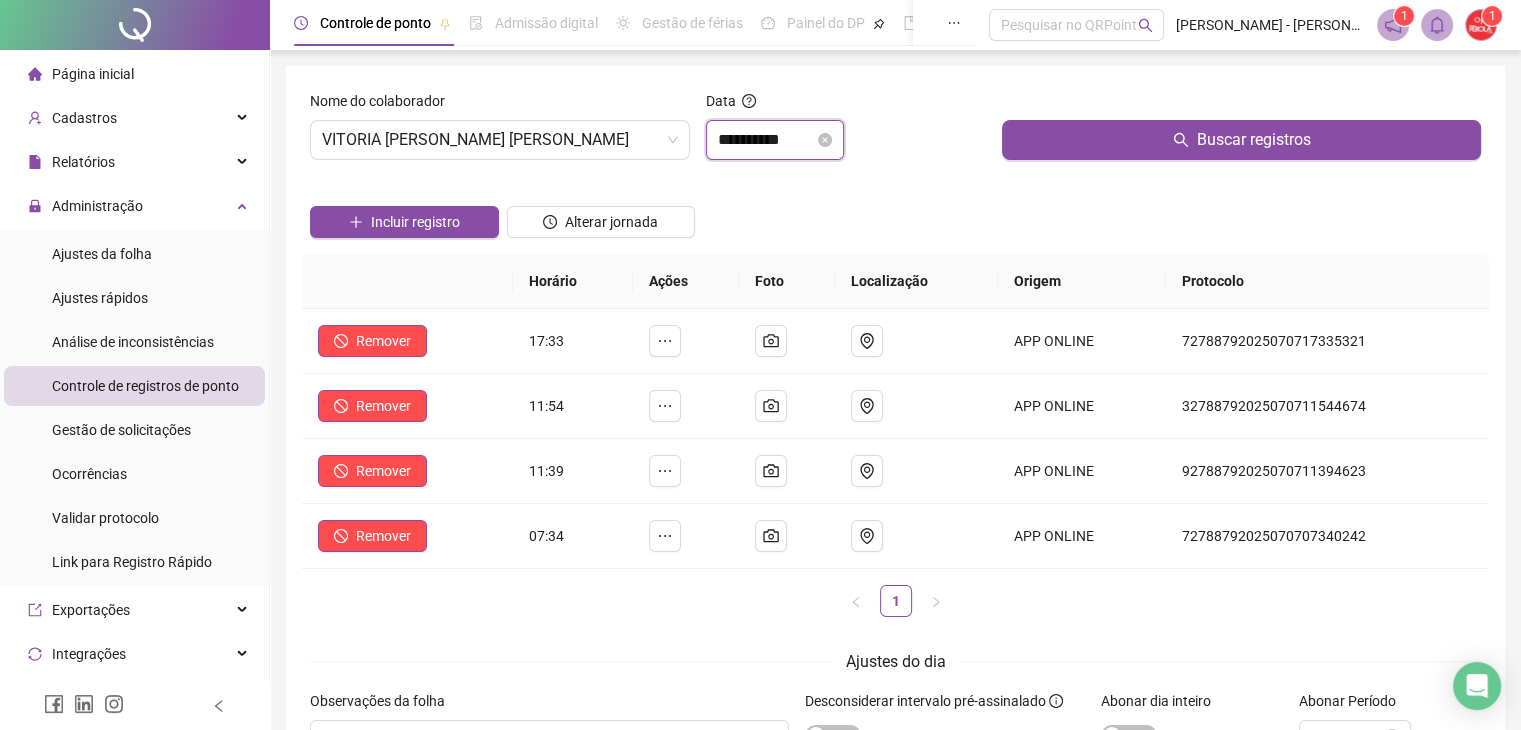 click on "**********" at bounding box center (766, 140) 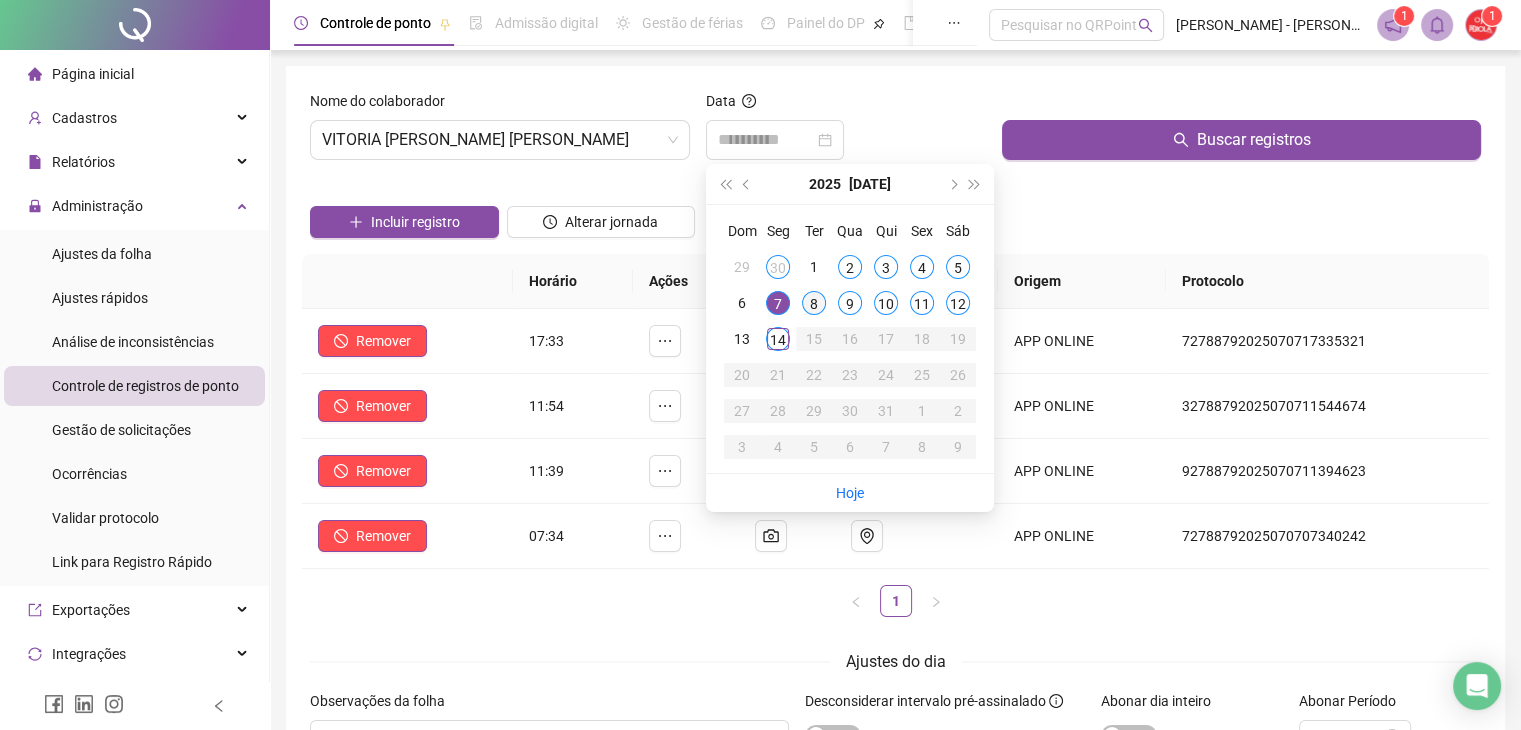 click on "8" at bounding box center (814, 303) 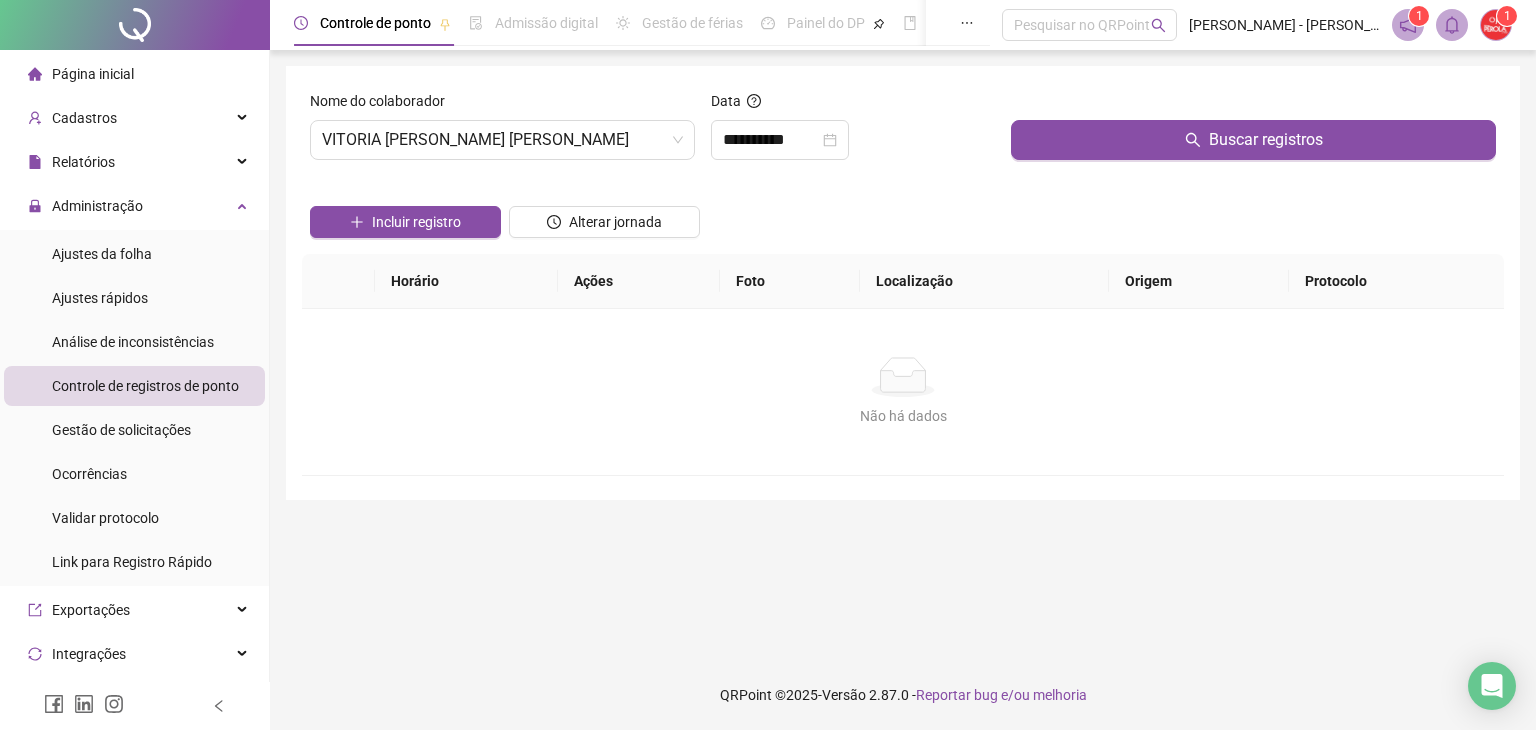 click at bounding box center [1253, 105] 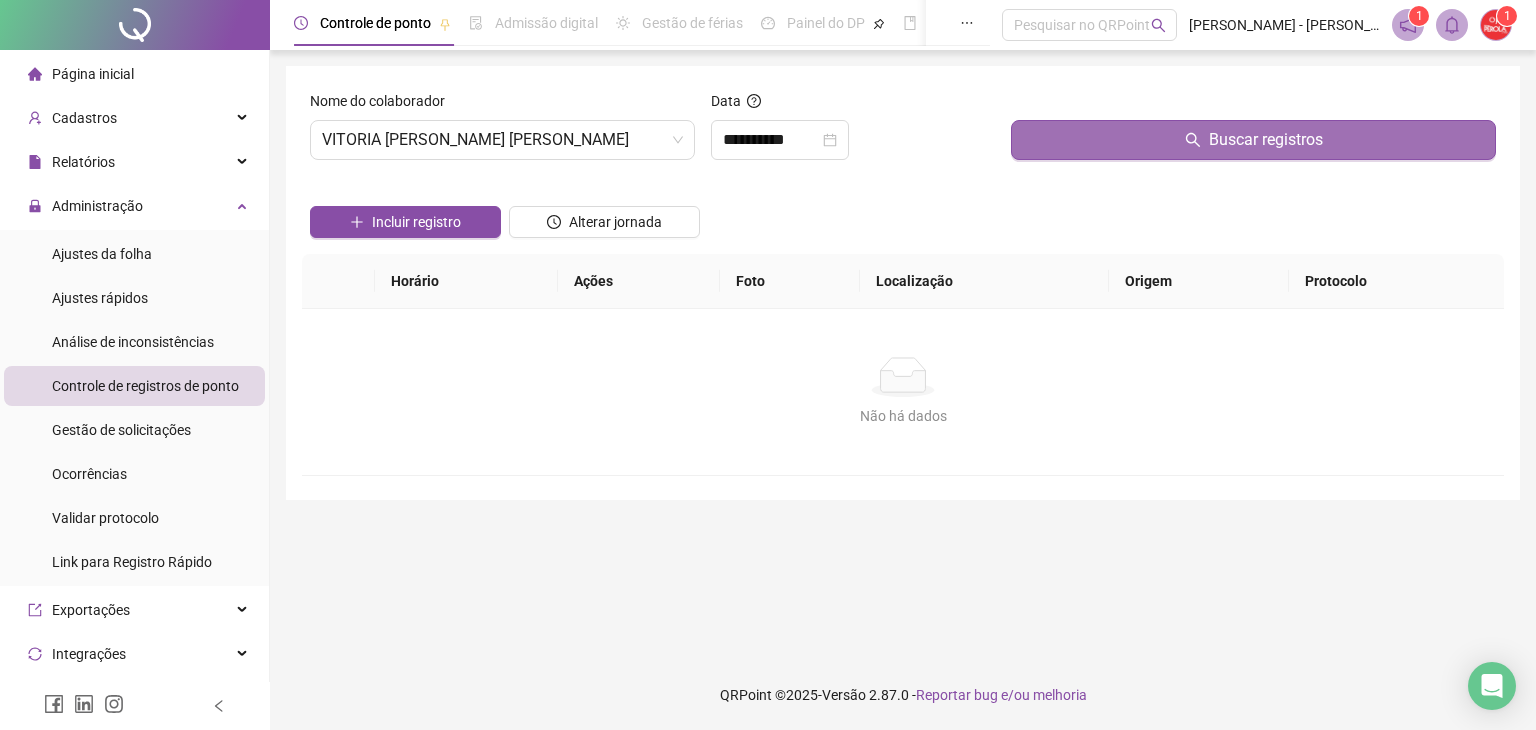 click on "Buscar registros" at bounding box center [1253, 140] 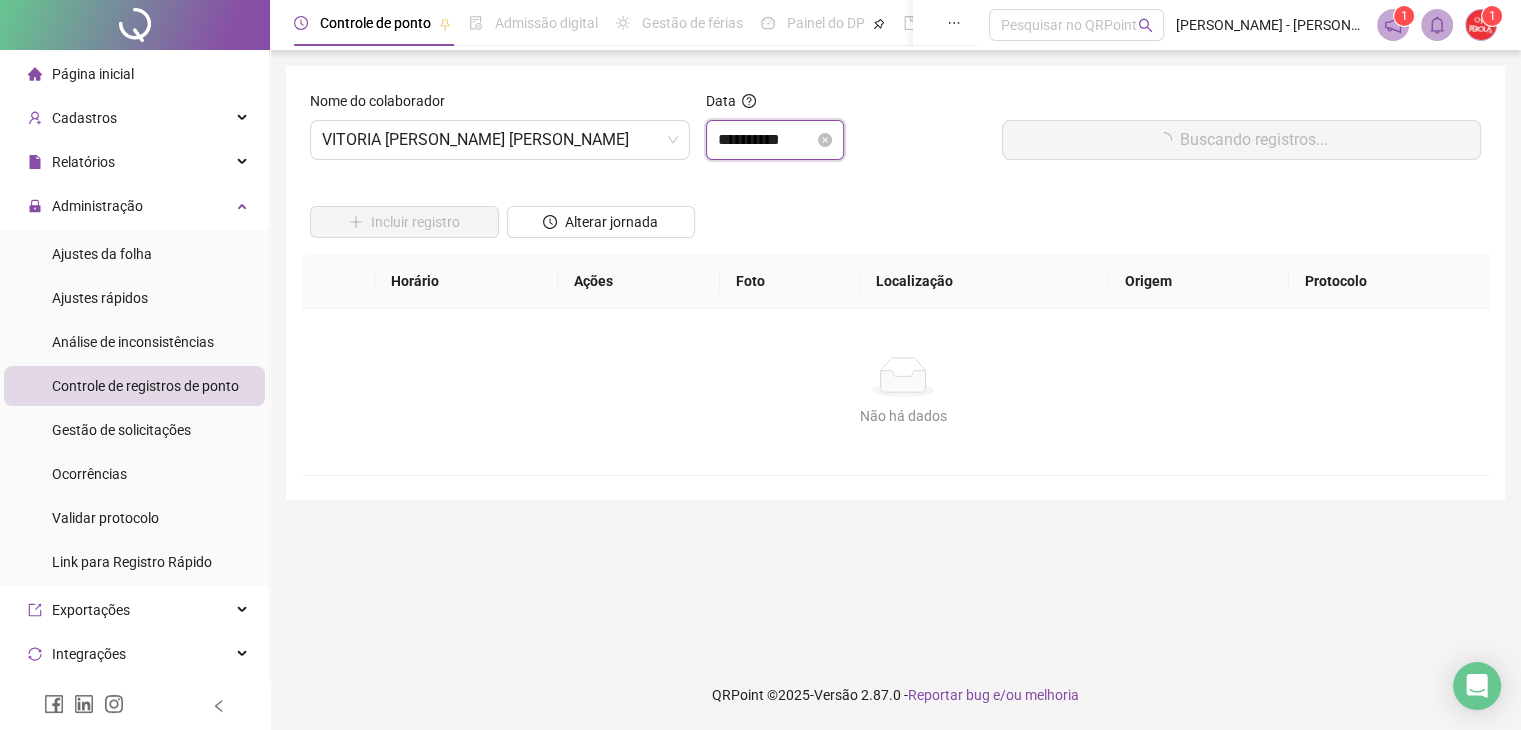 click on "**********" at bounding box center [766, 140] 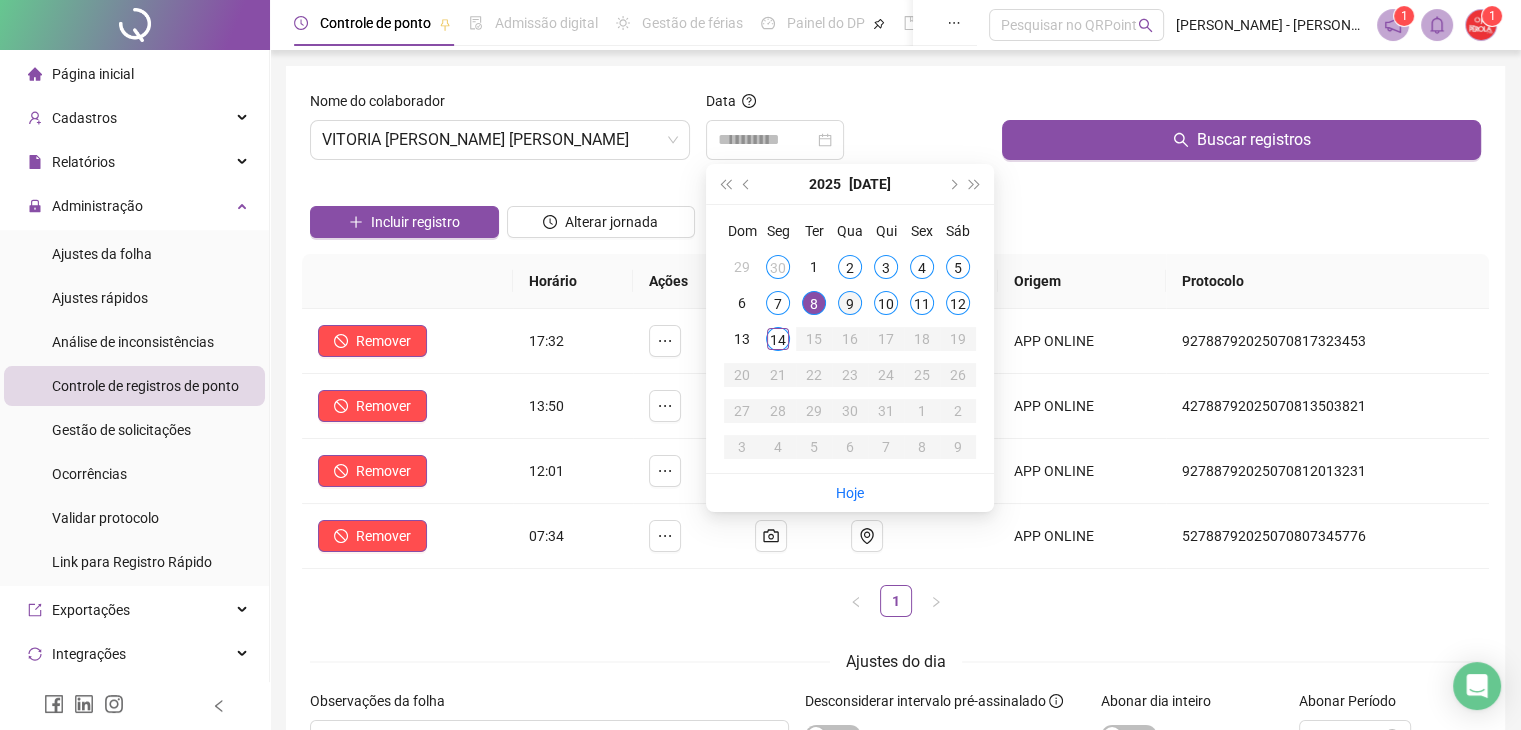 click on "9" at bounding box center [850, 303] 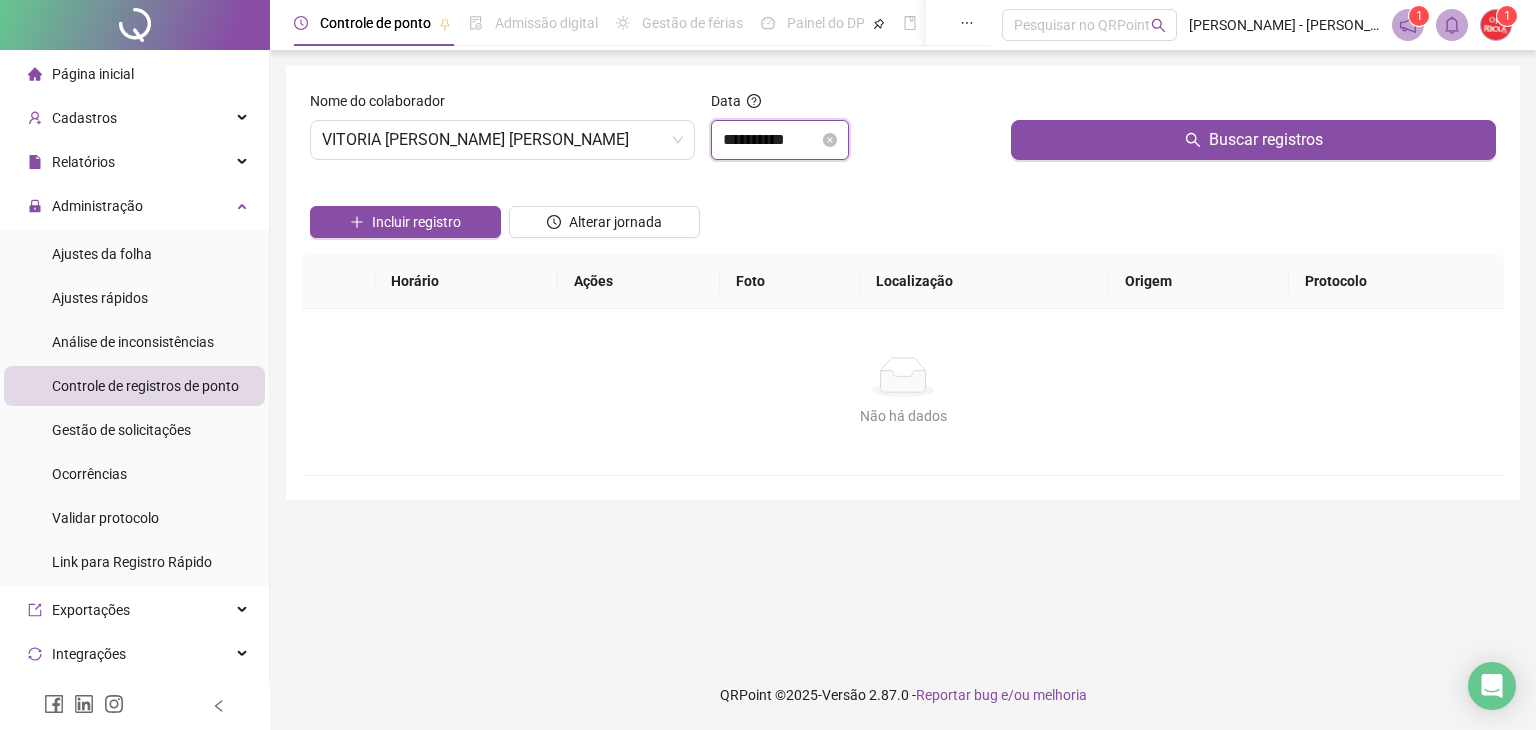 click on "**********" at bounding box center (771, 140) 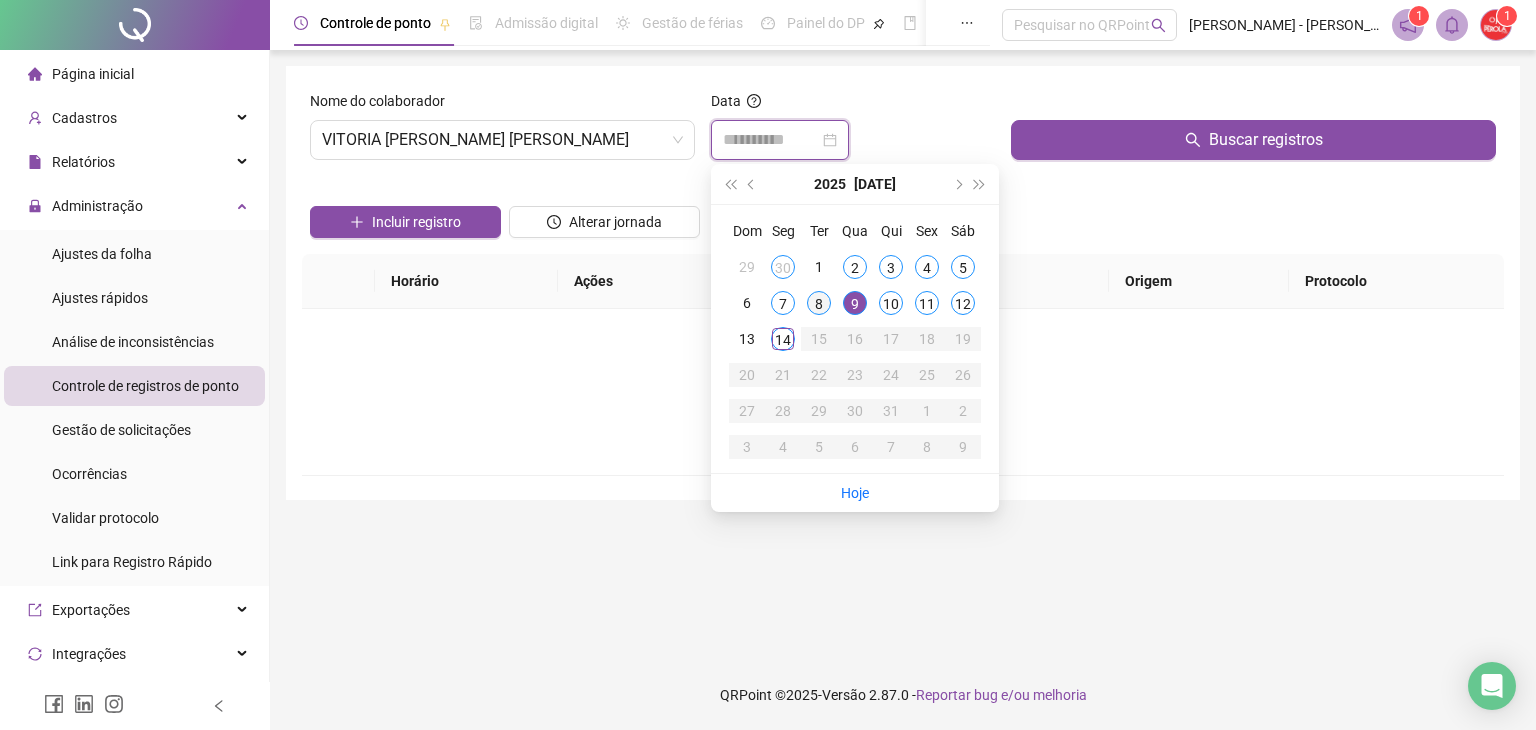 type on "**********" 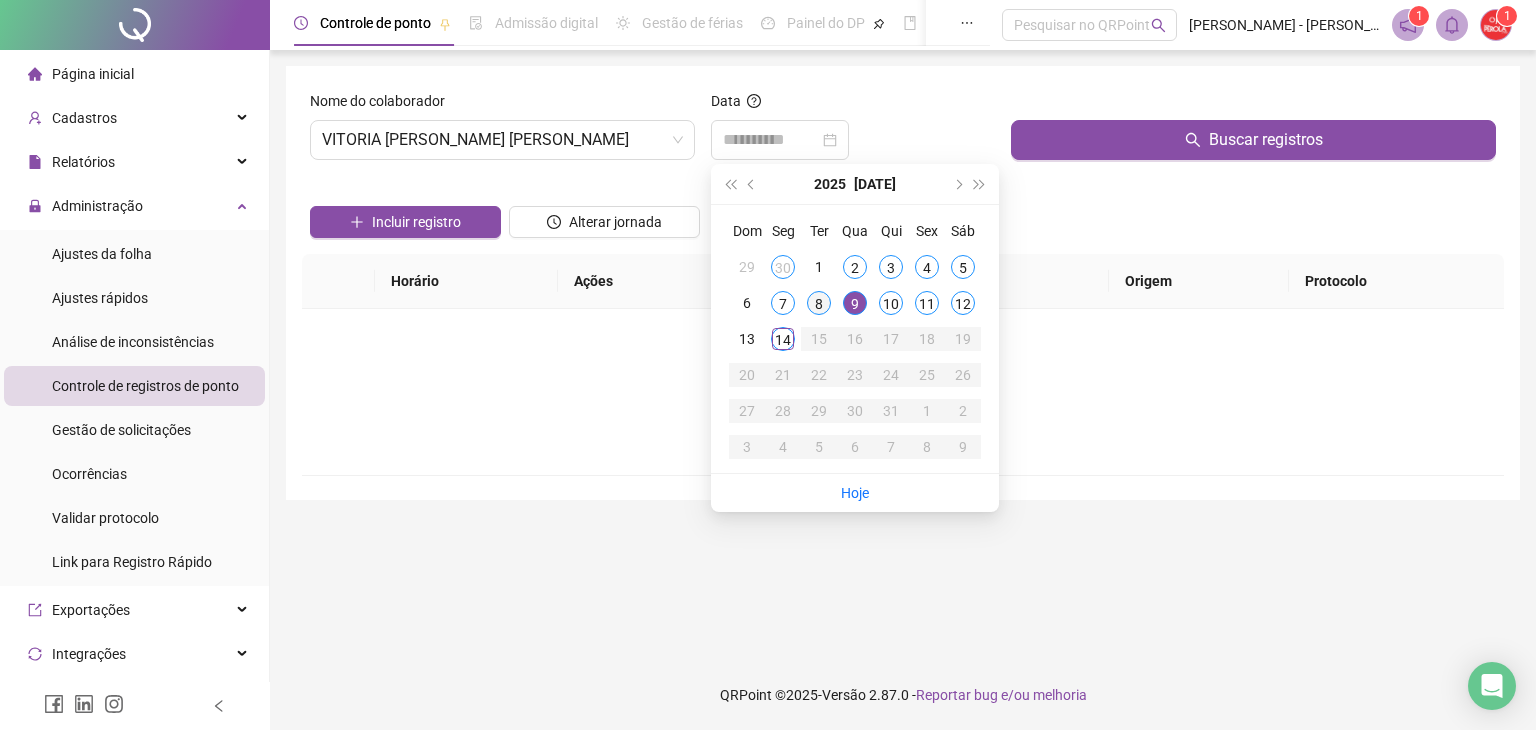 click on "8" at bounding box center (819, 303) 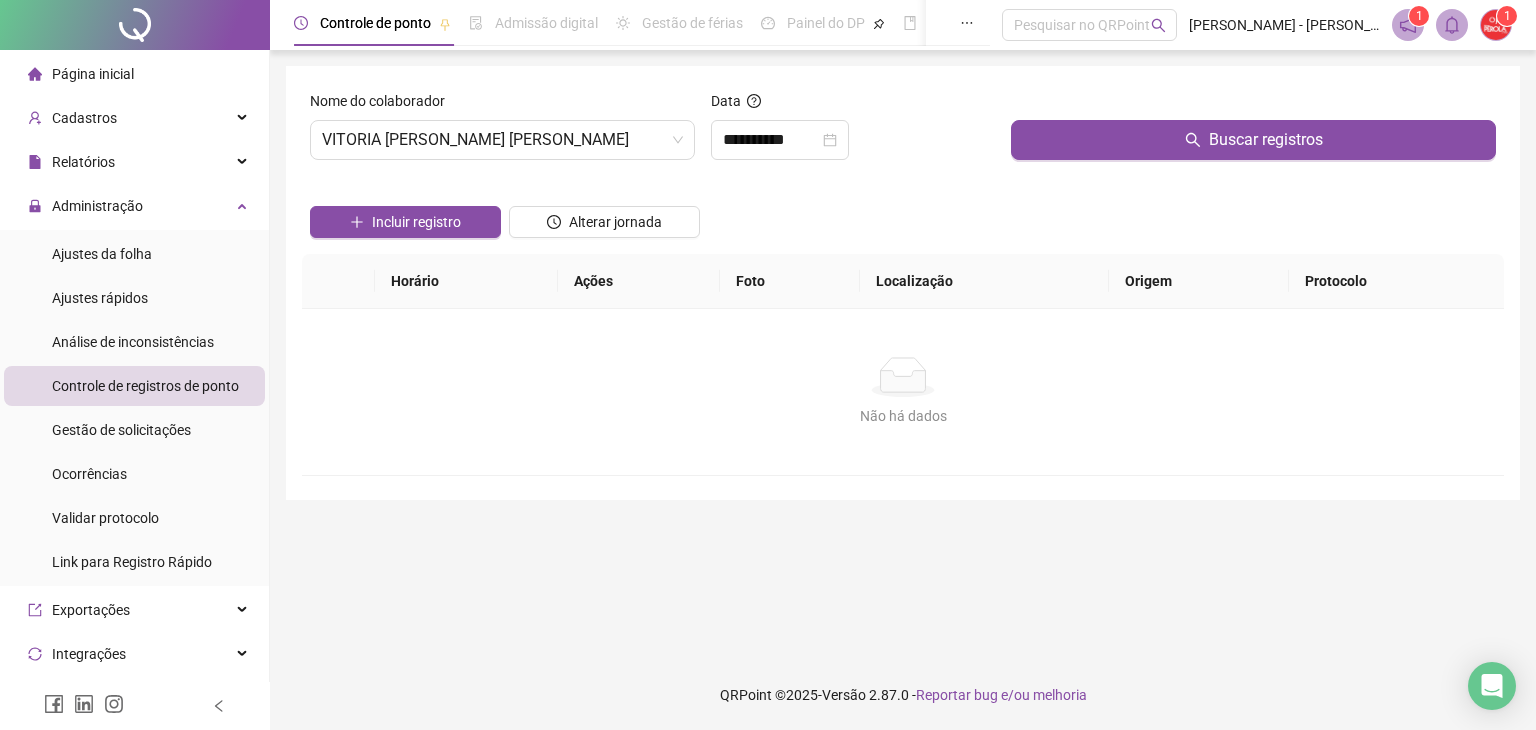 click at bounding box center [1253, 105] 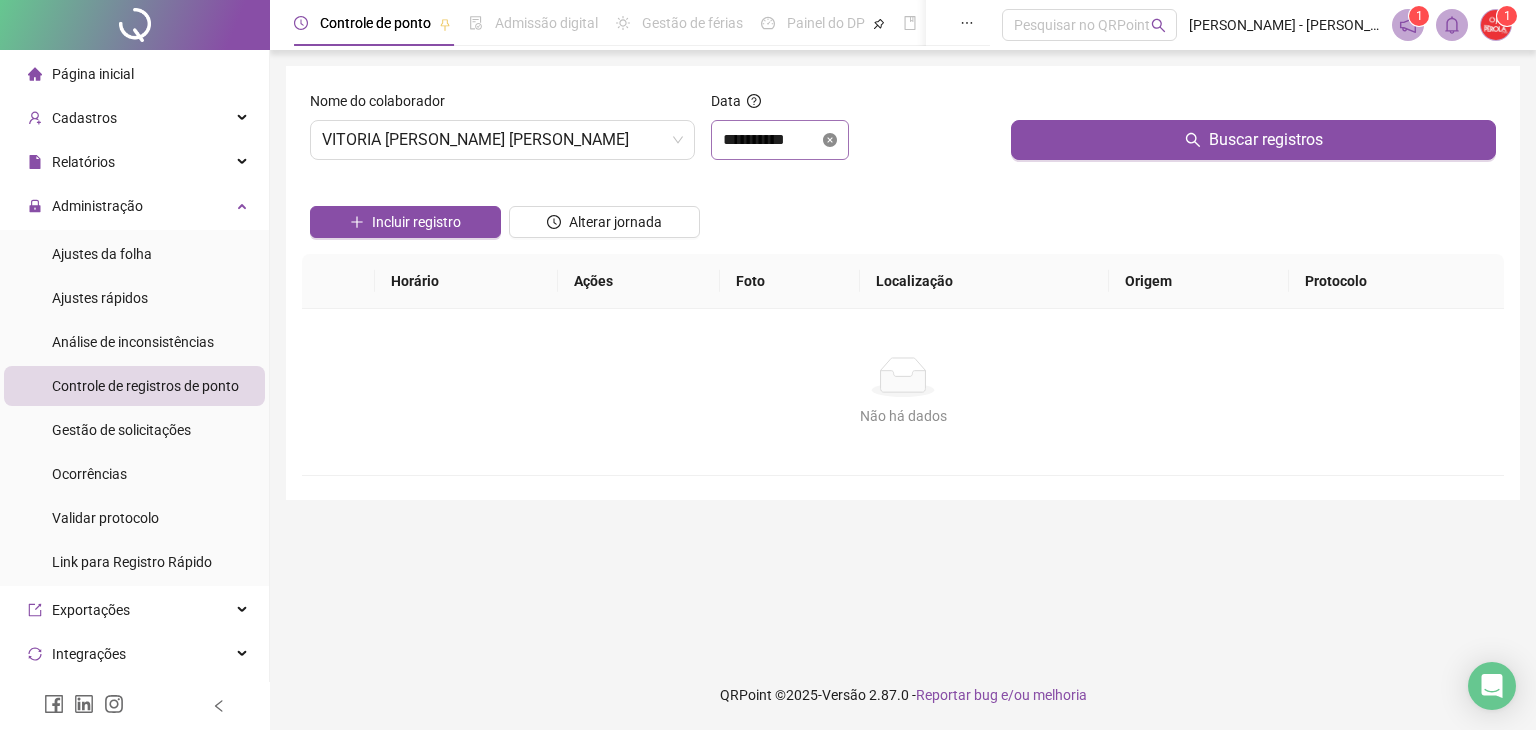 click 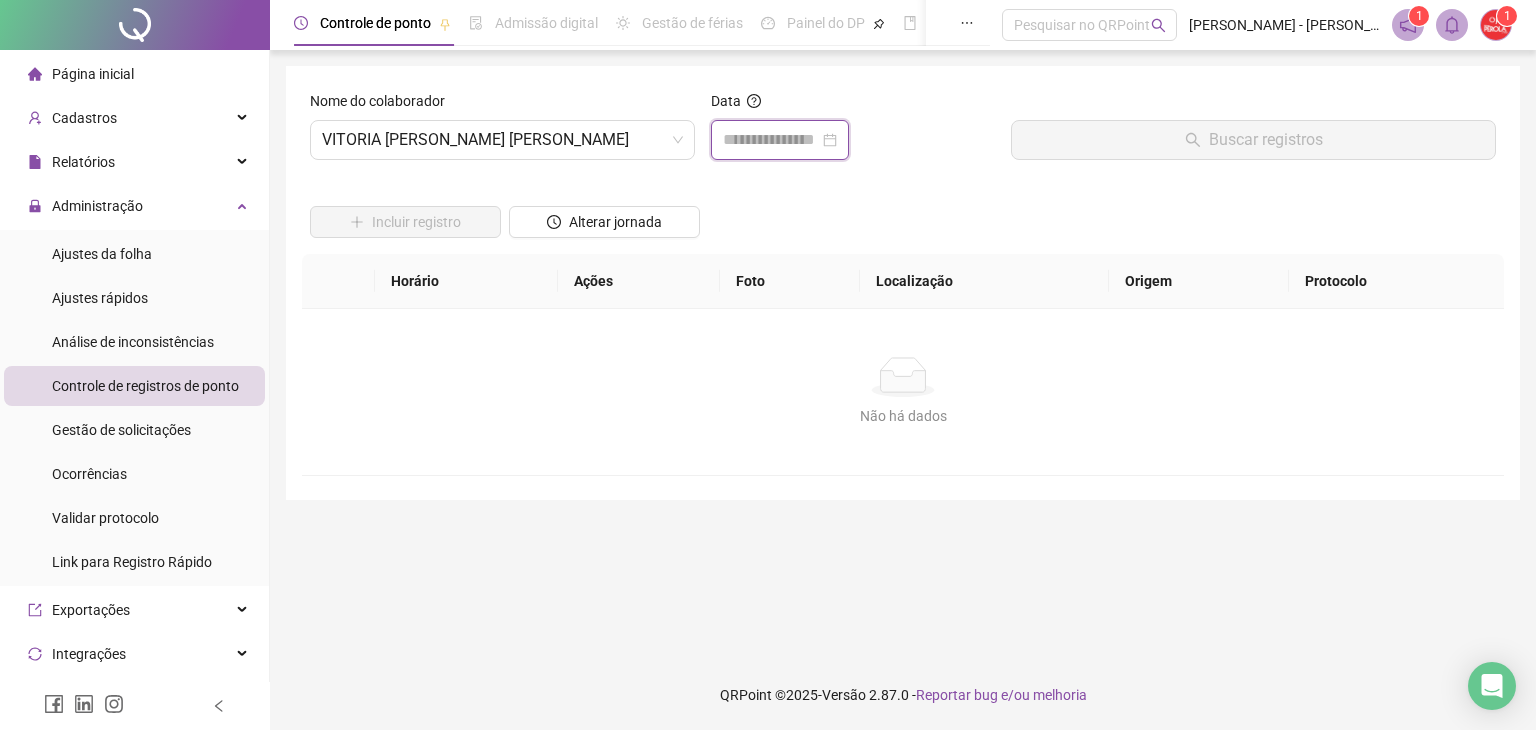 click at bounding box center [771, 140] 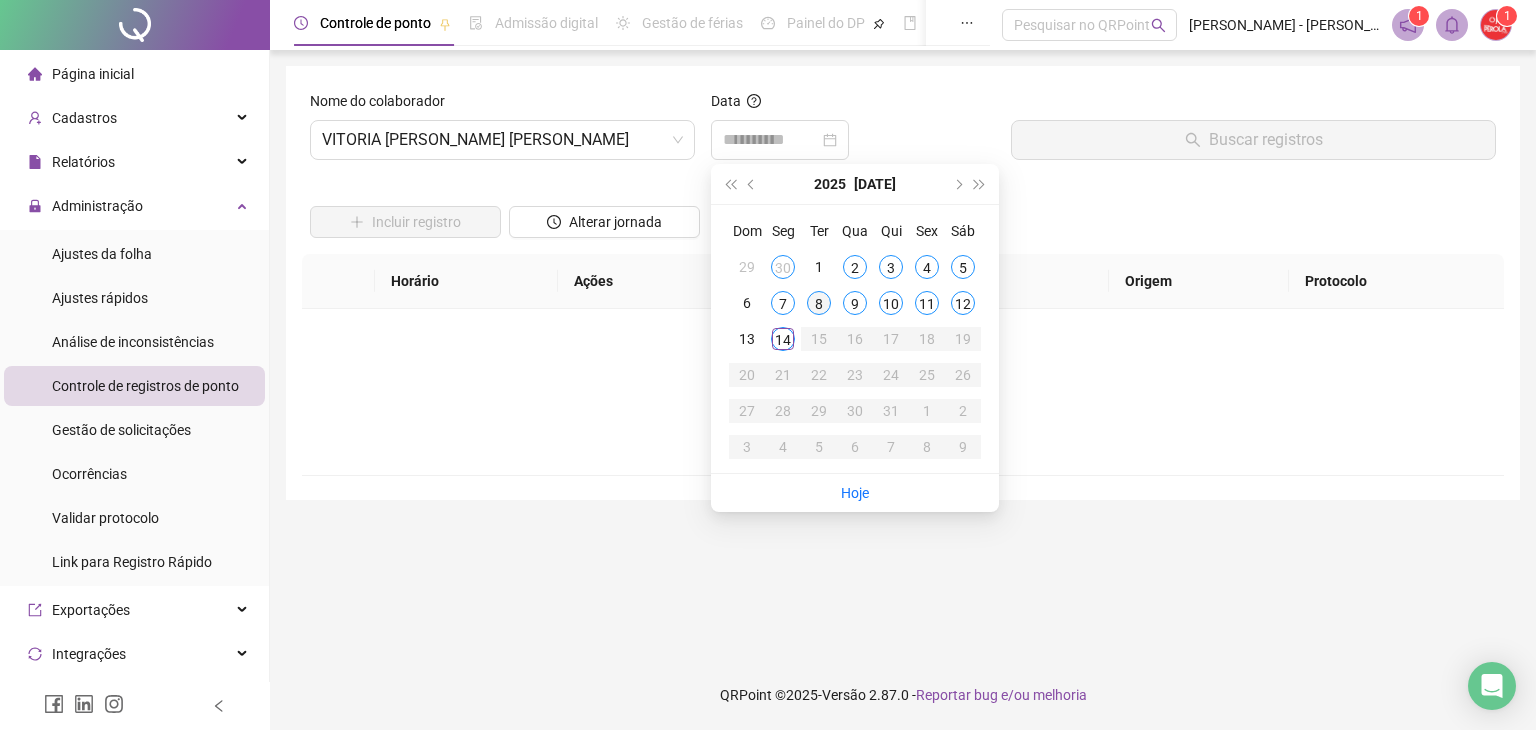 click on "8" at bounding box center [819, 303] 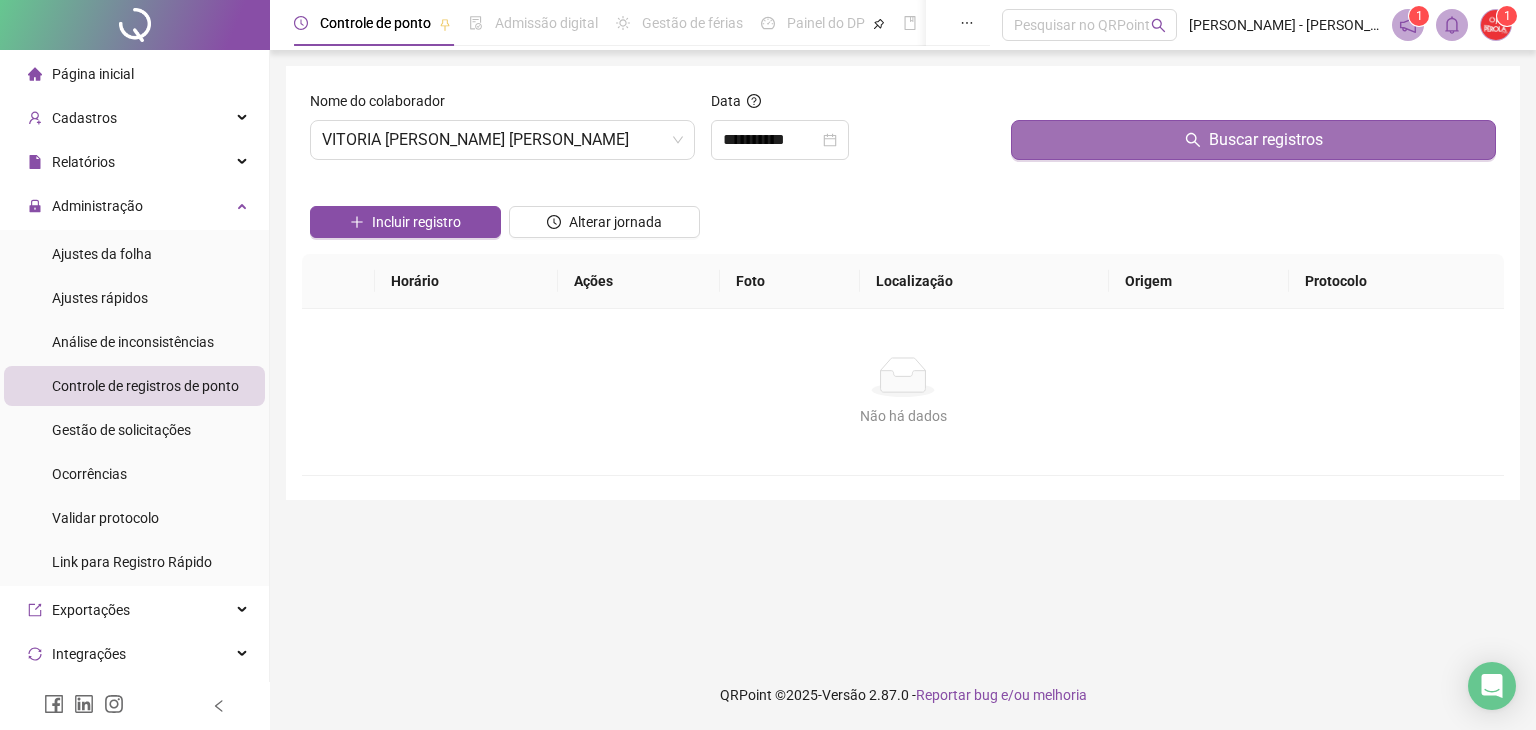 click on "Buscar registros" at bounding box center [1253, 140] 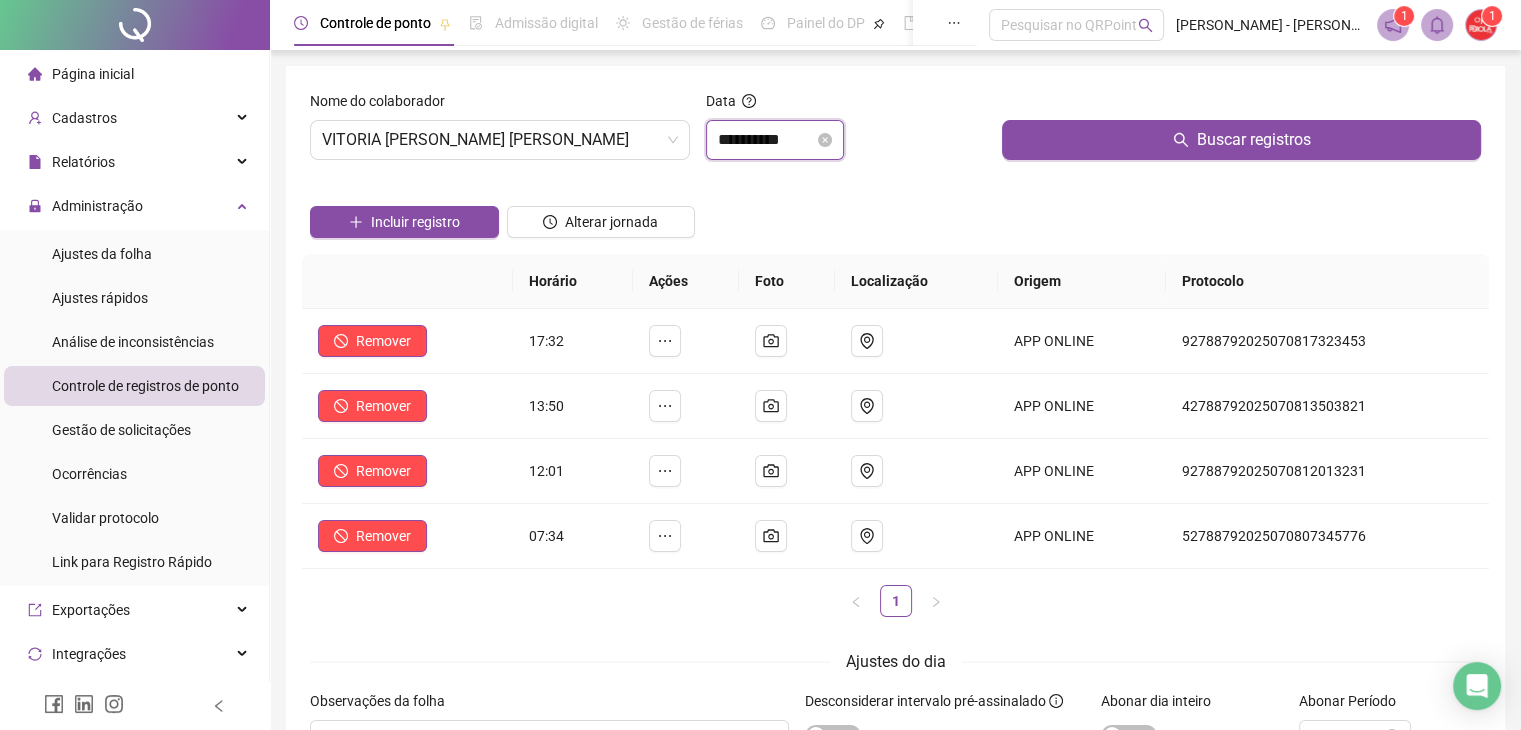 click on "**********" at bounding box center (766, 140) 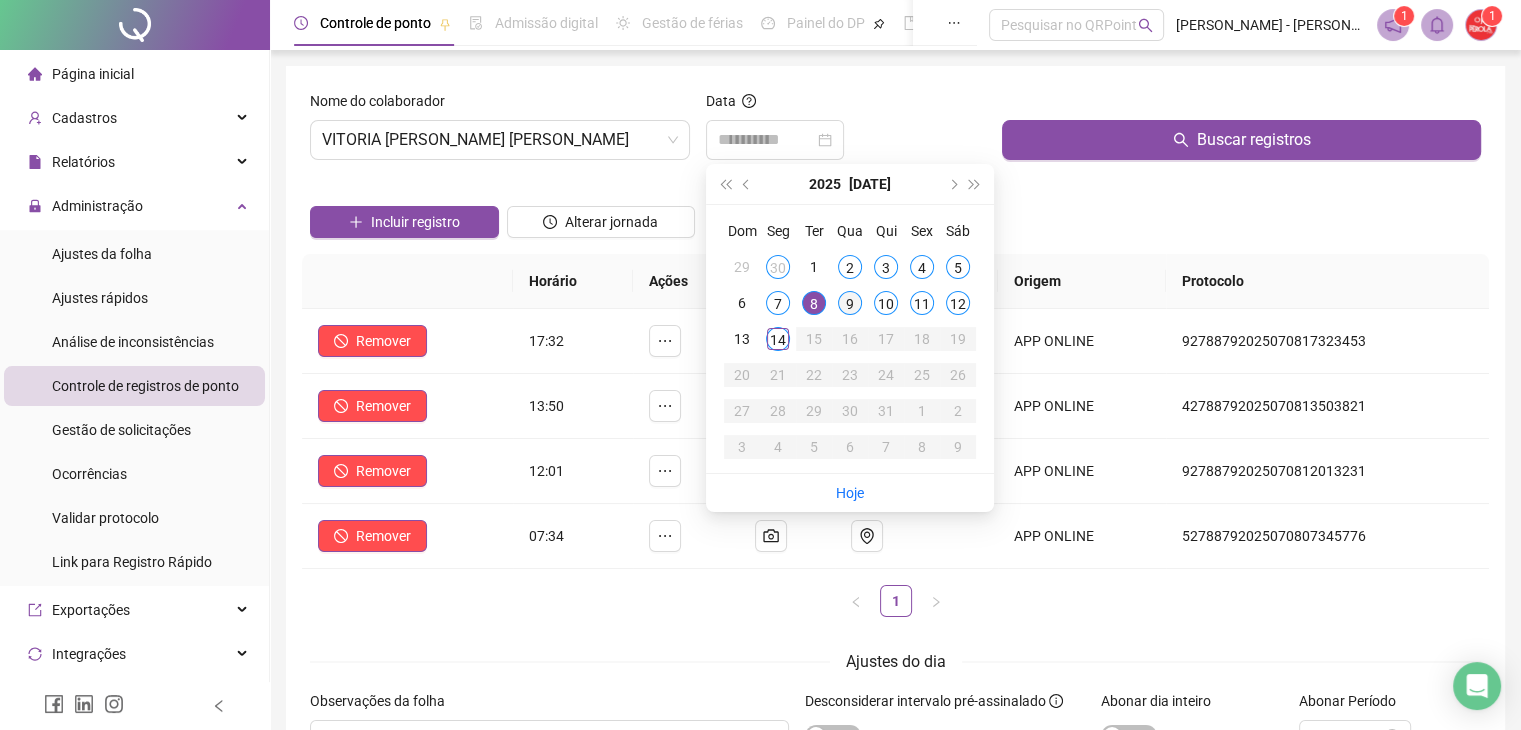 click on "9" at bounding box center (850, 303) 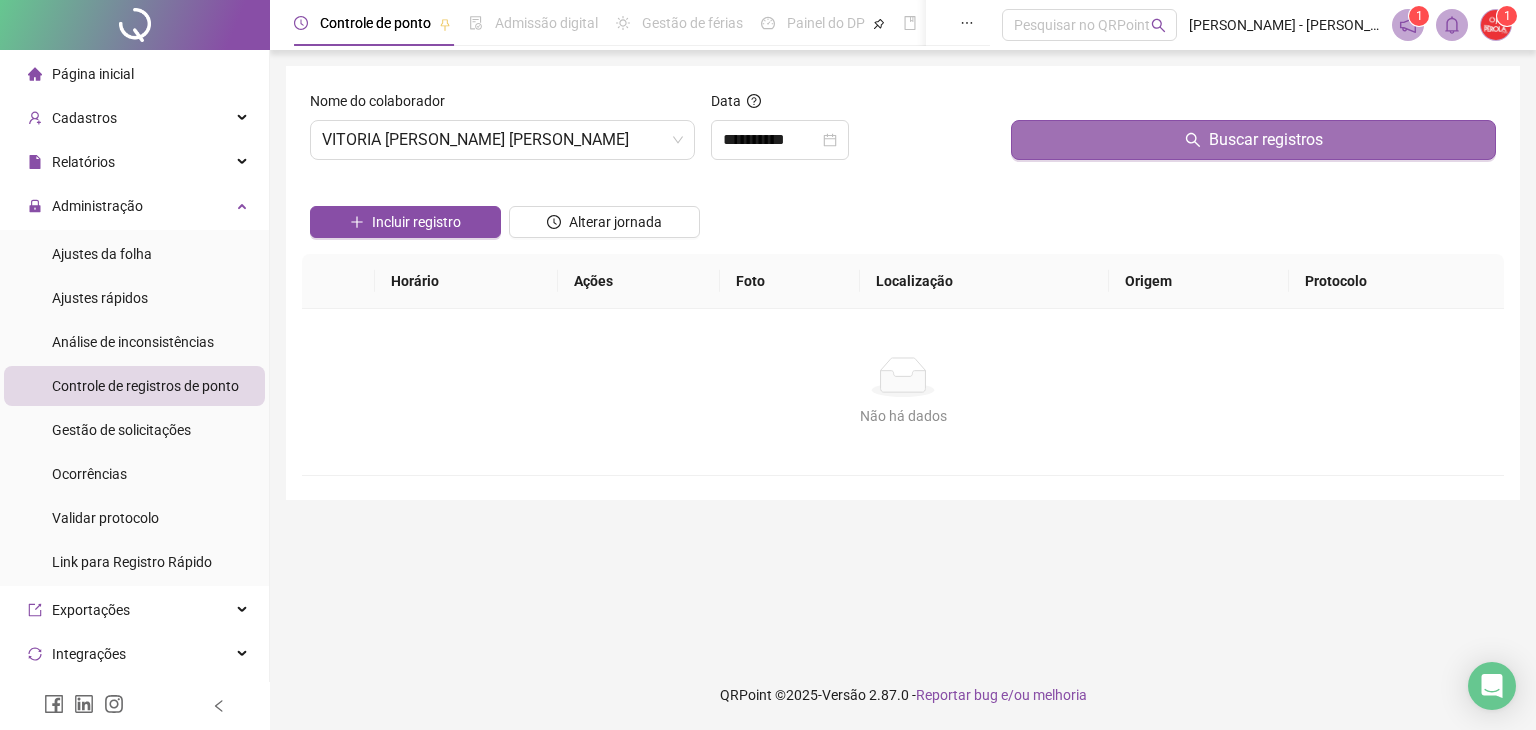 click on "Buscar registros" at bounding box center (1253, 140) 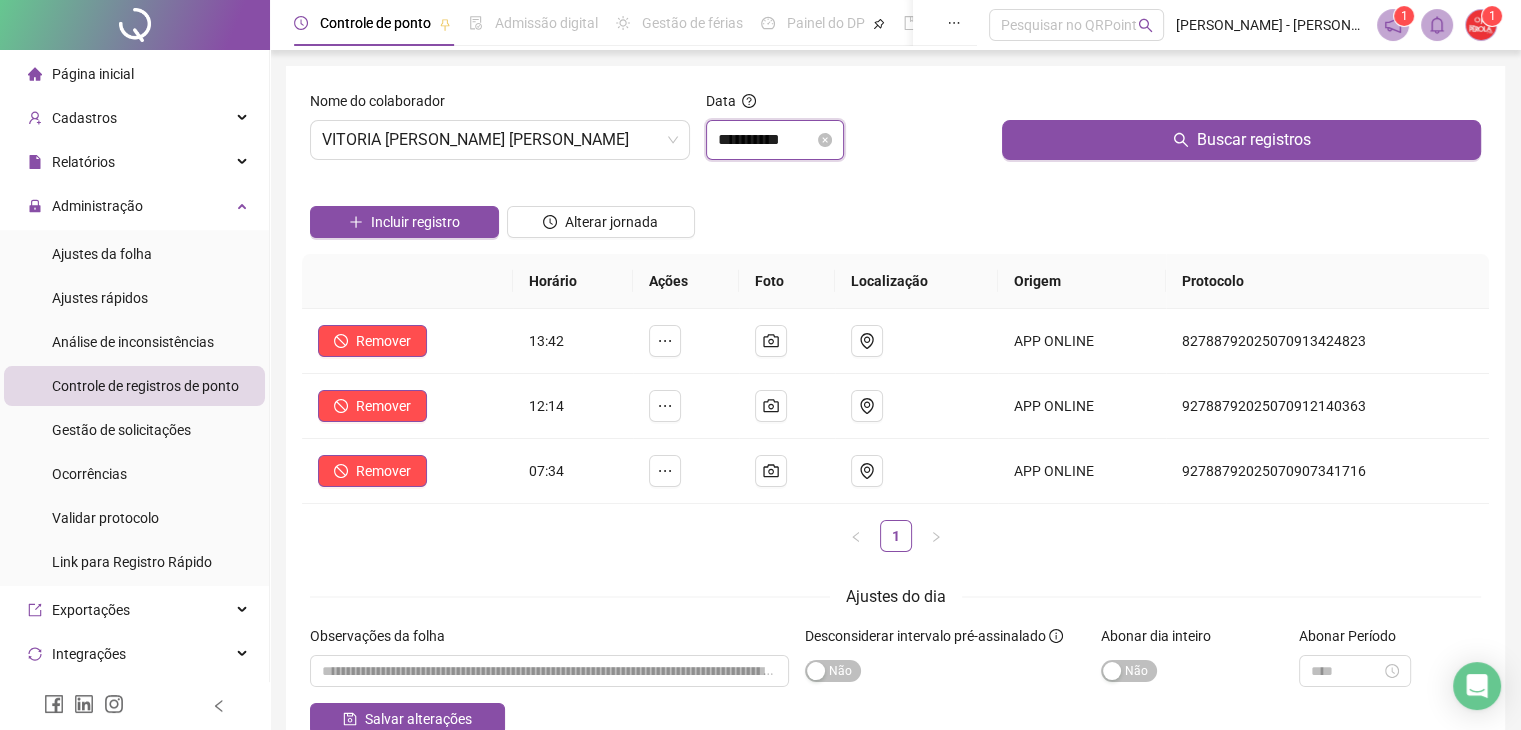 click on "**********" at bounding box center [766, 140] 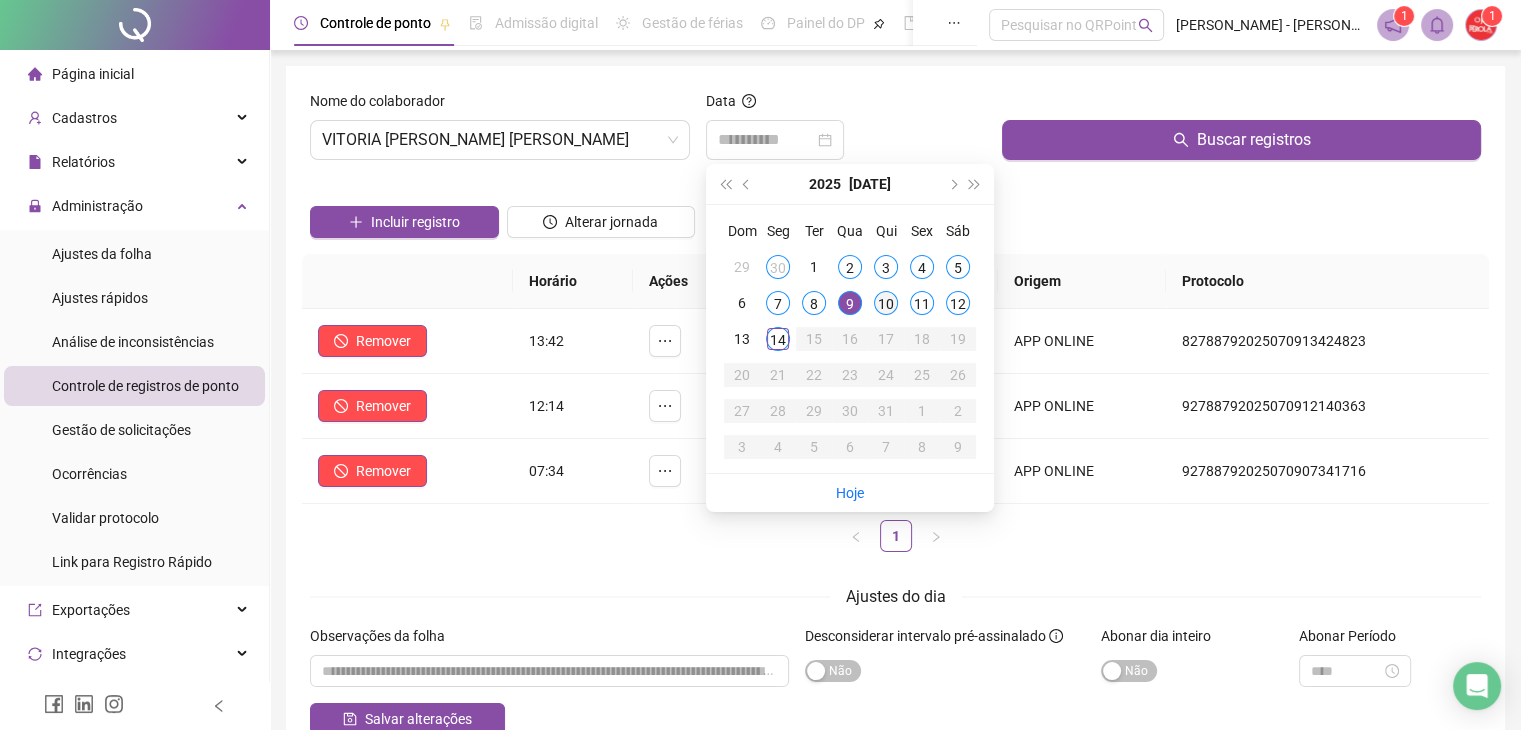 click on "10" at bounding box center [886, 303] 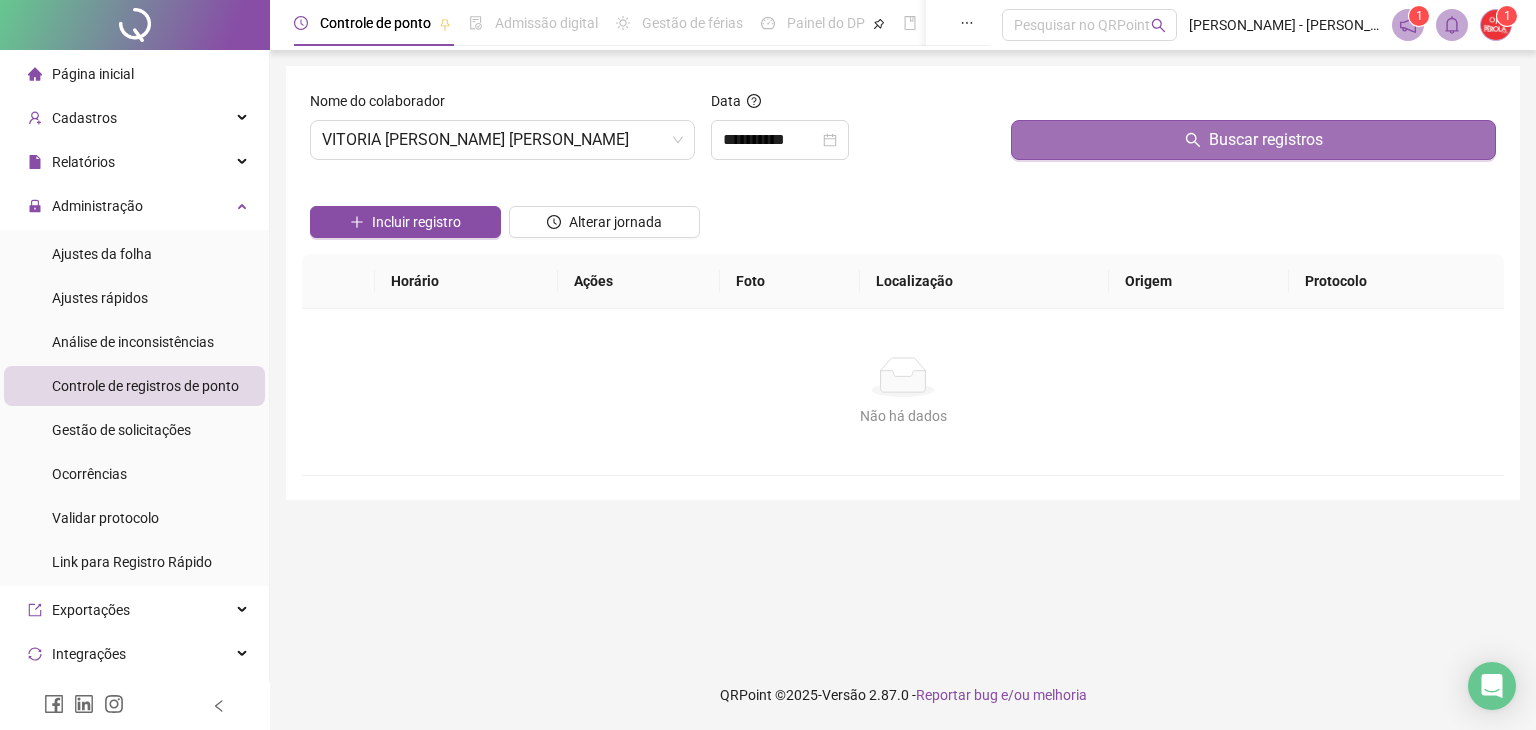 click on "Buscar registros" at bounding box center [1253, 140] 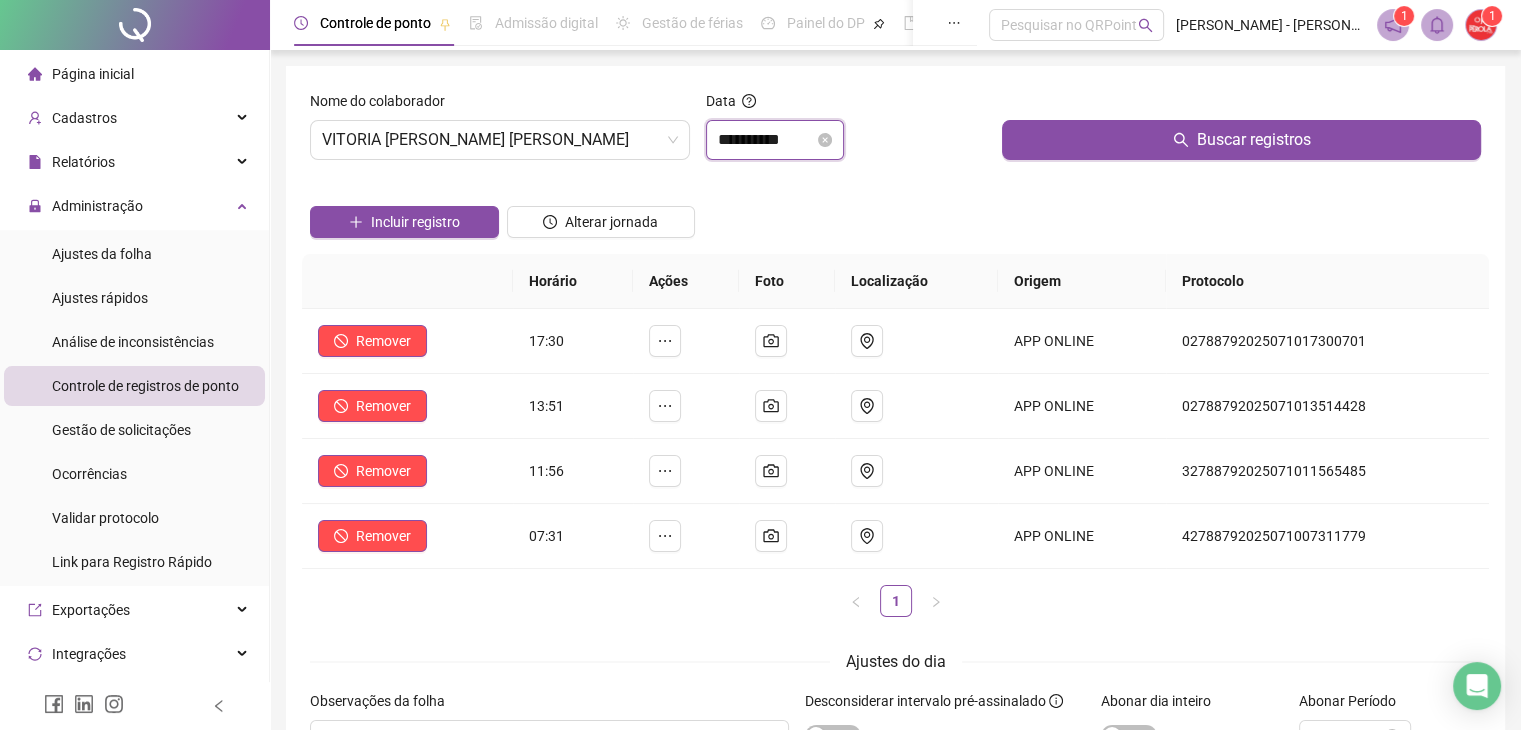 click on "**********" at bounding box center (766, 140) 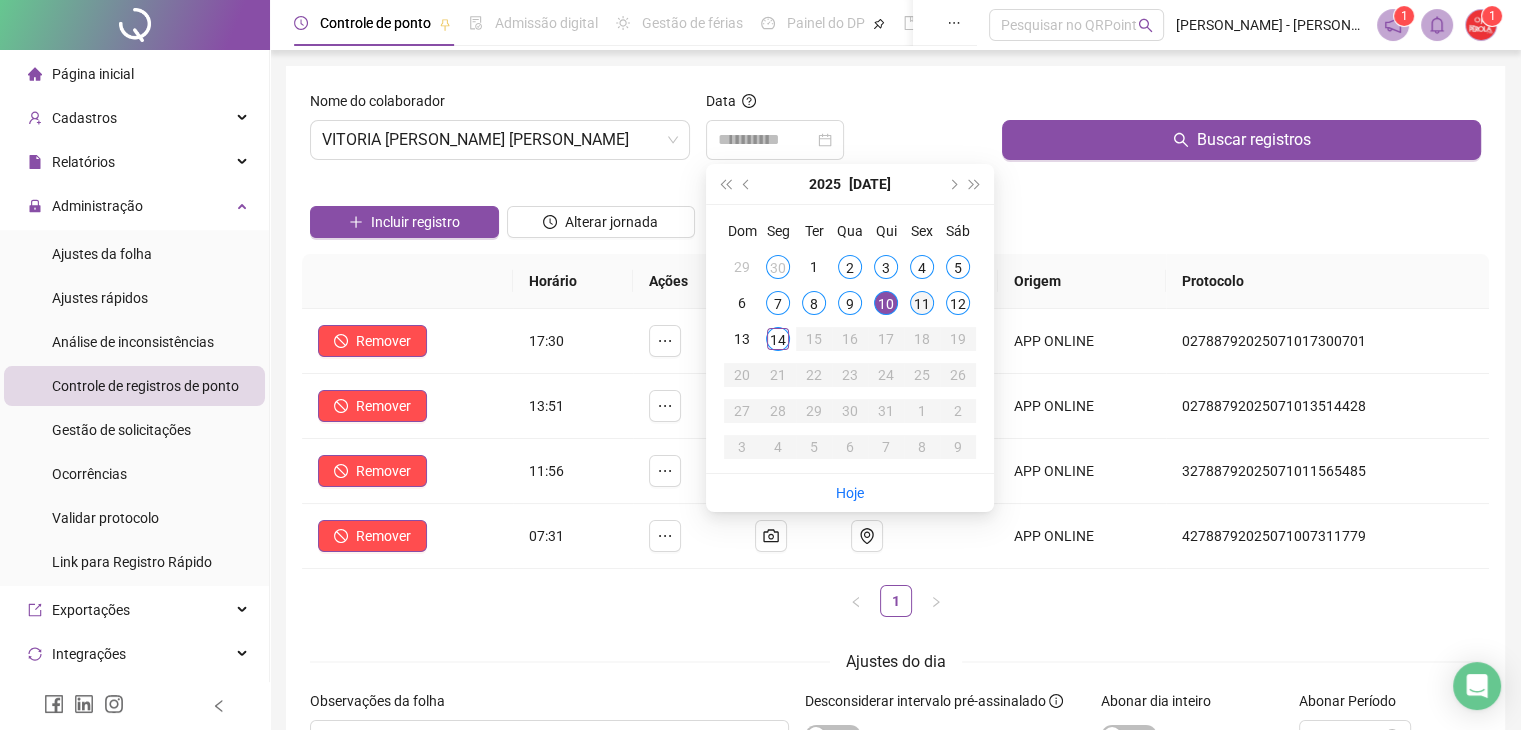 click on "11" at bounding box center (922, 303) 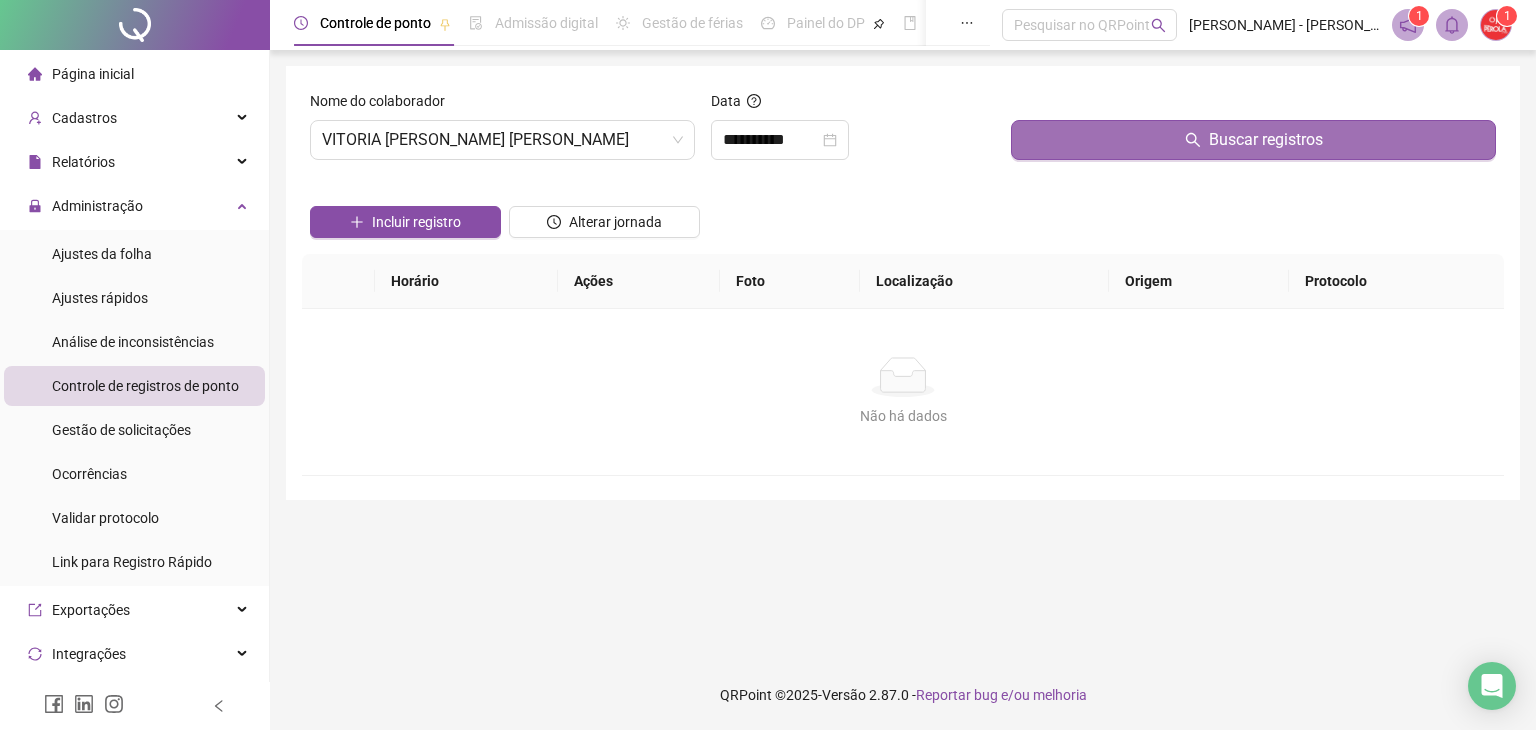 click on "Buscar registros" at bounding box center (1253, 140) 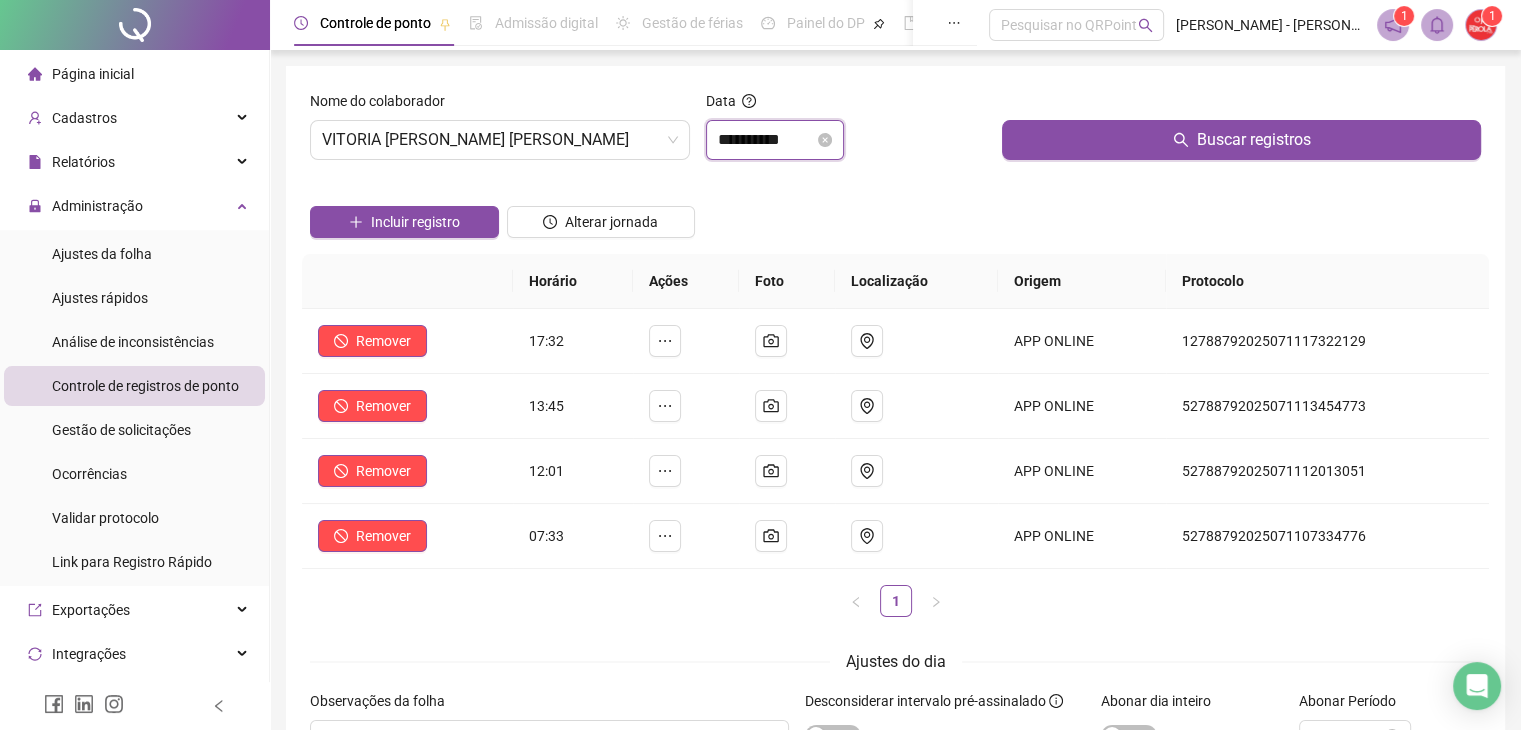 click on "**********" at bounding box center (766, 140) 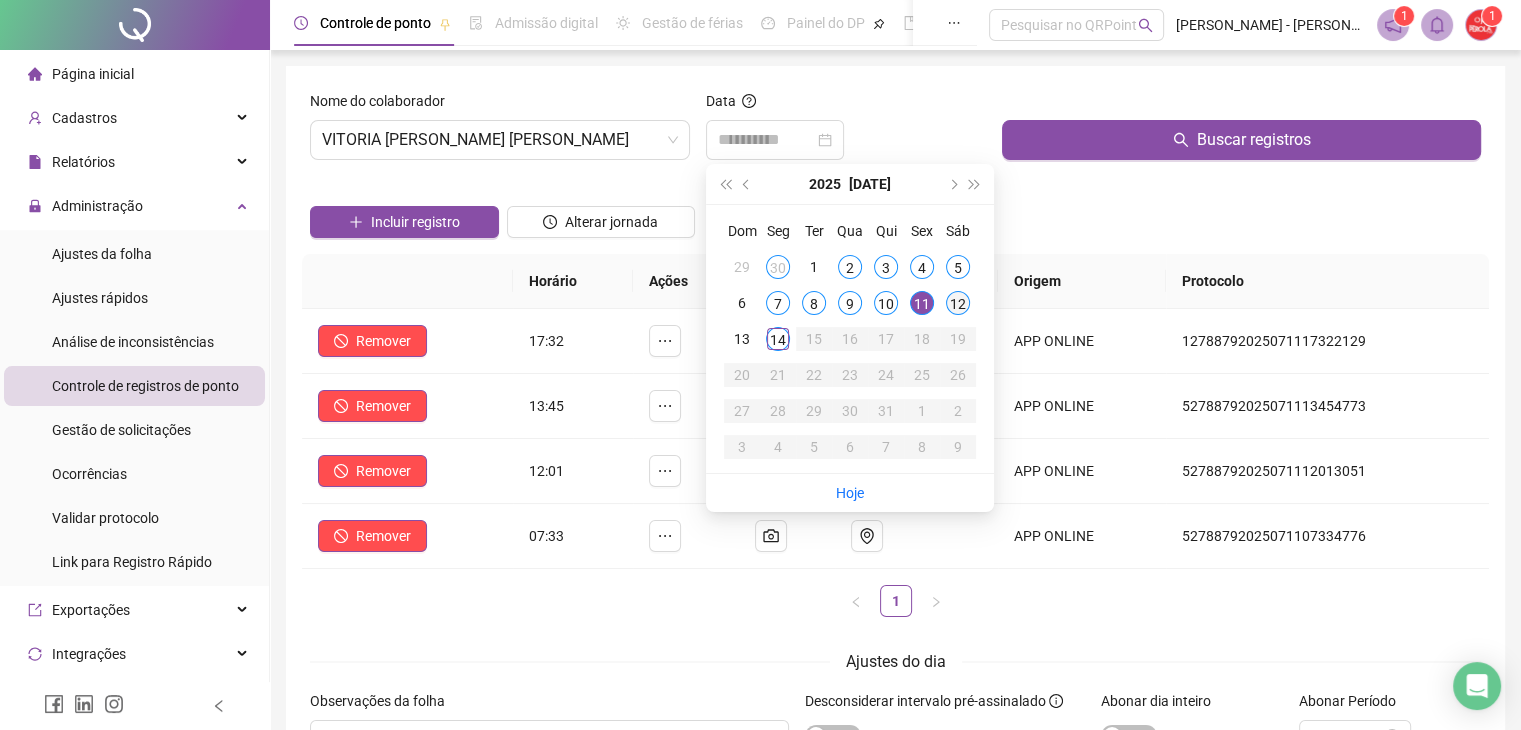 click on "12" at bounding box center (958, 303) 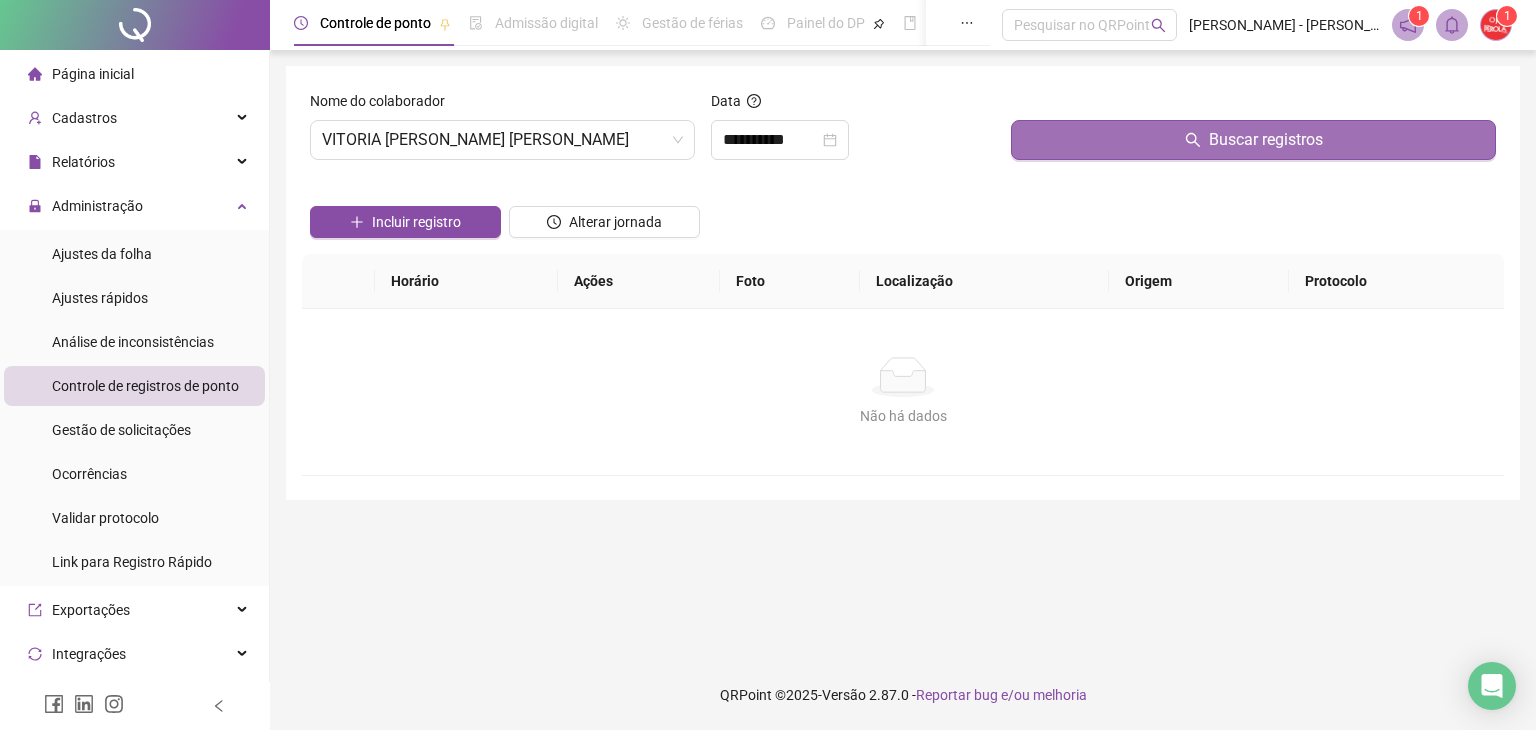 click on "Buscar registros" at bounding box center (1253, 140) 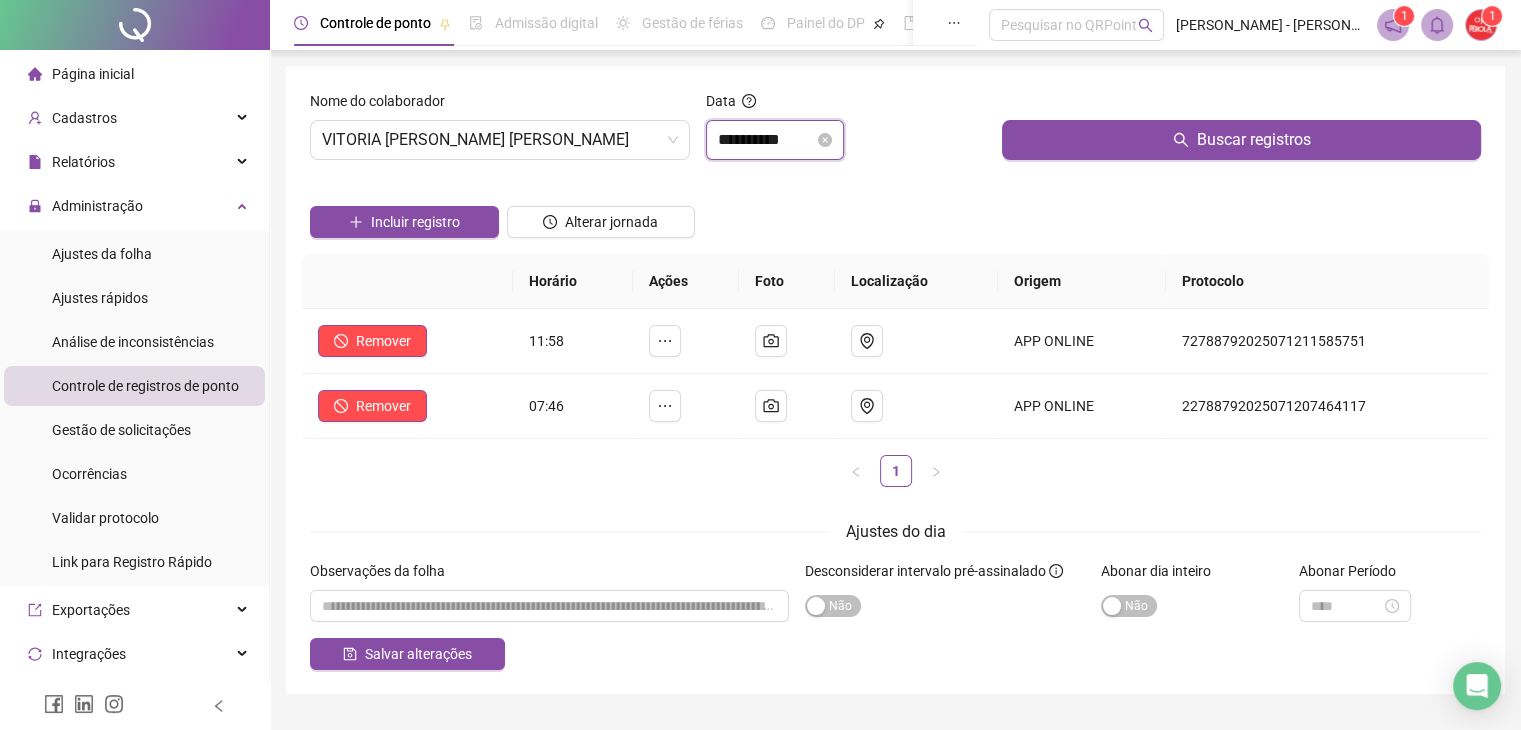click on "**********" at bounding box center (766, 140) 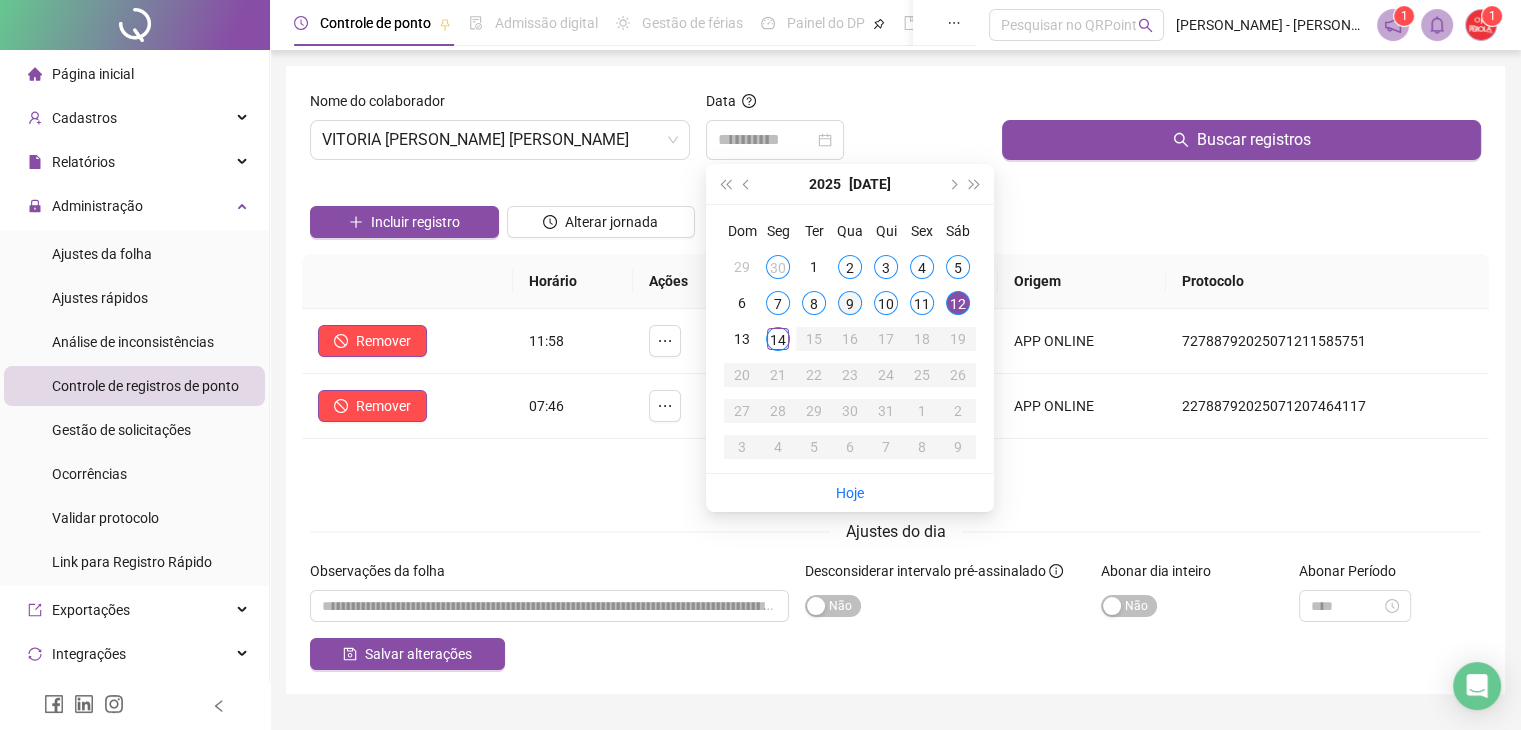 click on "9" at bounding box center [850, 303] 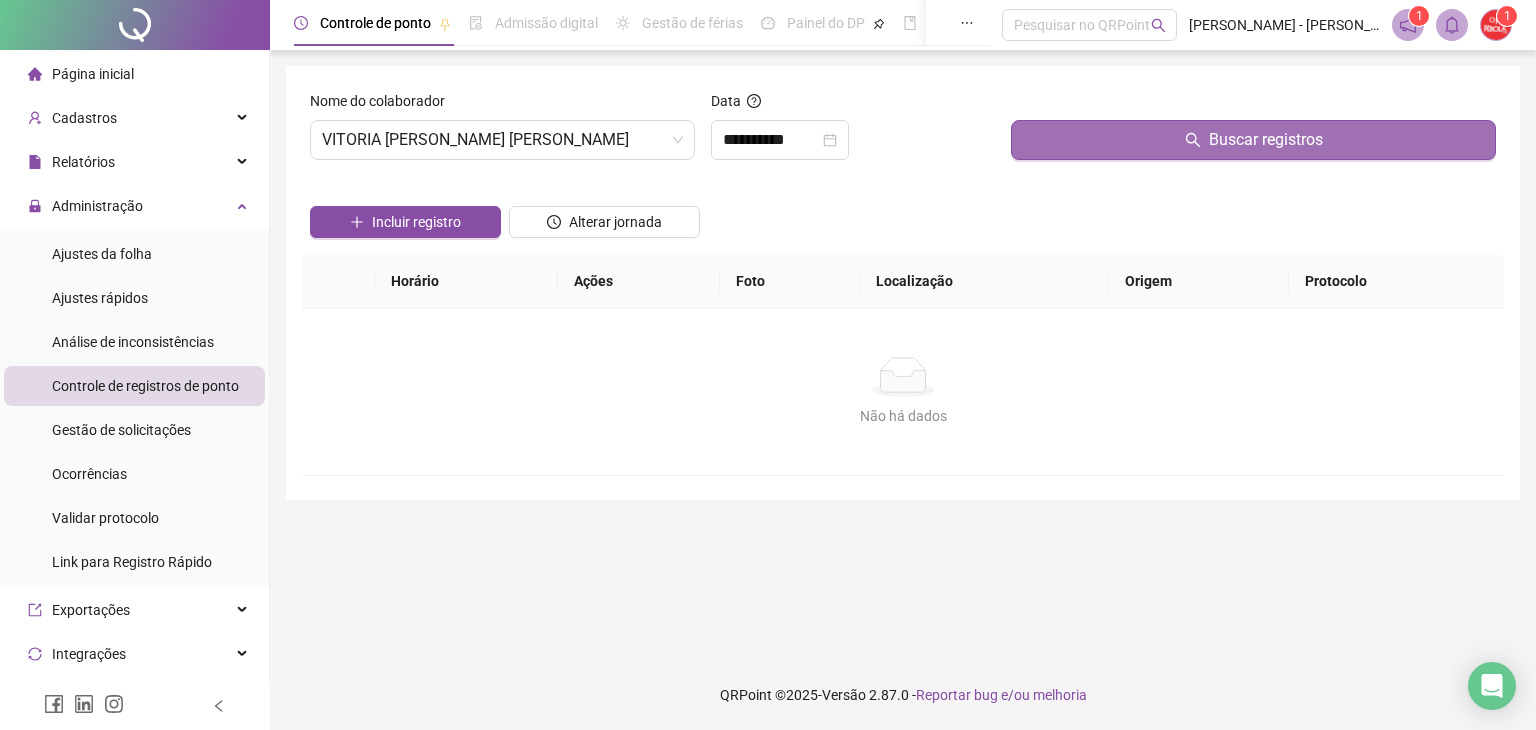 click on "Buscar registros" at bounding box center (1253, 140) 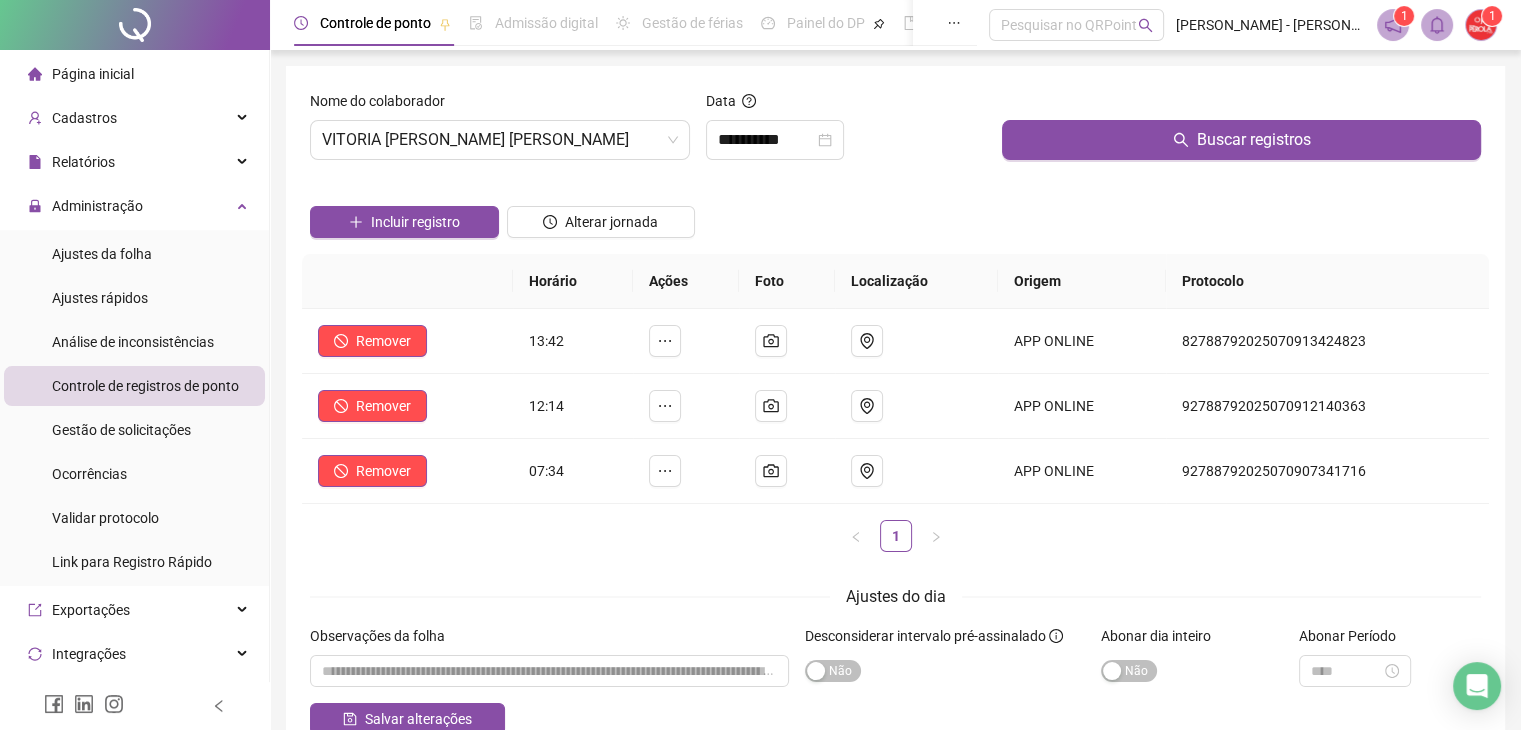 click on "Incluir registro   Alterar jornada" at bounding box center [895, 215] 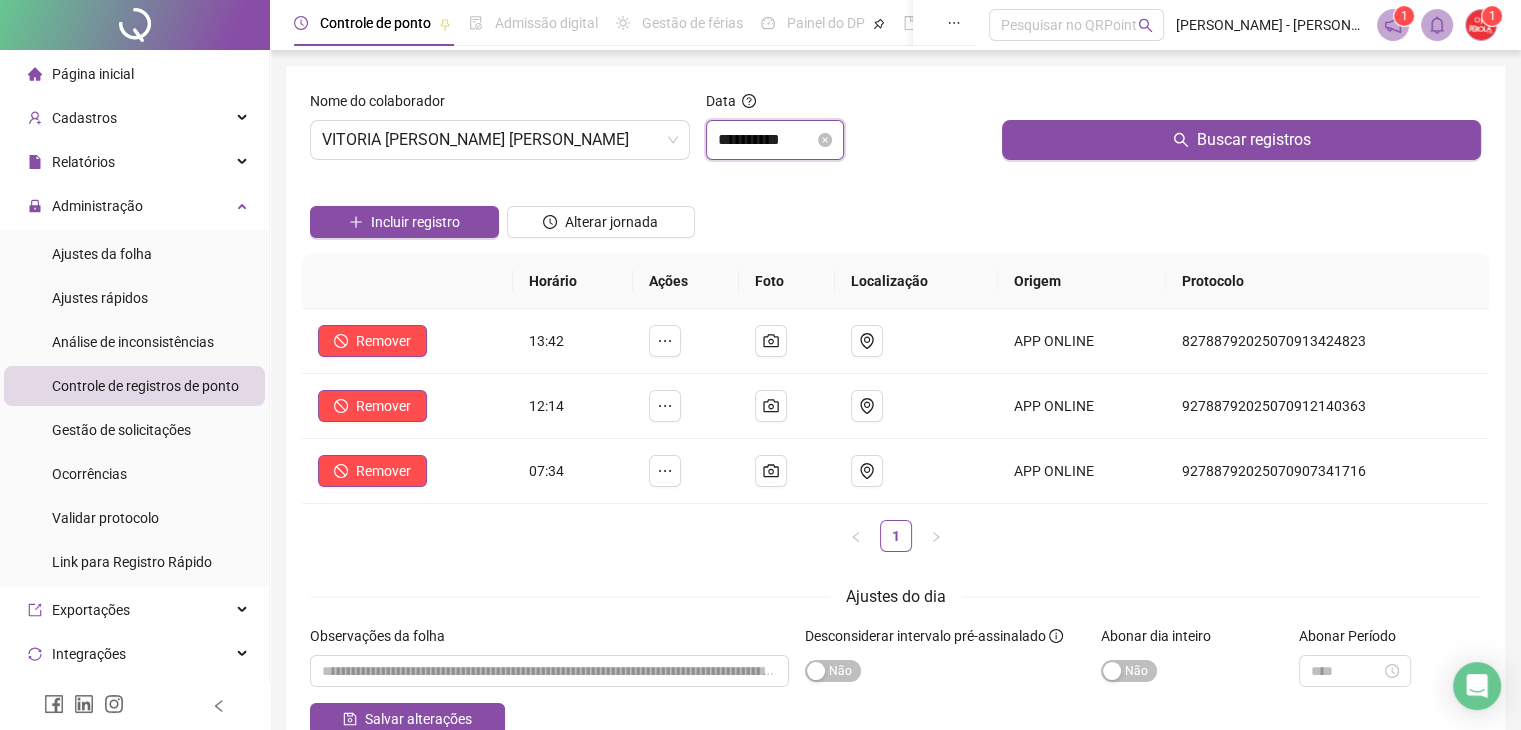 click on "**********" at bounding box center [766, 140] 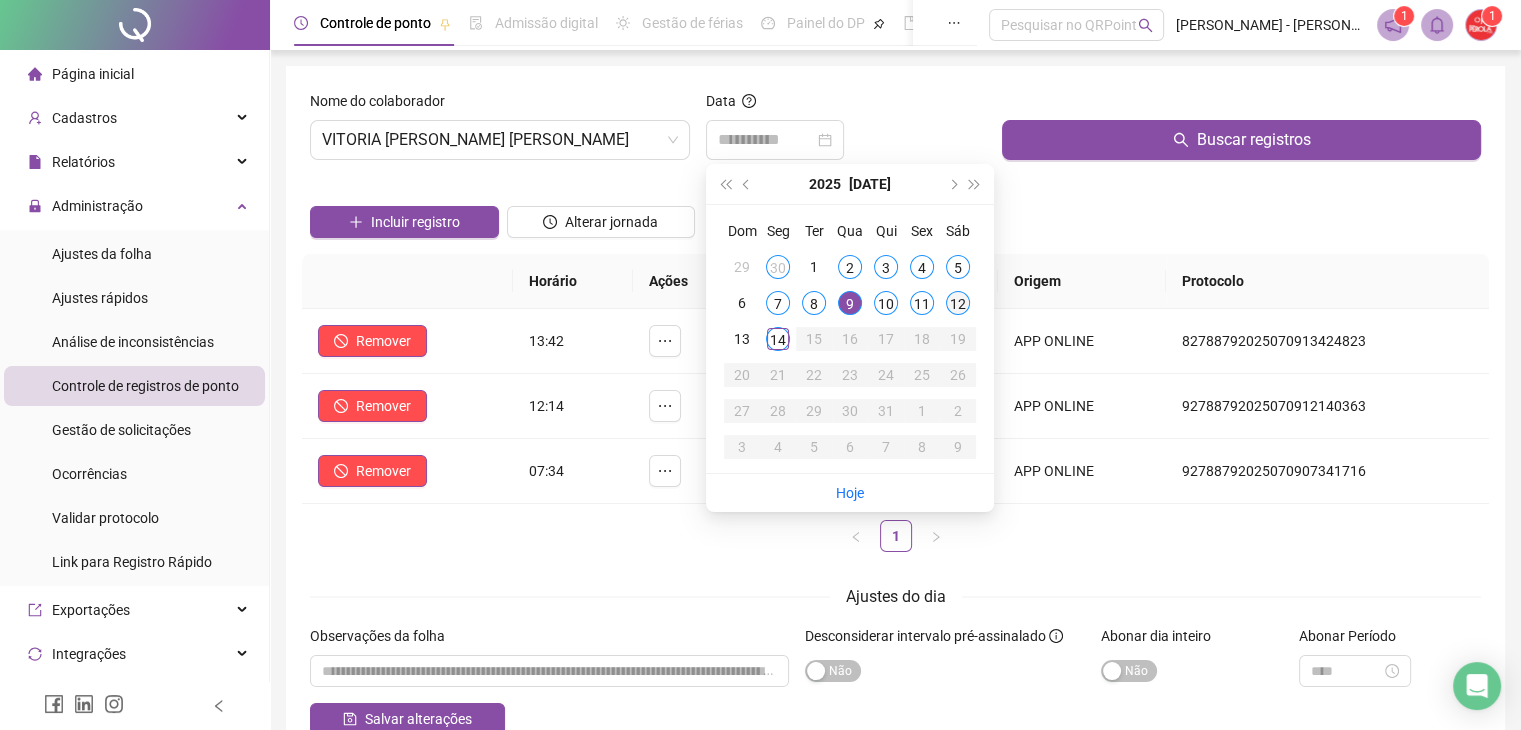 click on "12" at bounding box center (958, 303) 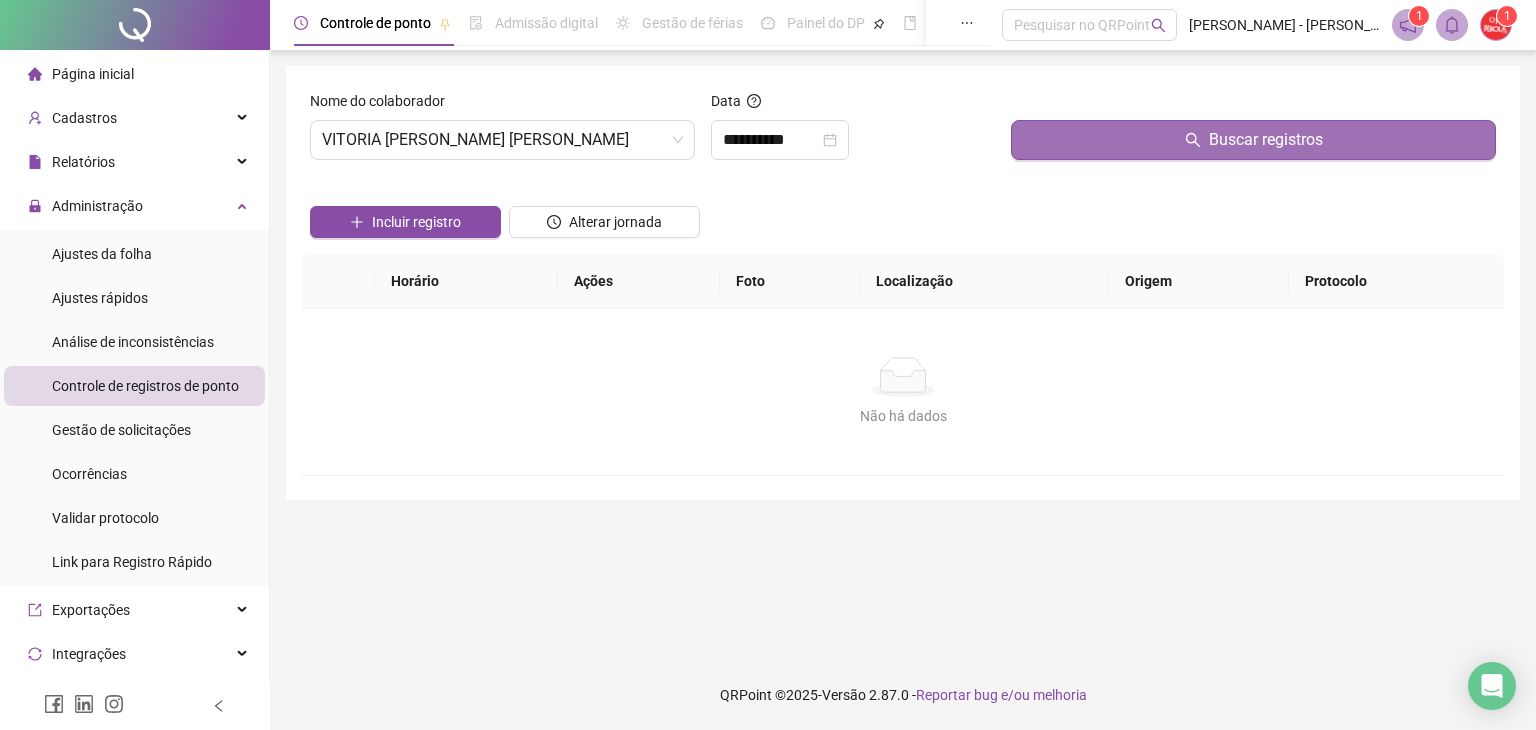 click on "Buscar registros" at bounding box center (1253, 140) 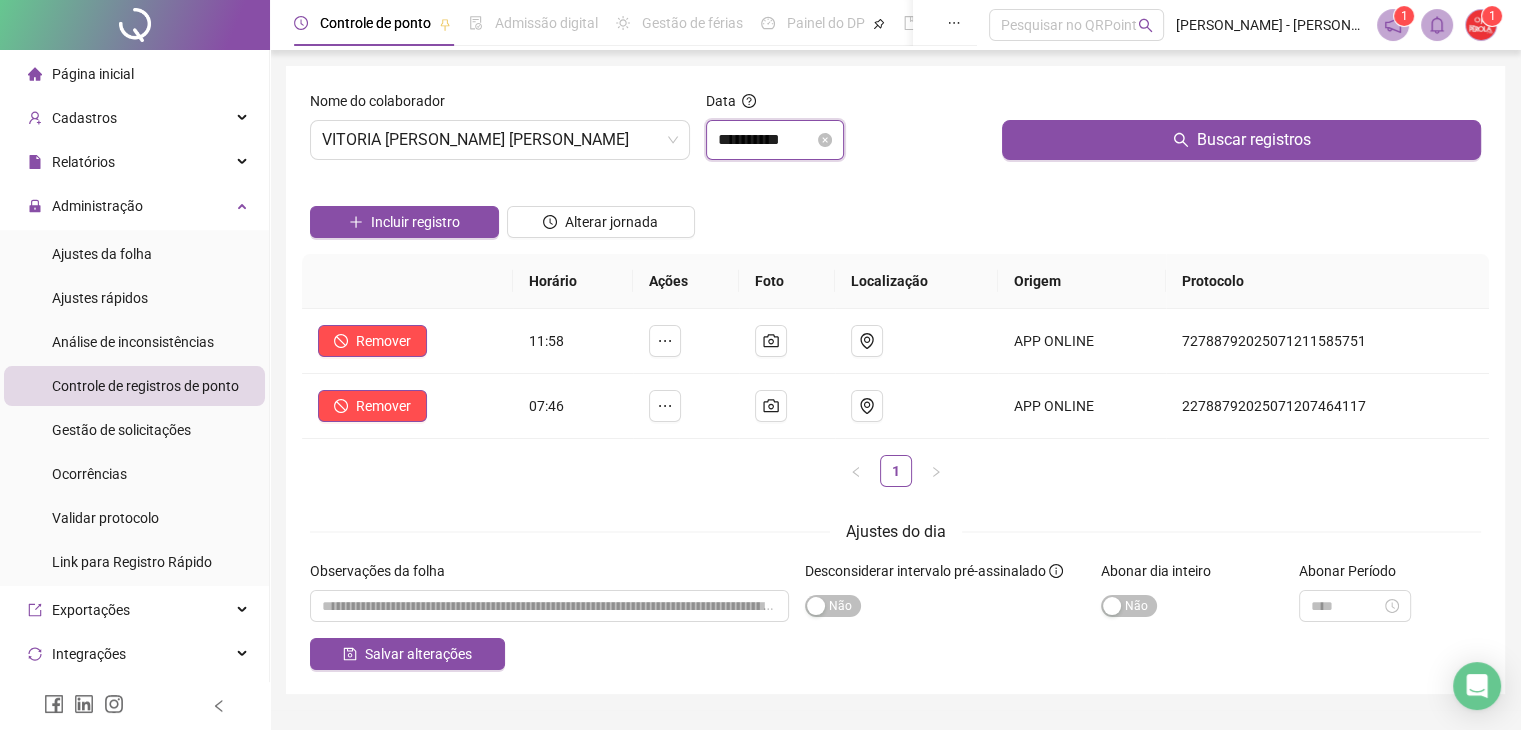 click on "**********" at bounding box center [766, 140] 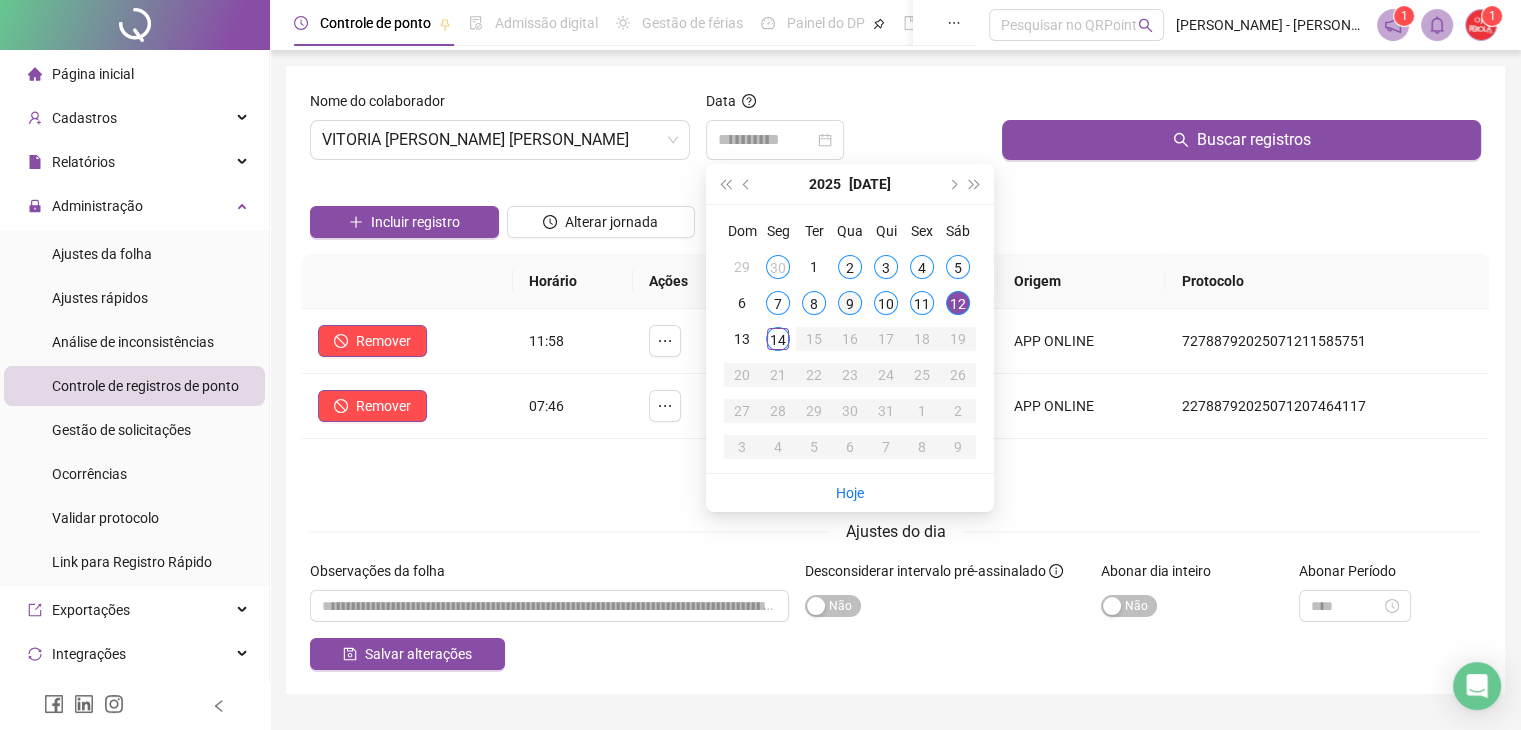 click on "9" at bounding box center (850, 303) 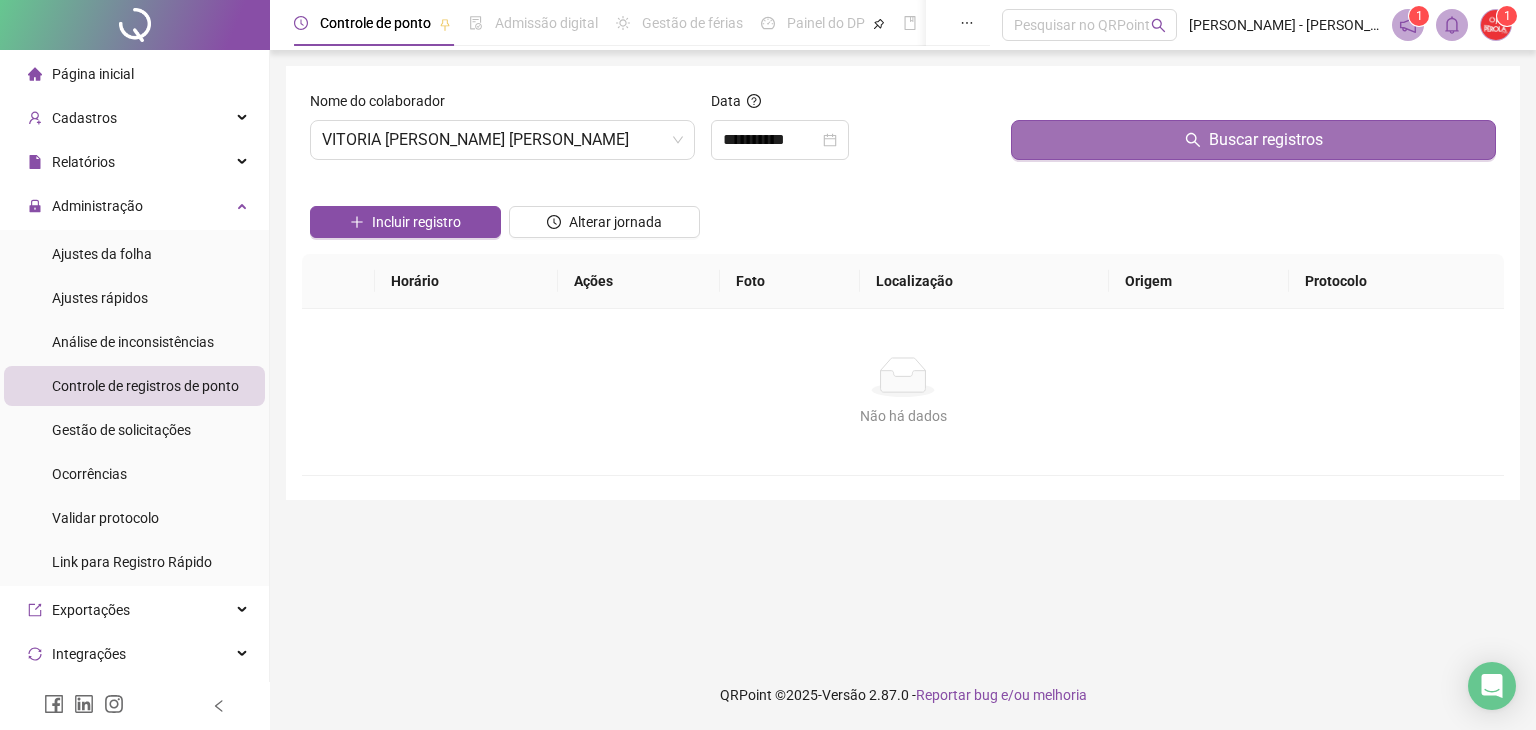 click on "Buscar registros" at bounding box center (1253, 140) 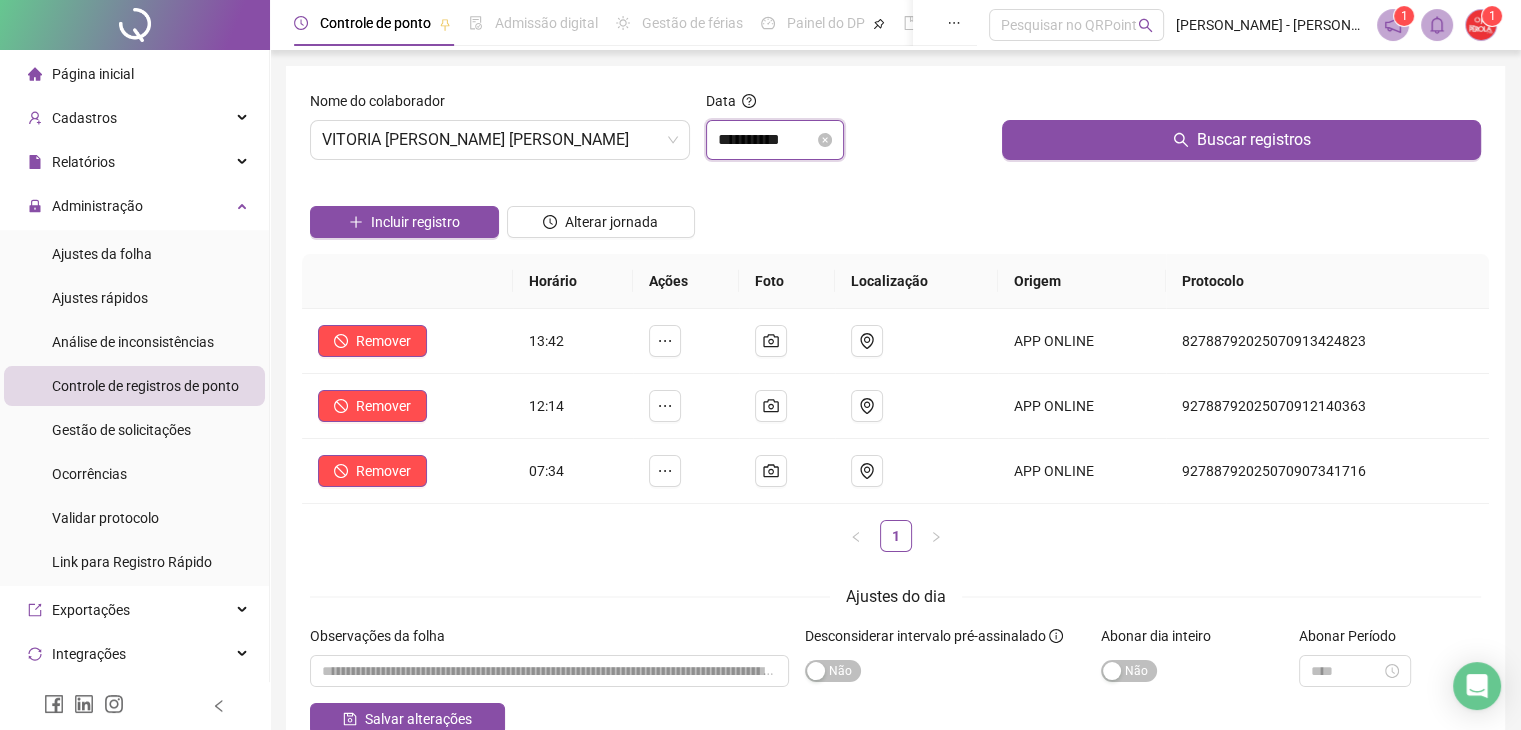 click on "**********" at bounding box center [766, 140] 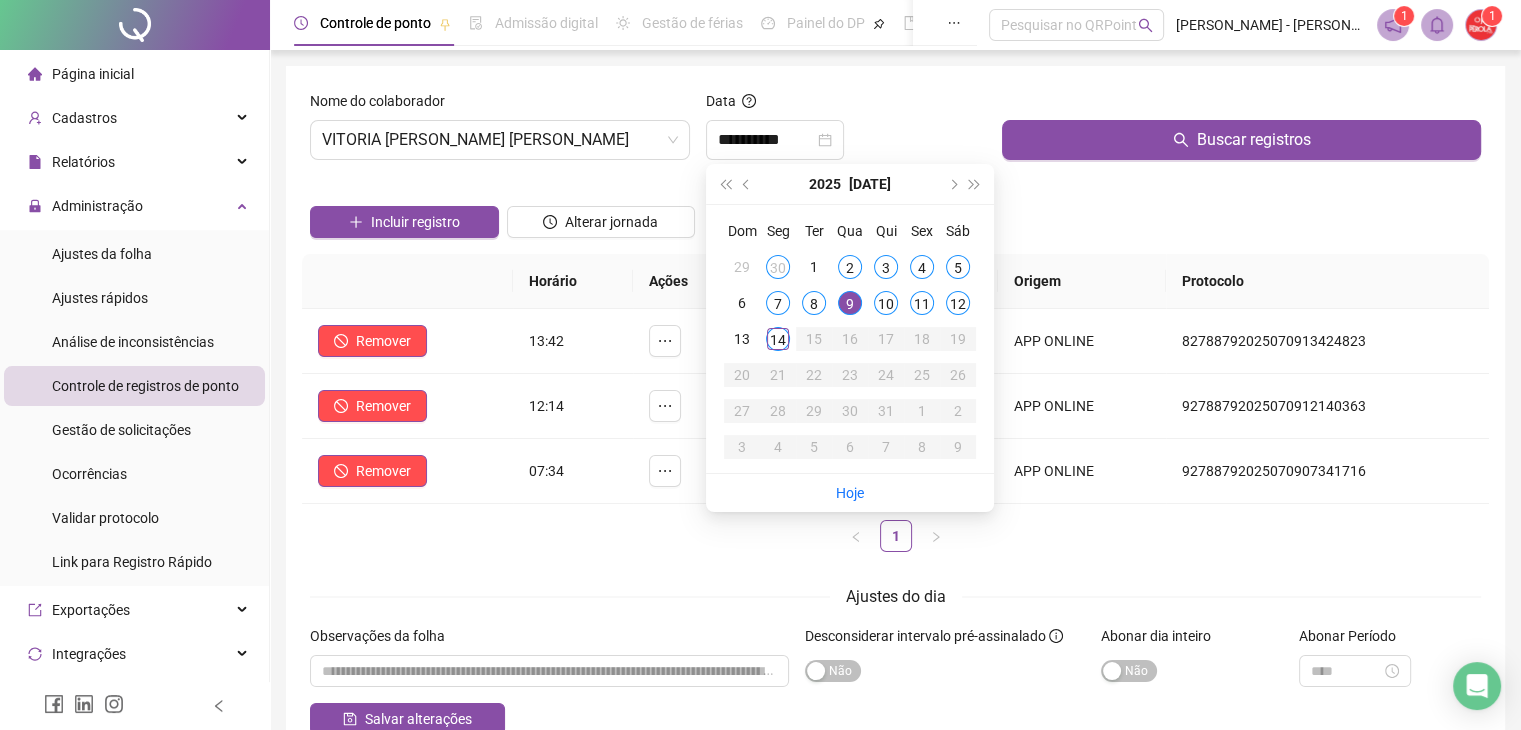 click on "Incluir registro   Alterar jornada" at bounding box center [895, 215] 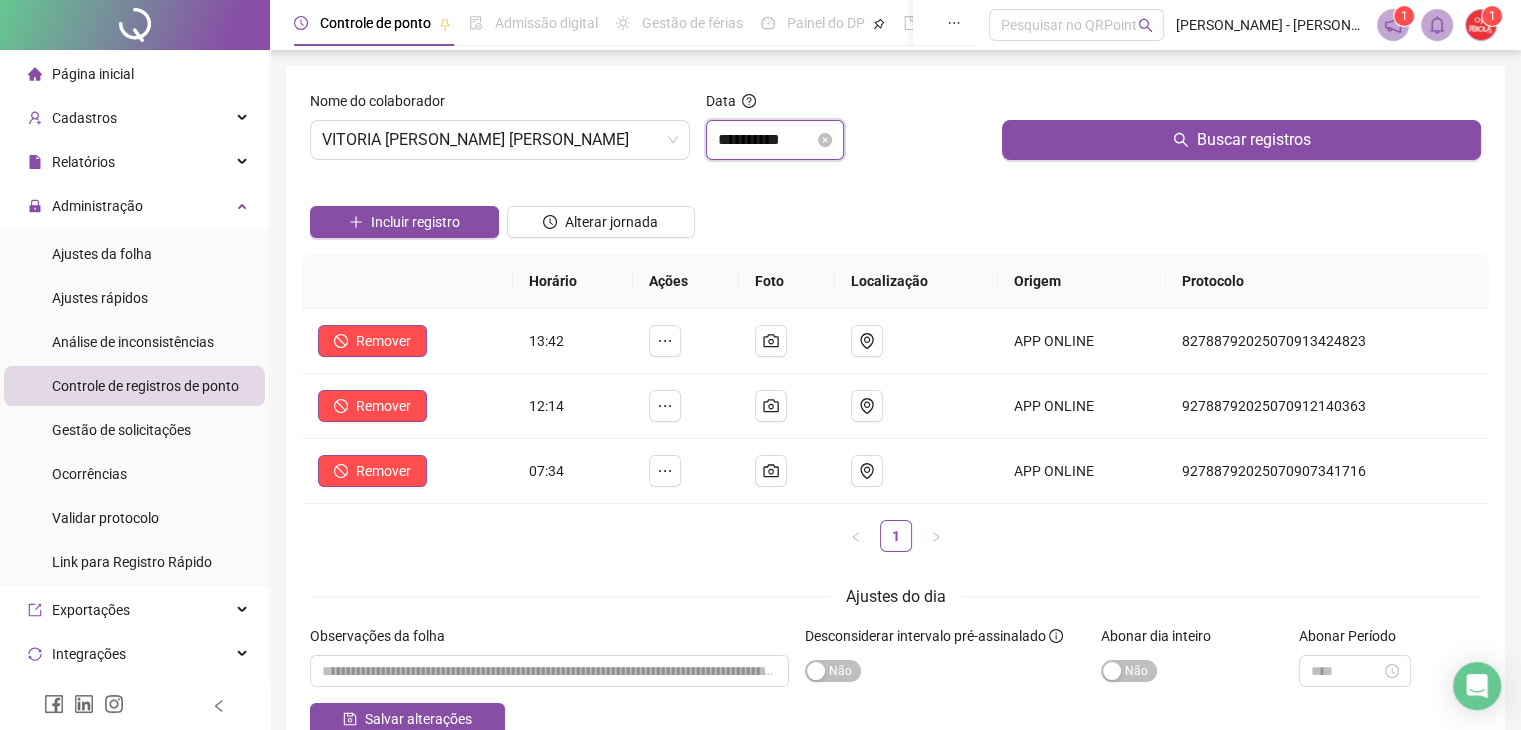 click on "**********" at bounding box center [766, 140] 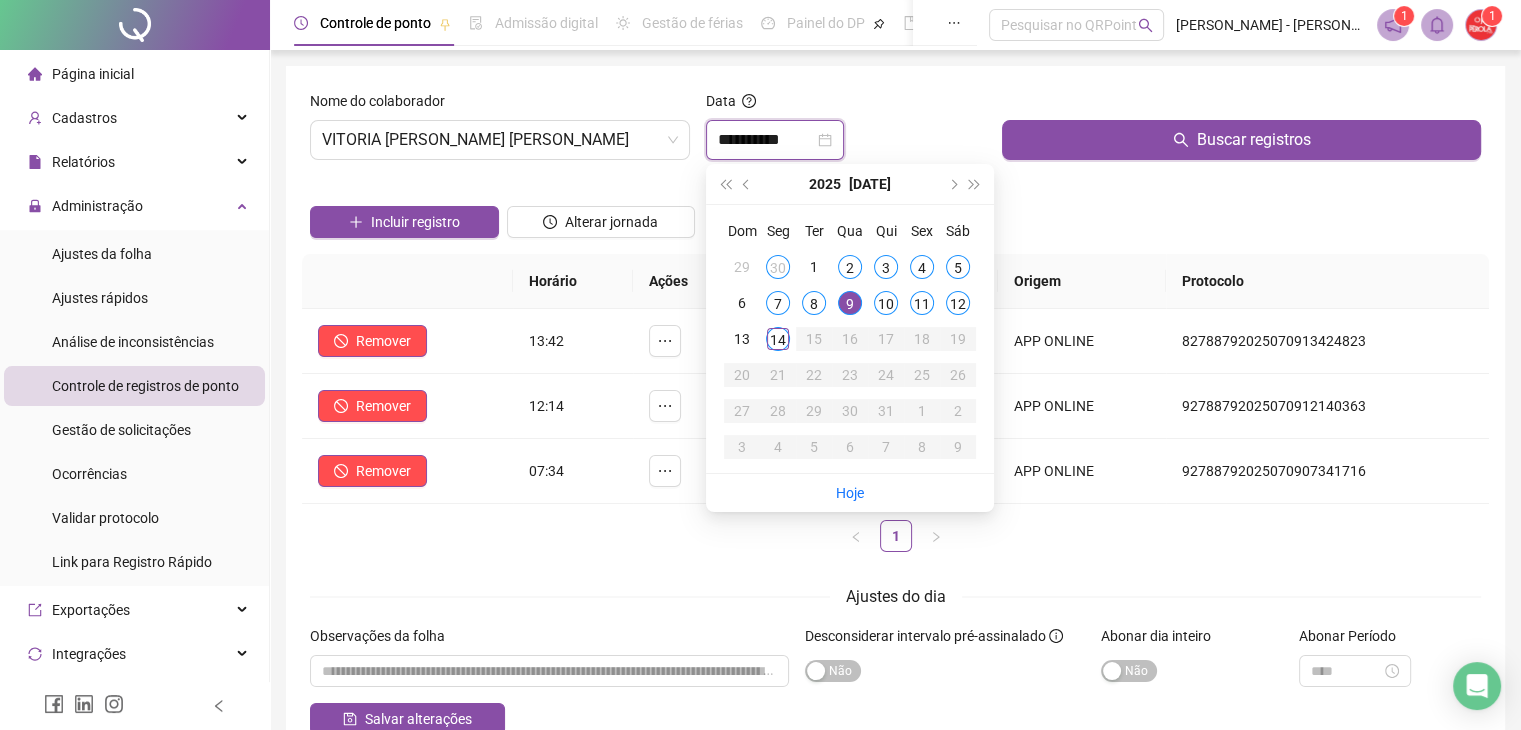 type on "**********" 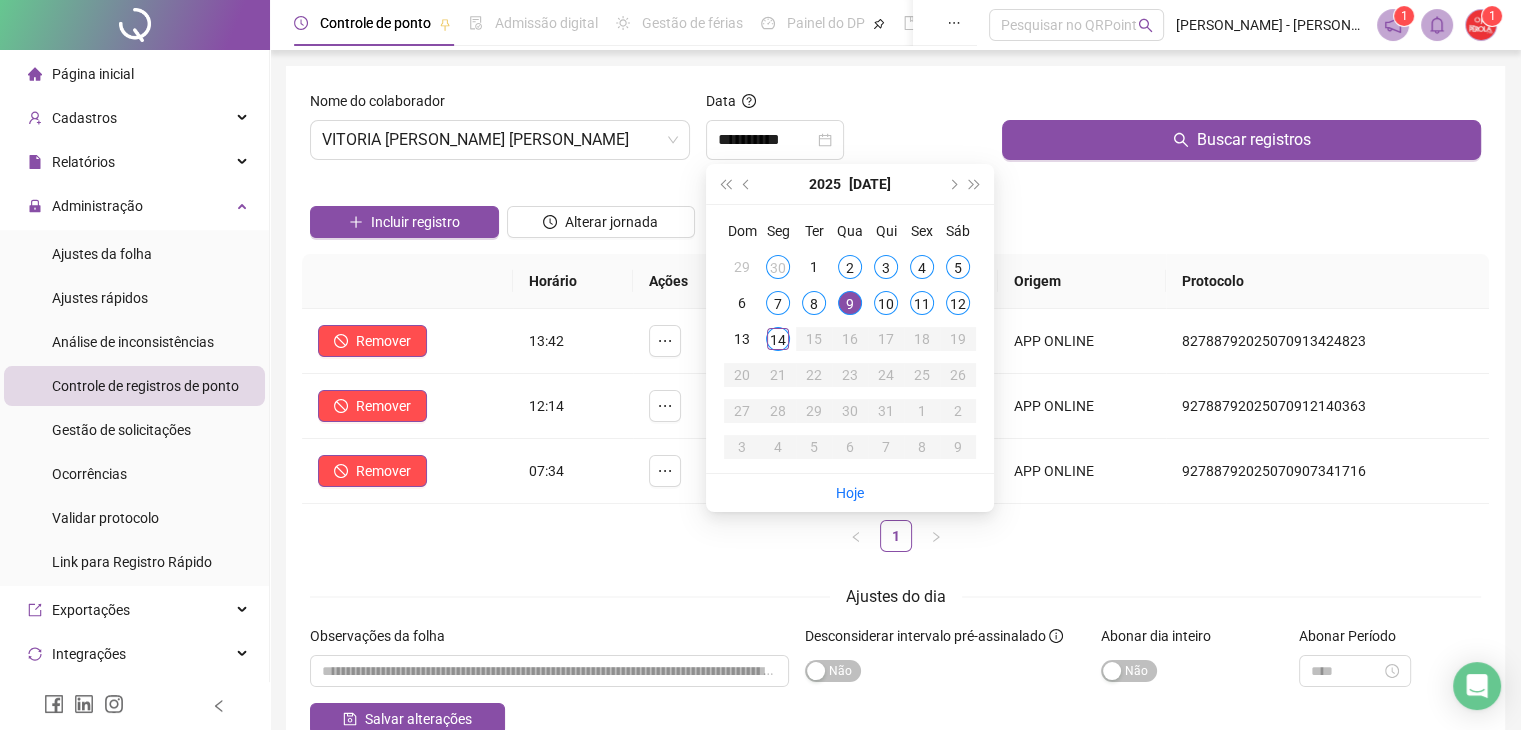 click on "Incluir registro   Alterar jornada" at bounding box center [895, 215] 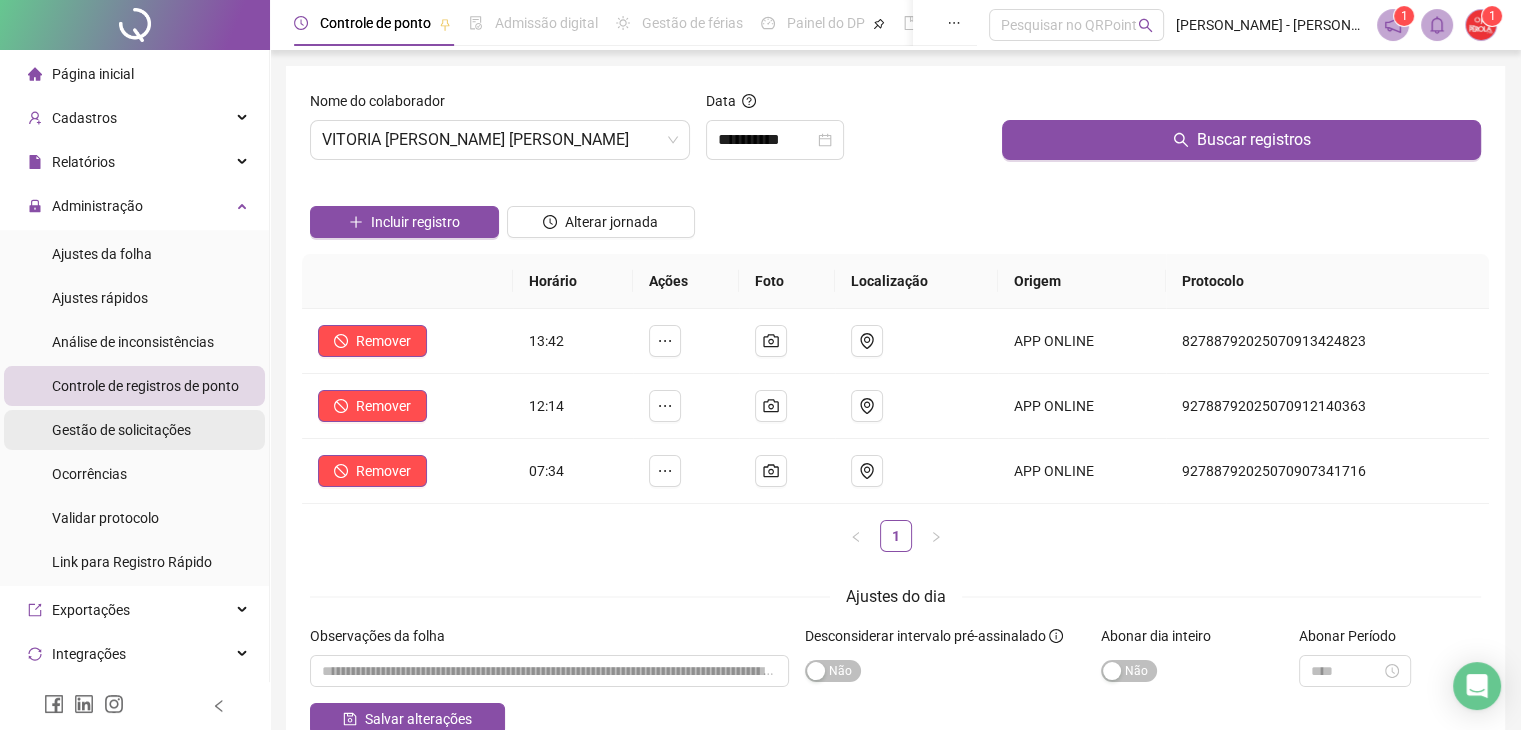 click on "Gestão de solicitações" at bounding box center [121, 430] 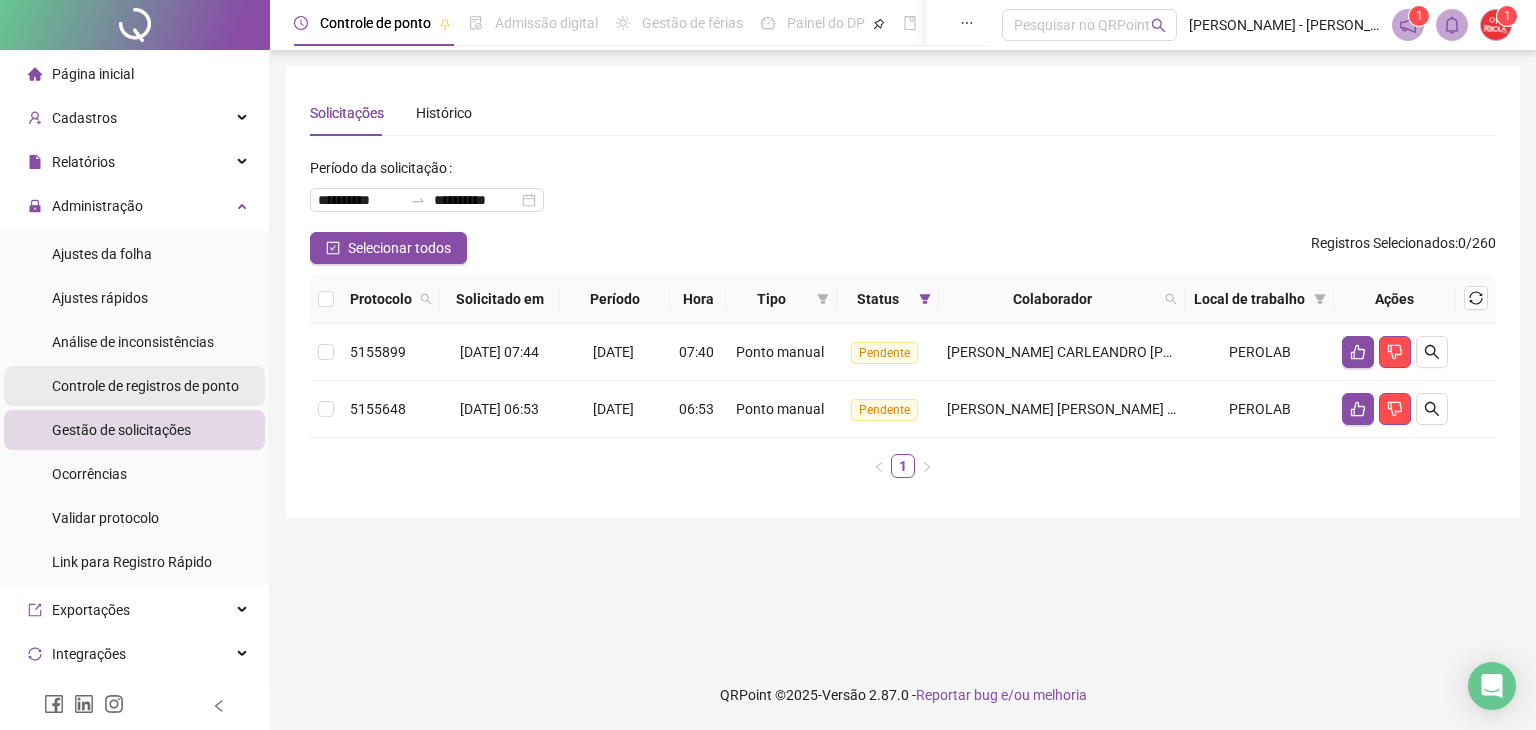 click on "Controle de registros de ponto" at bounding box center (145, 386) 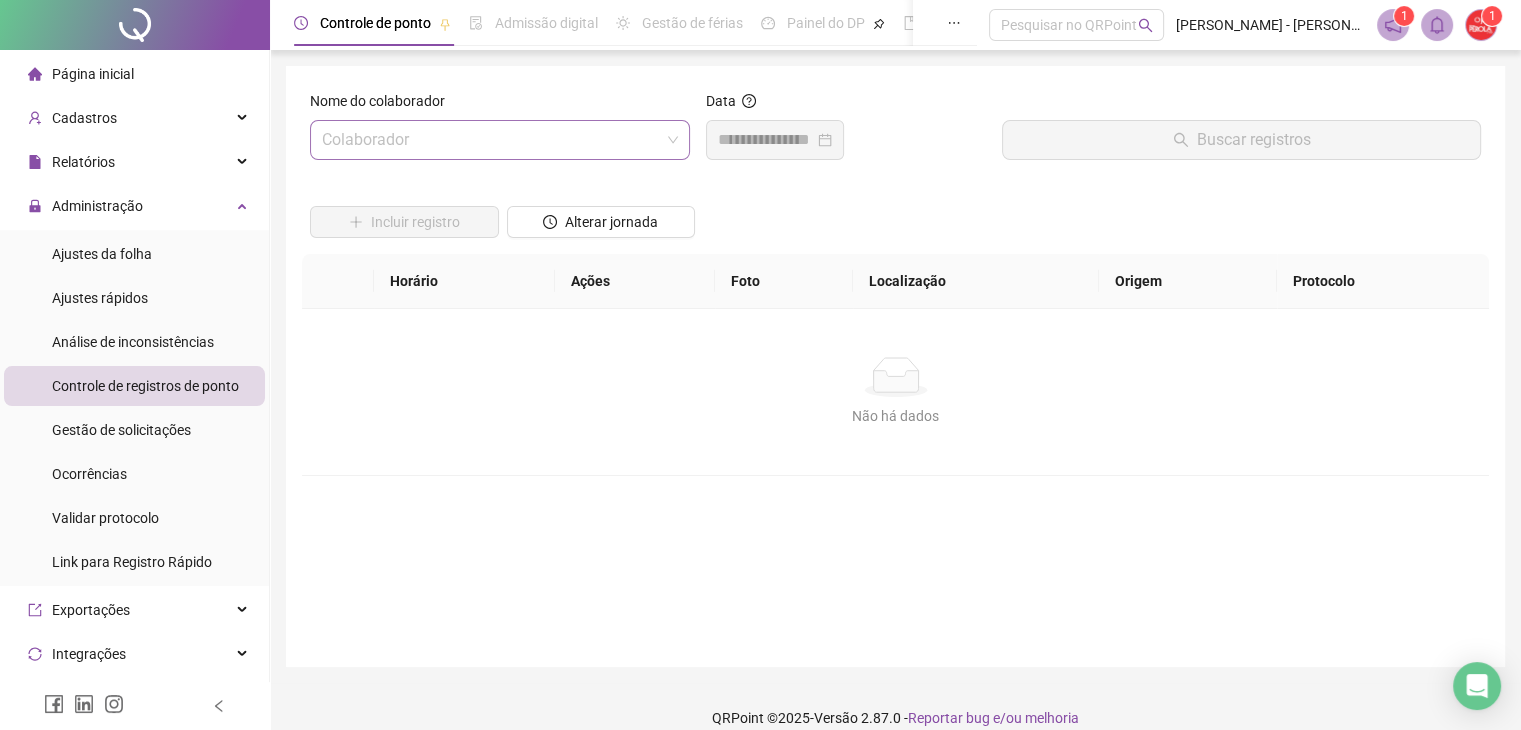 click at bounding box center [494, 140] 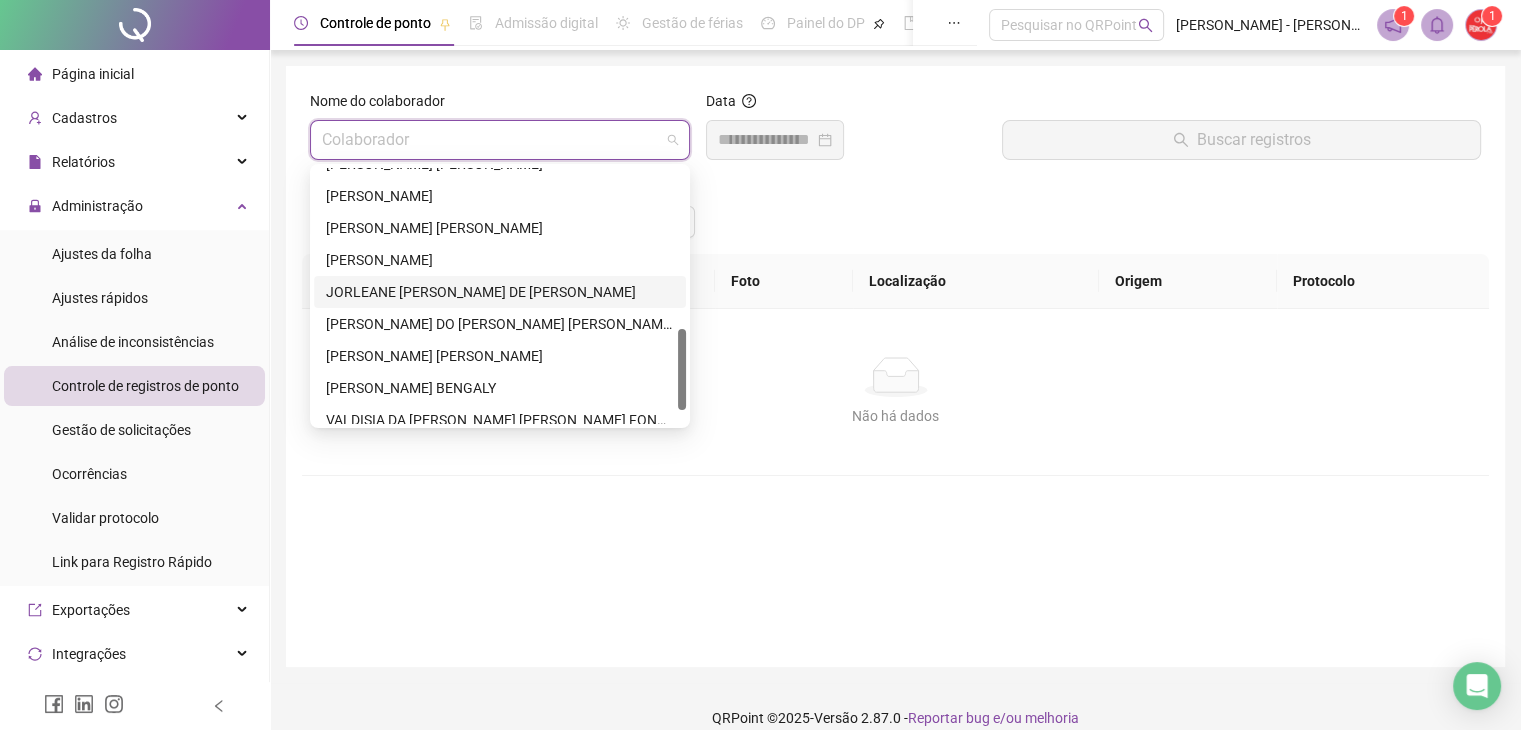 scroll, scrollTop: 544, scrollLeft: 0, axis: vertical 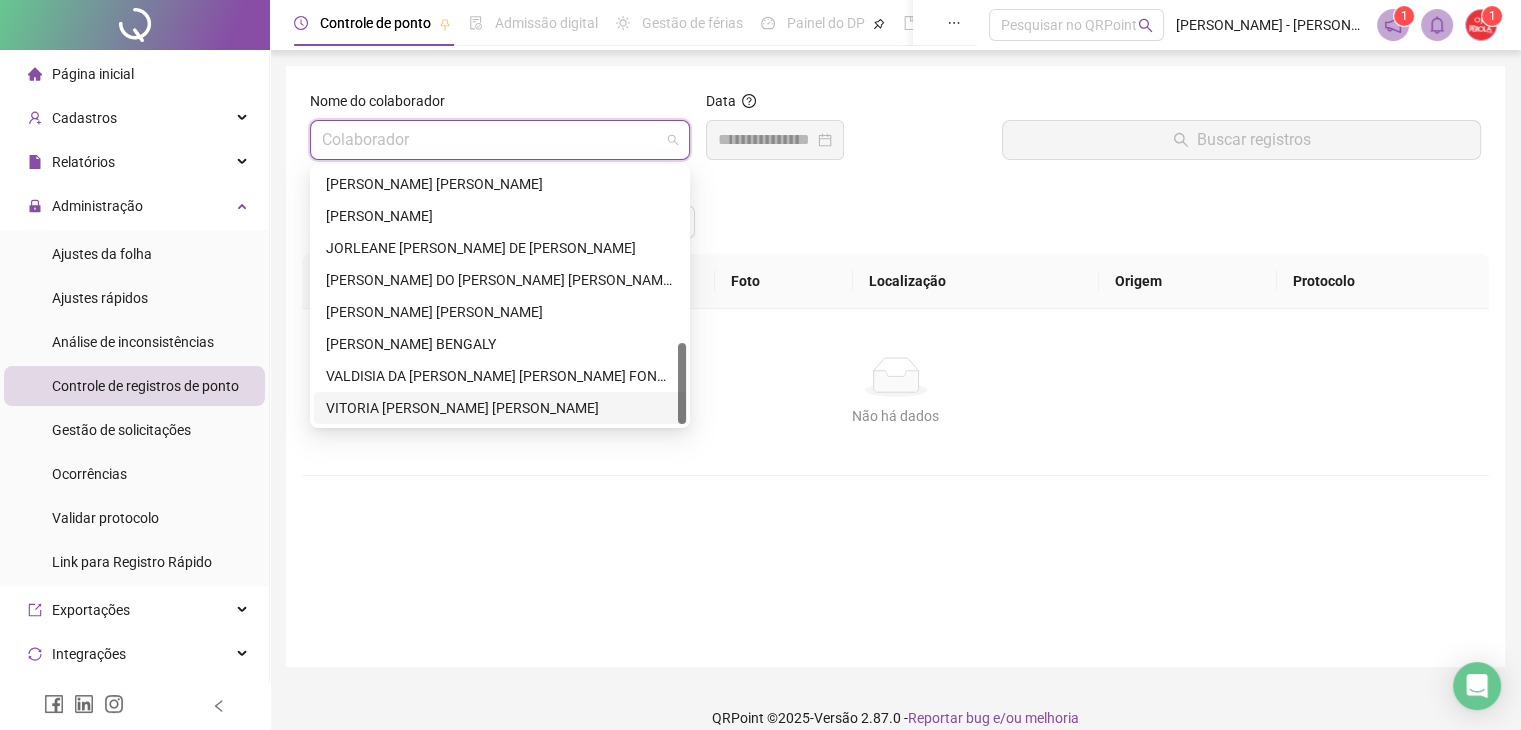 click on "VITORIA [PERSON_NAME] [PERSON_NAME]" at bounding box center (500, 408) 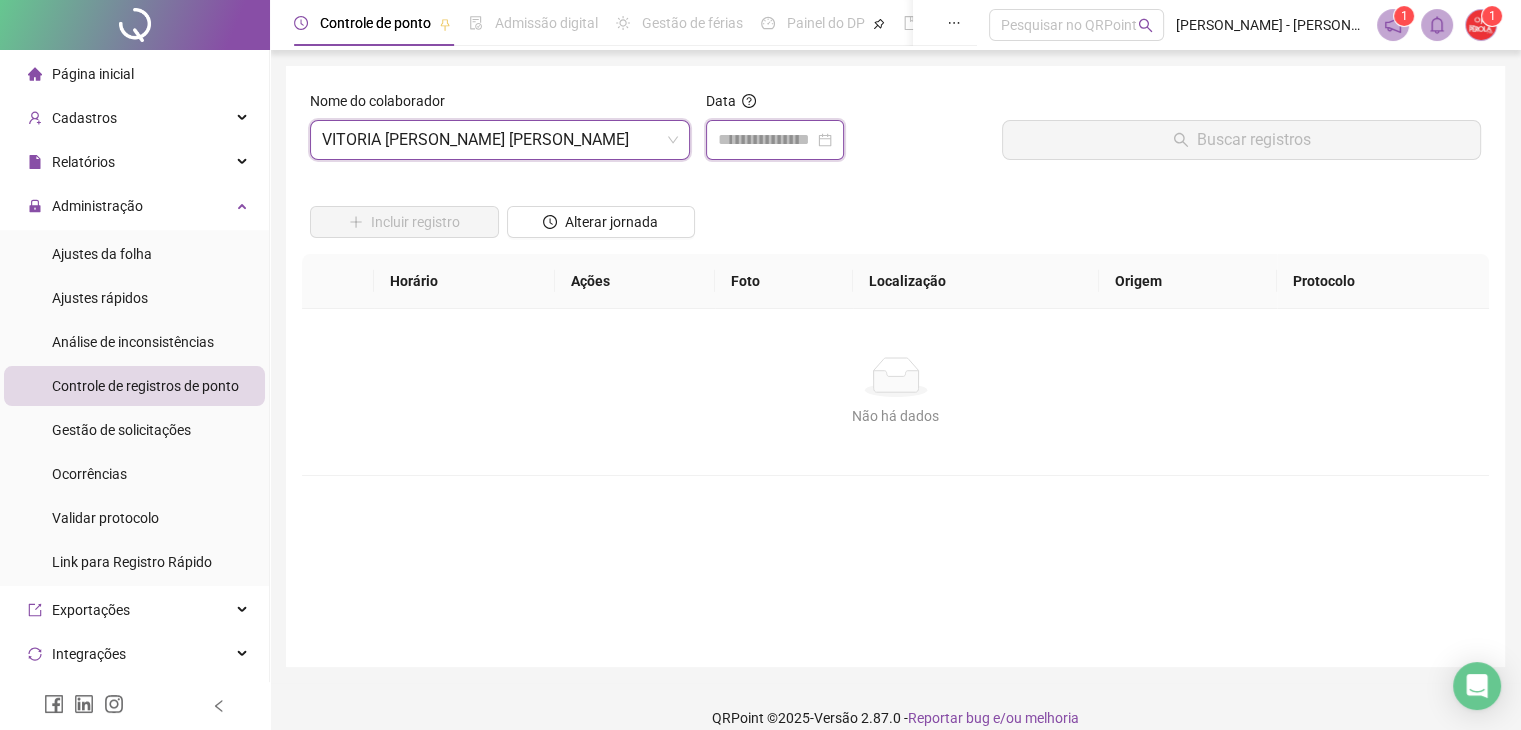 click at bounding box center [766, 140] 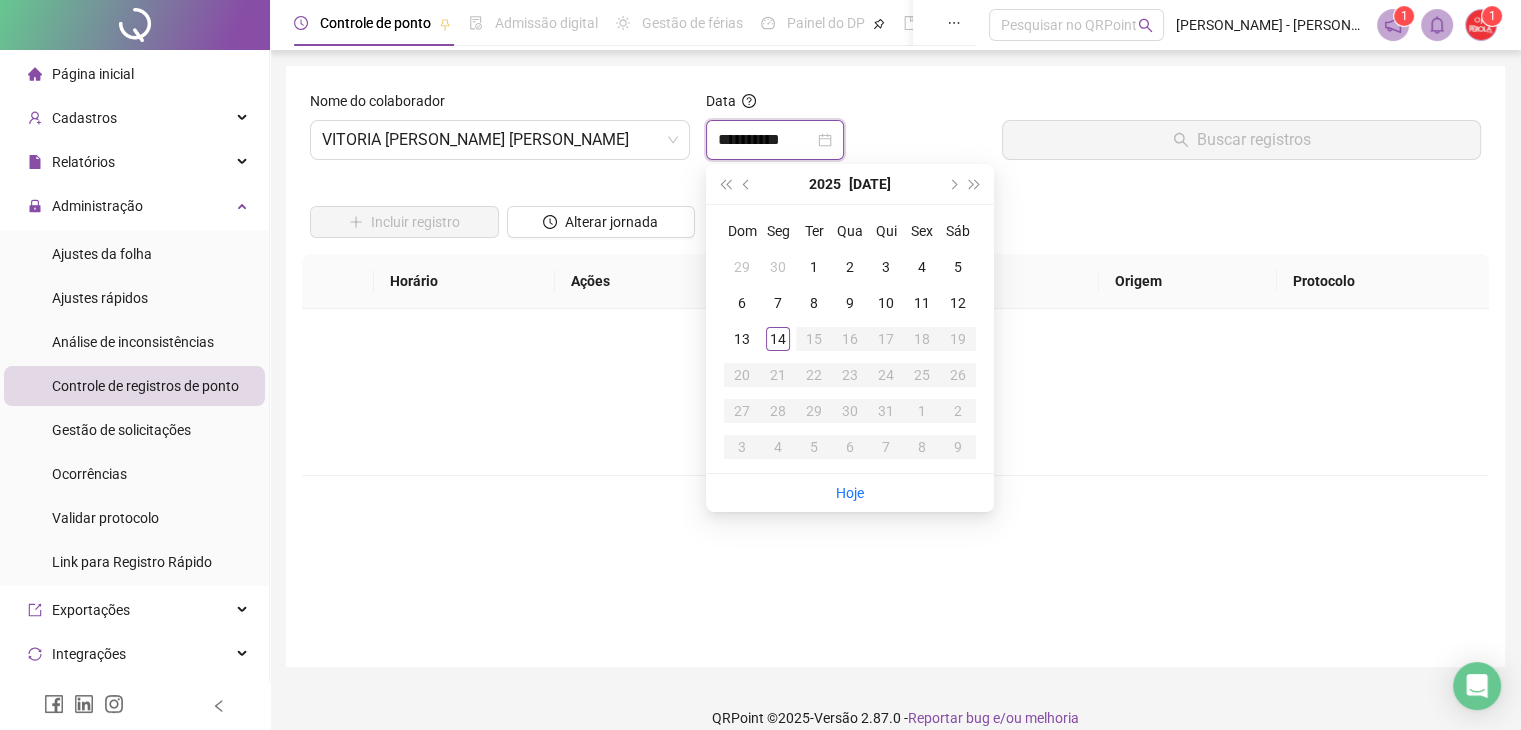 type on "**********" 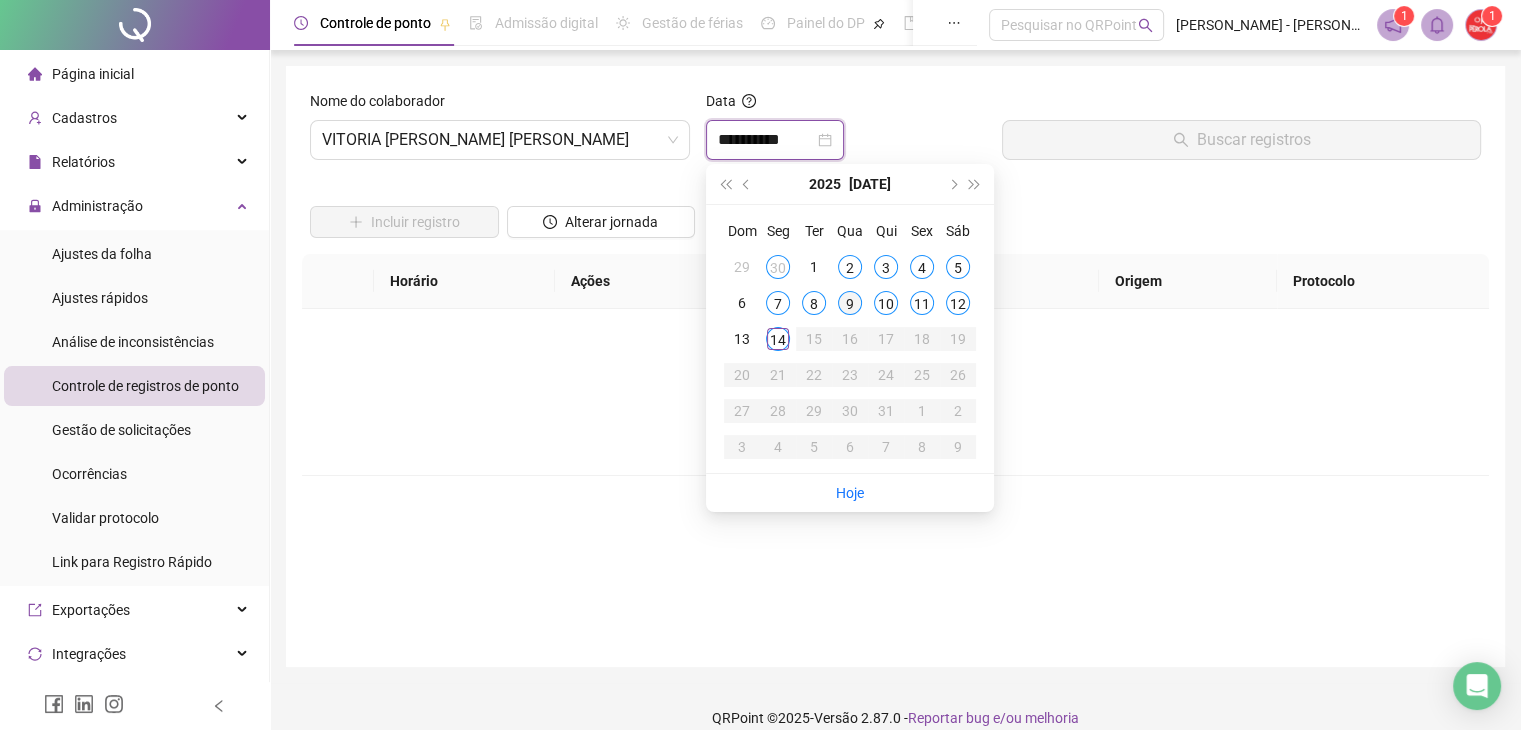 type on "**********" 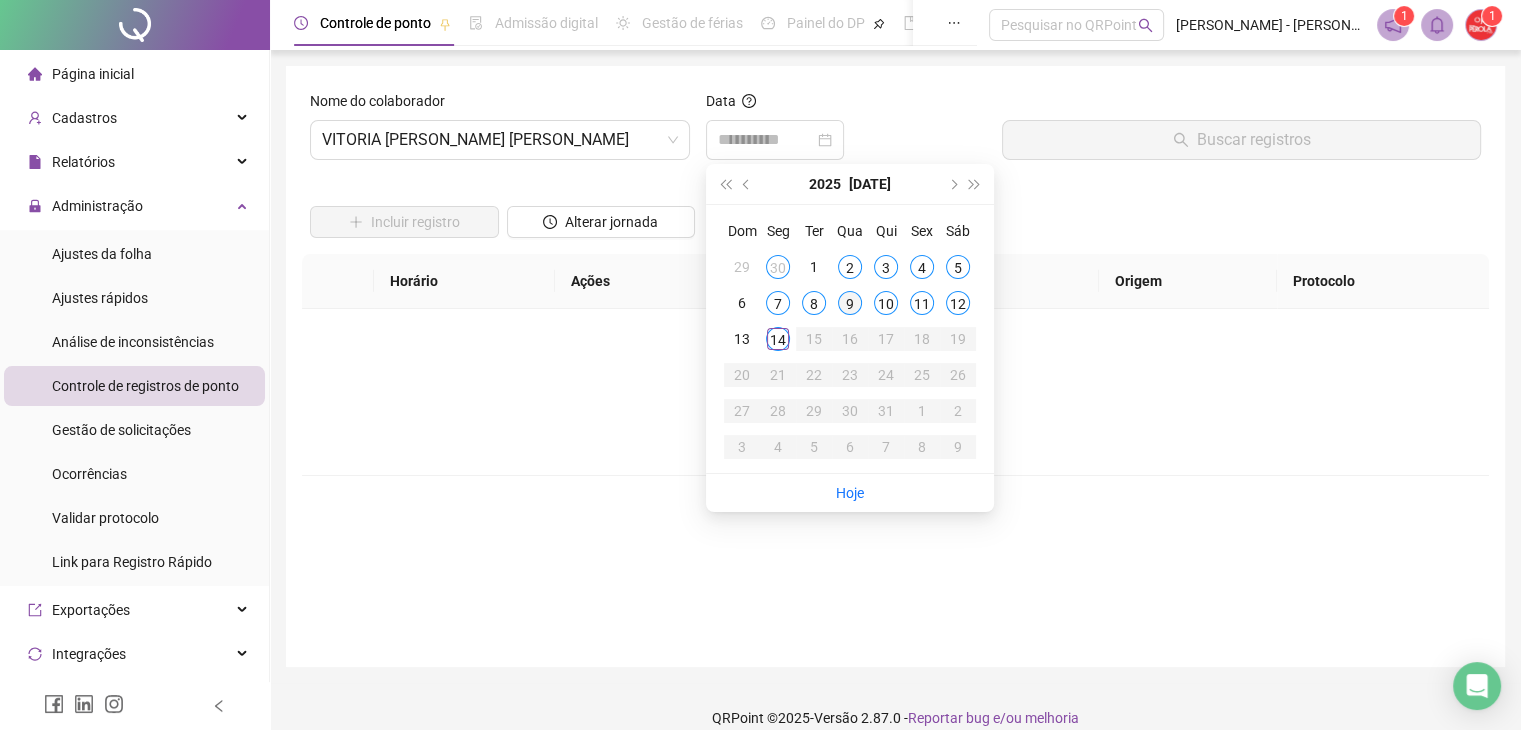 click on "9" at bounding box center [850, 303] 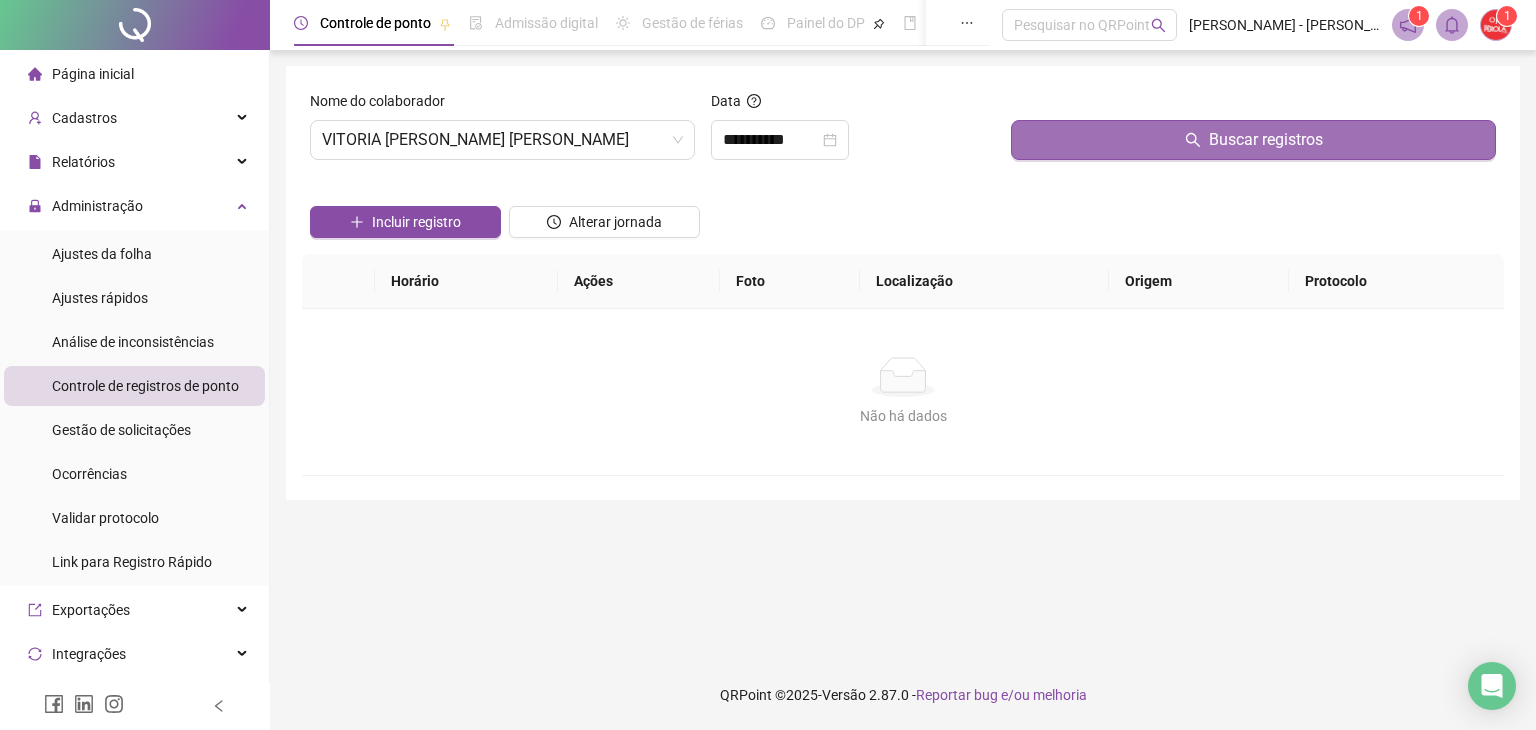 click on "Buscar registros" at bounding box center [1253, 140] 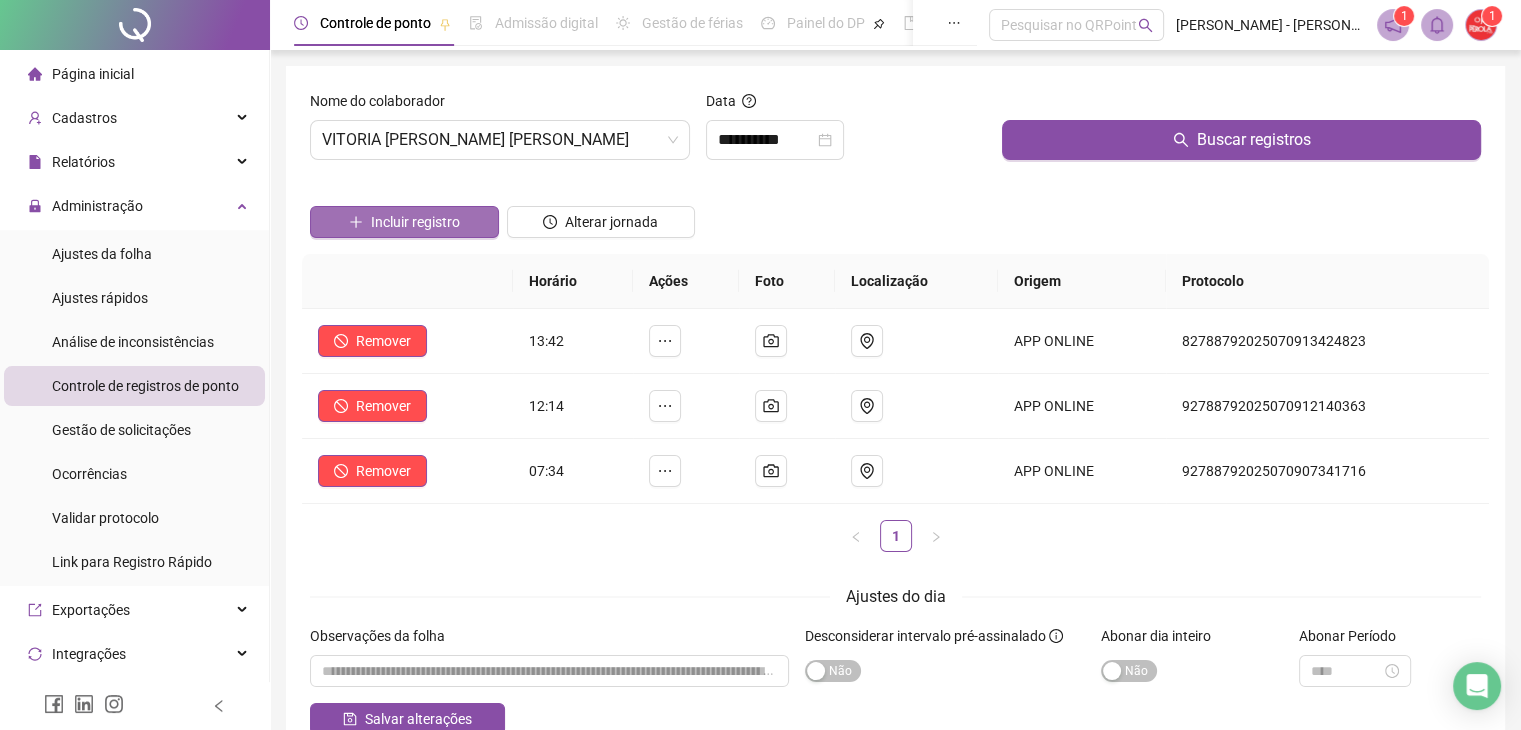 click on "Incluir registro" at bounding box center [404, 222] 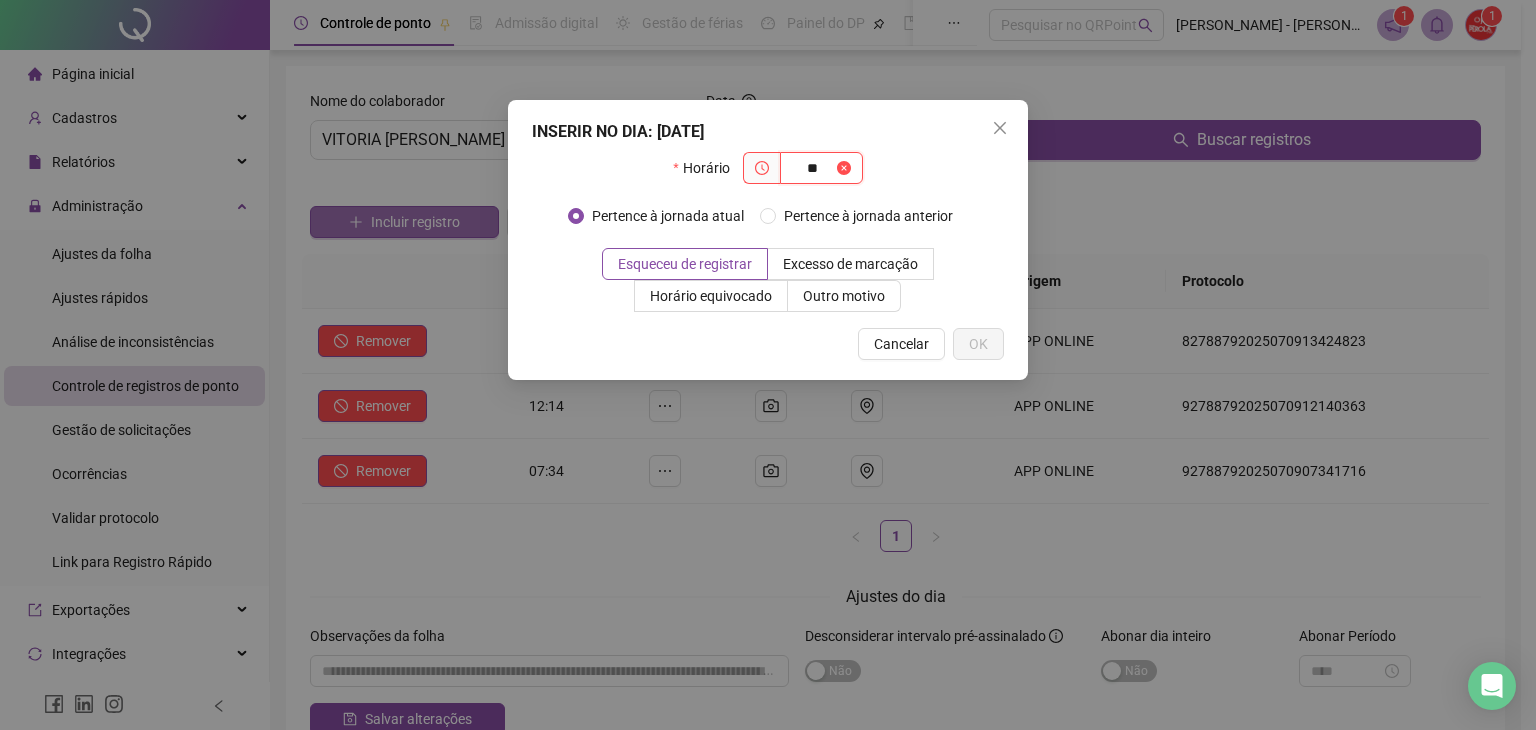 type on "*" 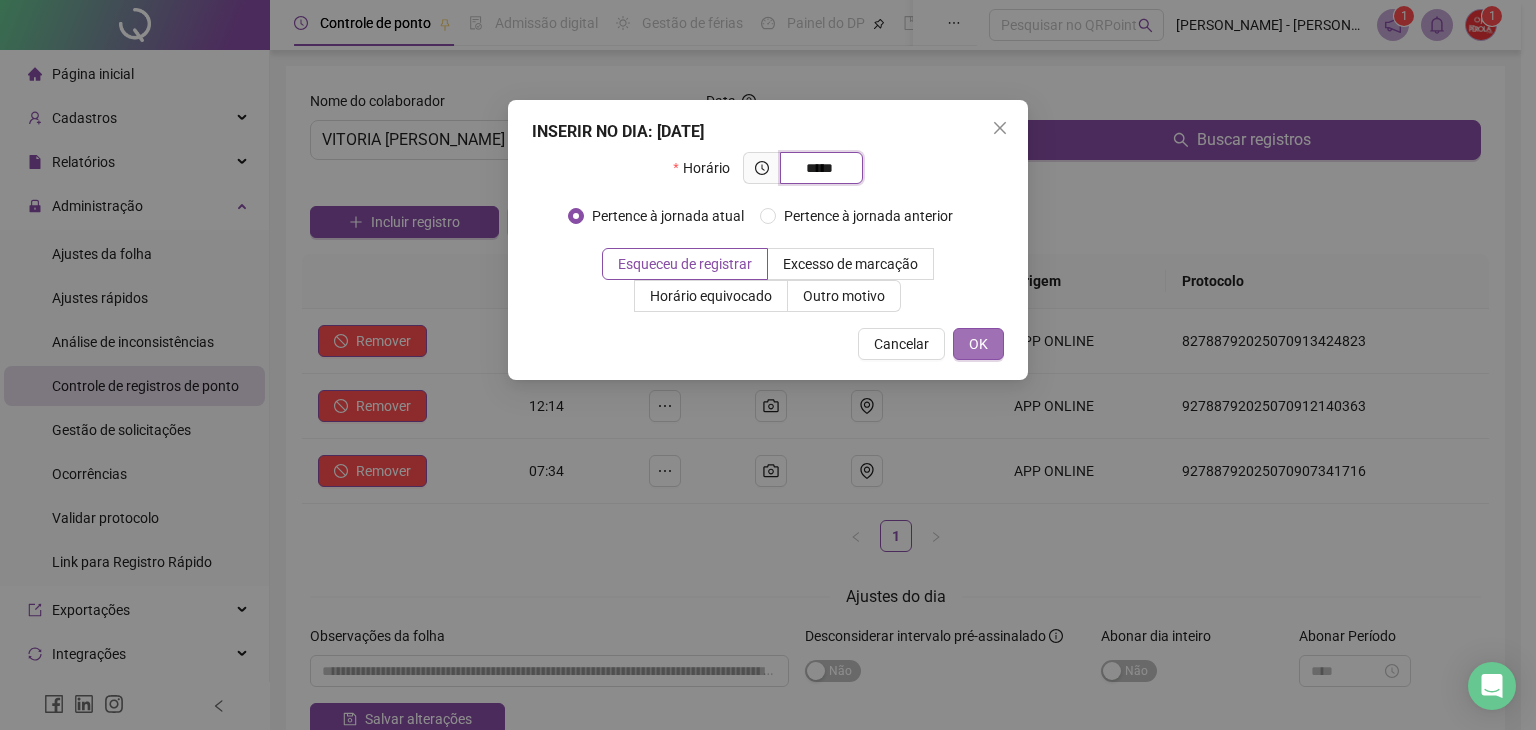 type on "*****" 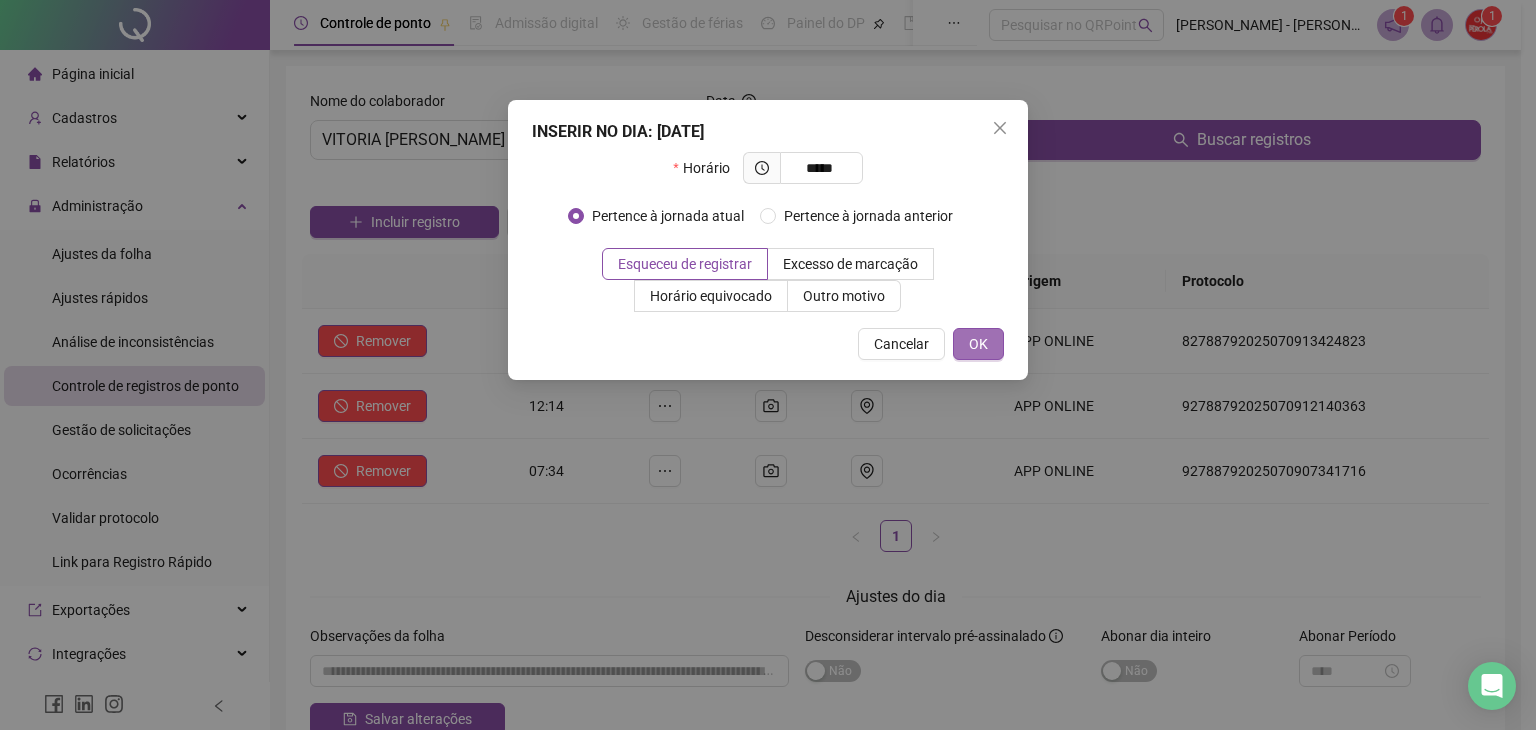 click on "OK" at bounding box center [978, 344] 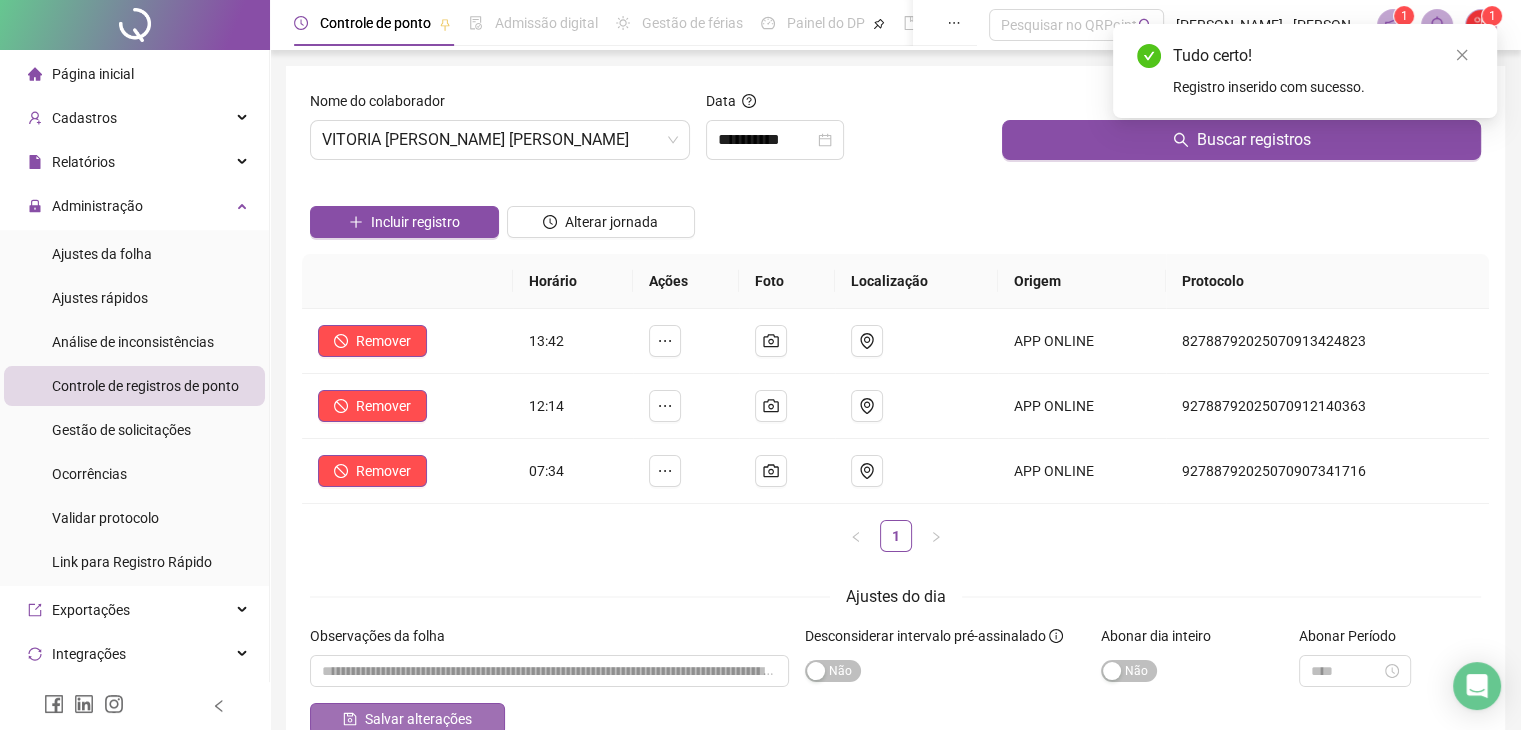 click on "Salvar alterações" at bounding box center [418, 719] 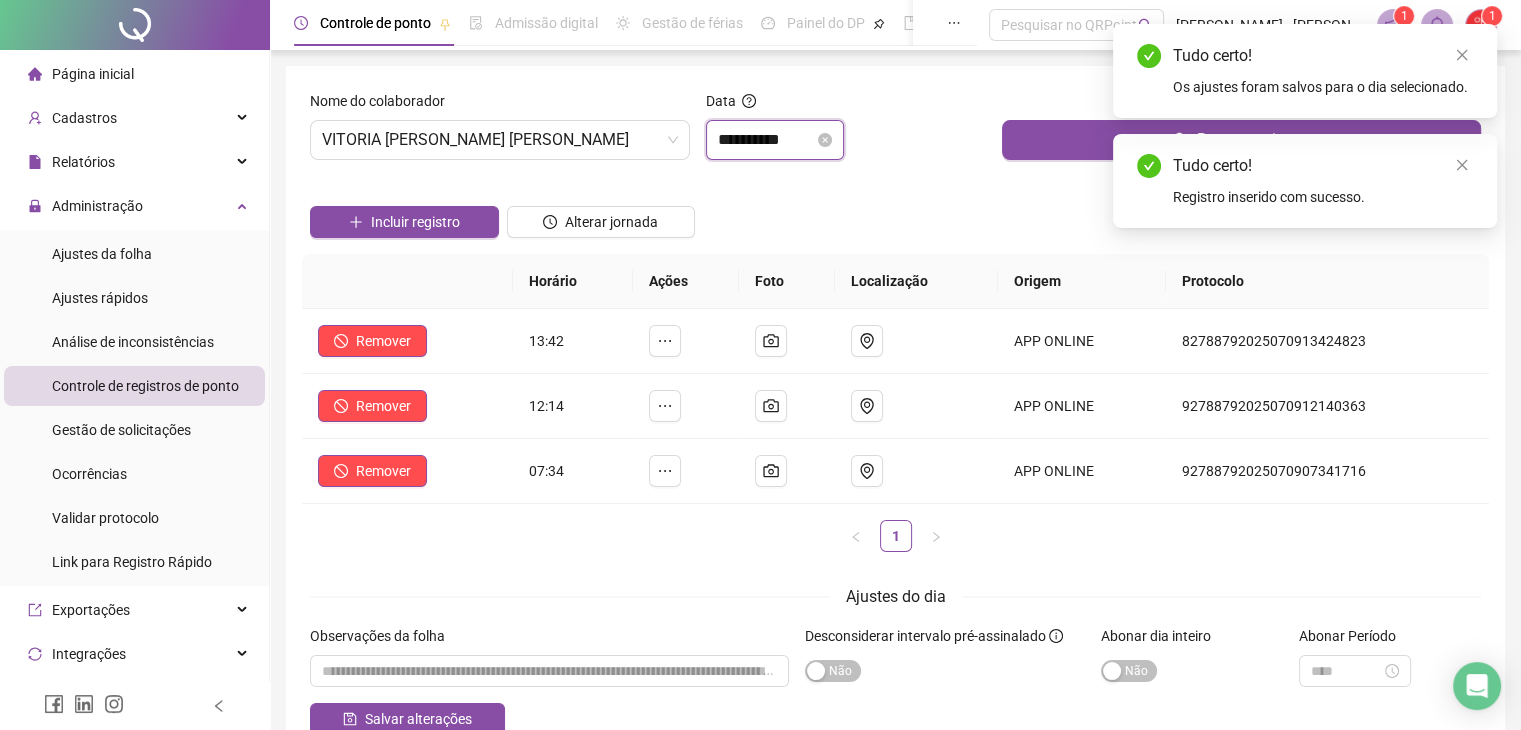 click on "**********" at bounding box center (766, 140) 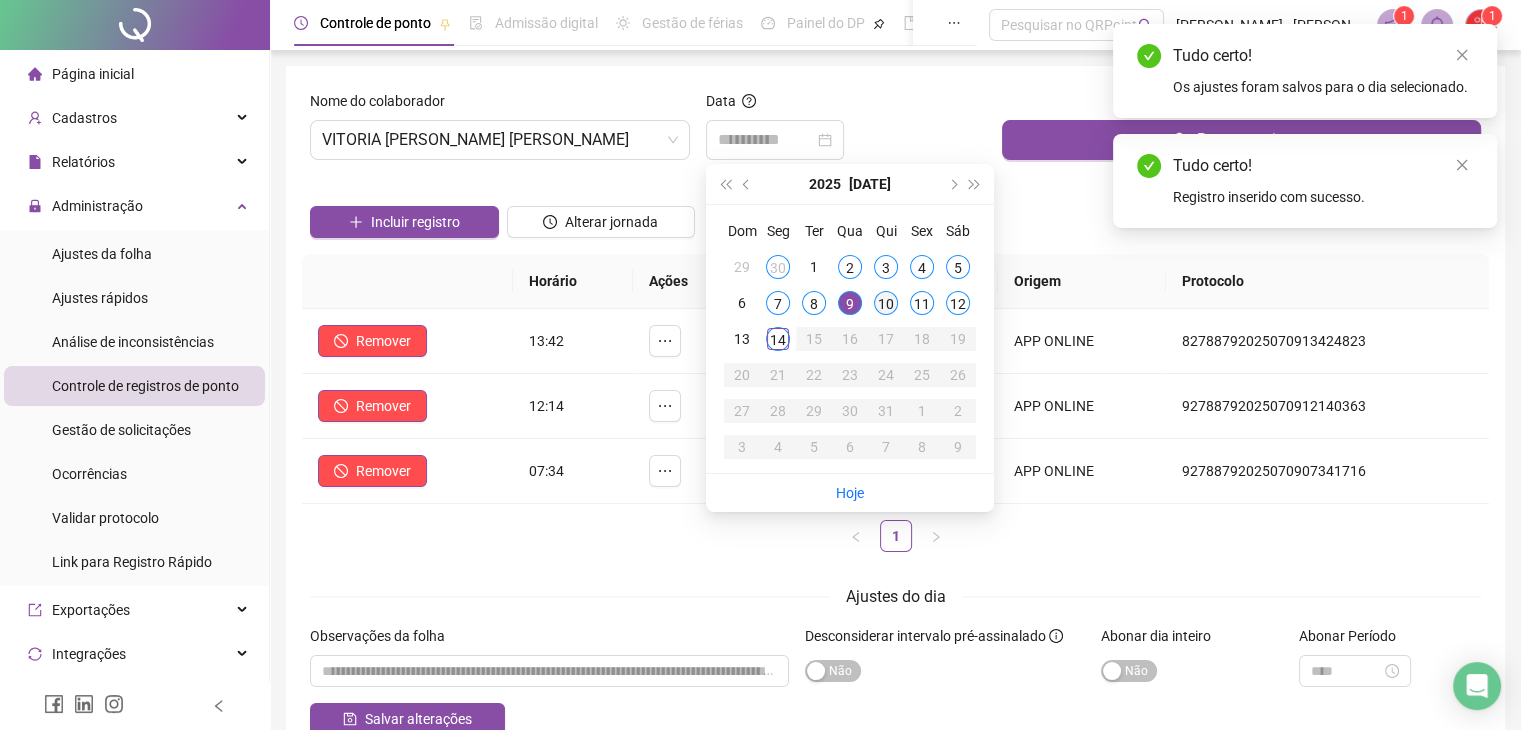click on "10" at bounding box center [886, 303] 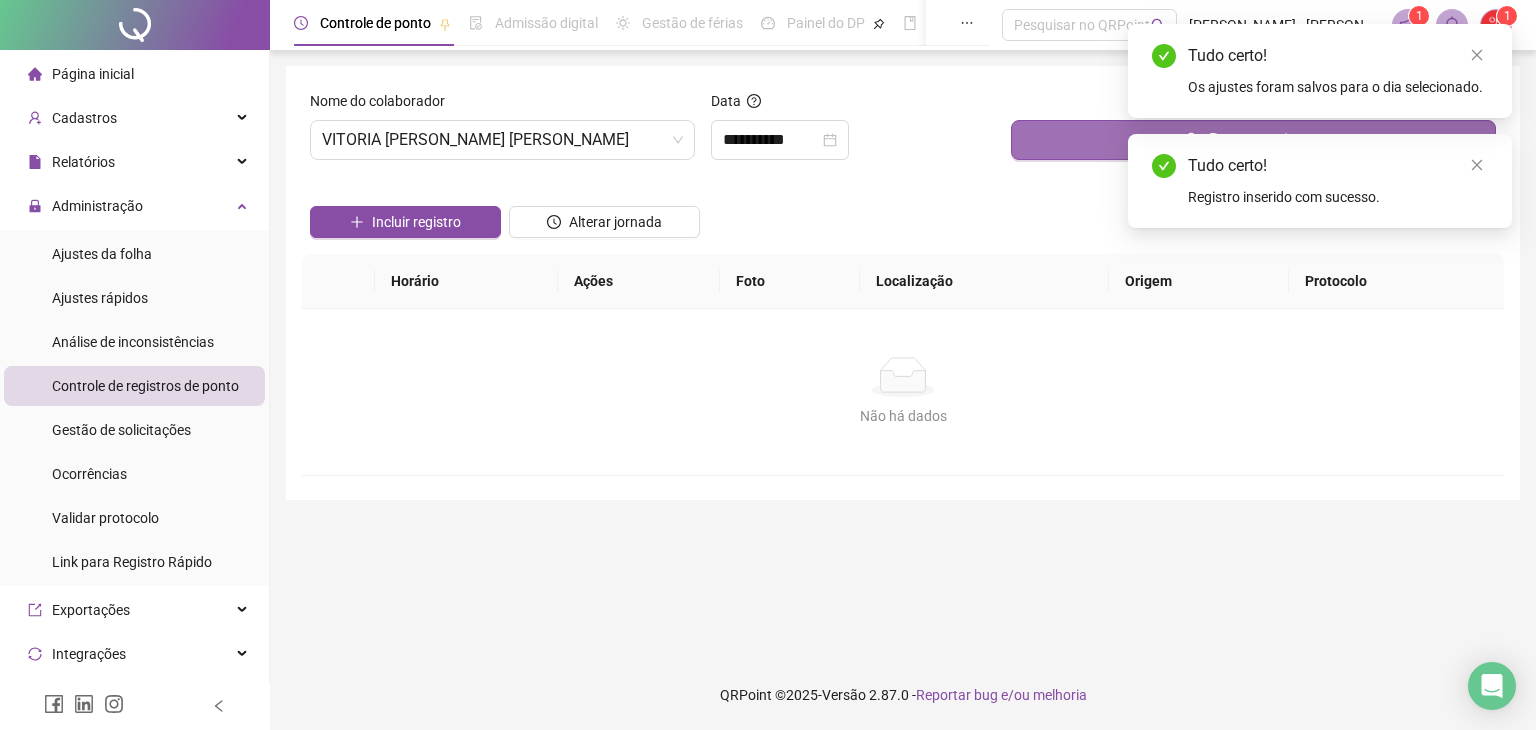 click on "Buscar registros" at bounding box center [1253, 140] 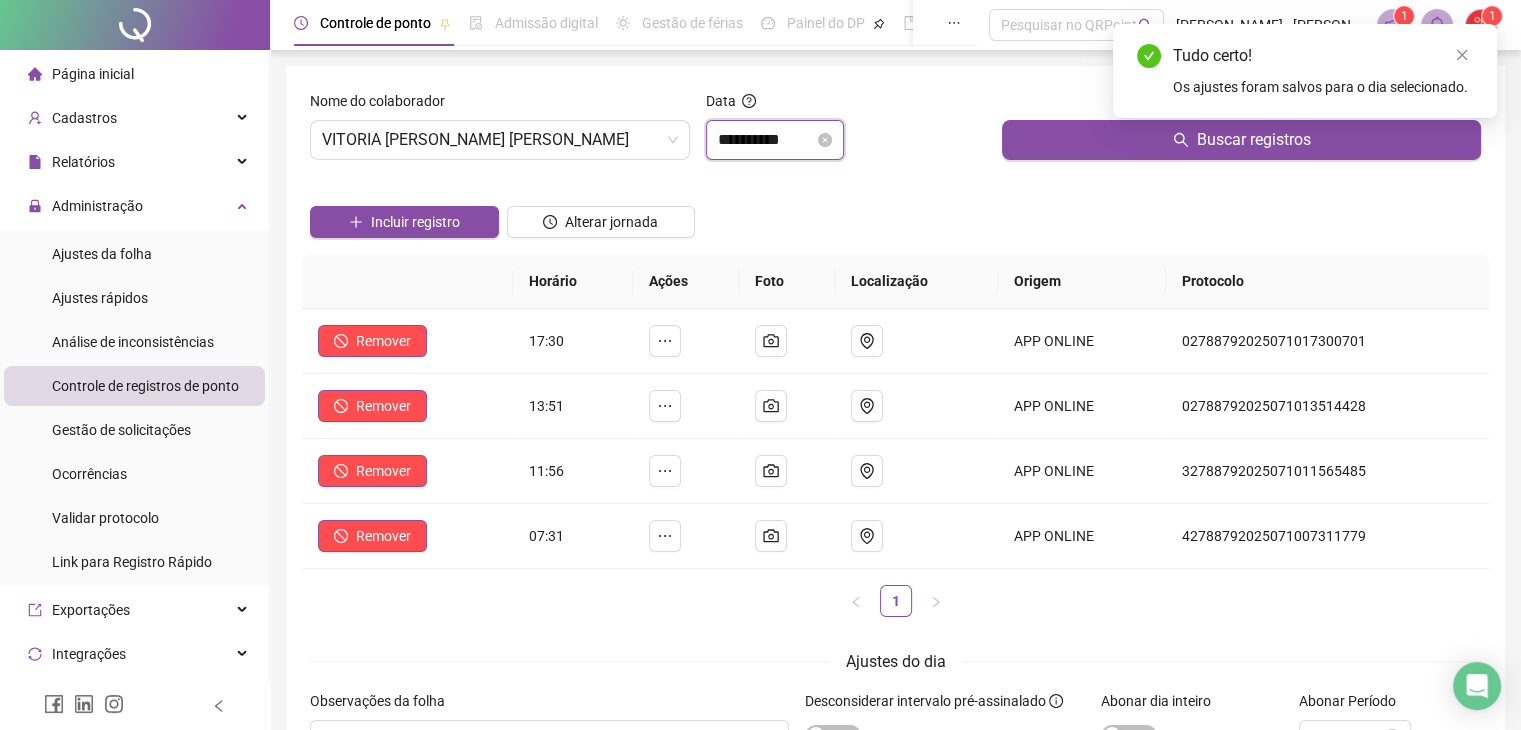 click on "**********" at bounding box center (766, 140) 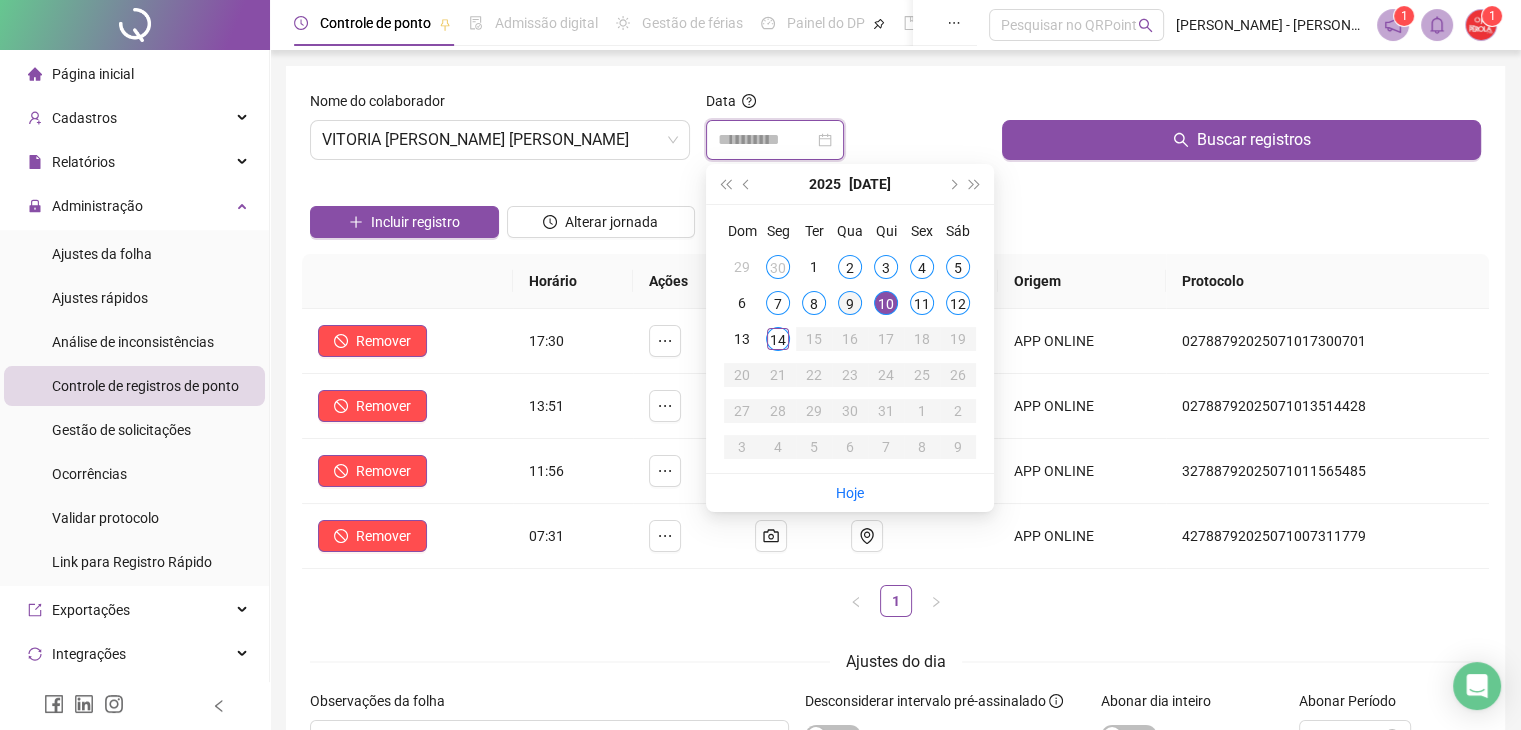 type on "**********" 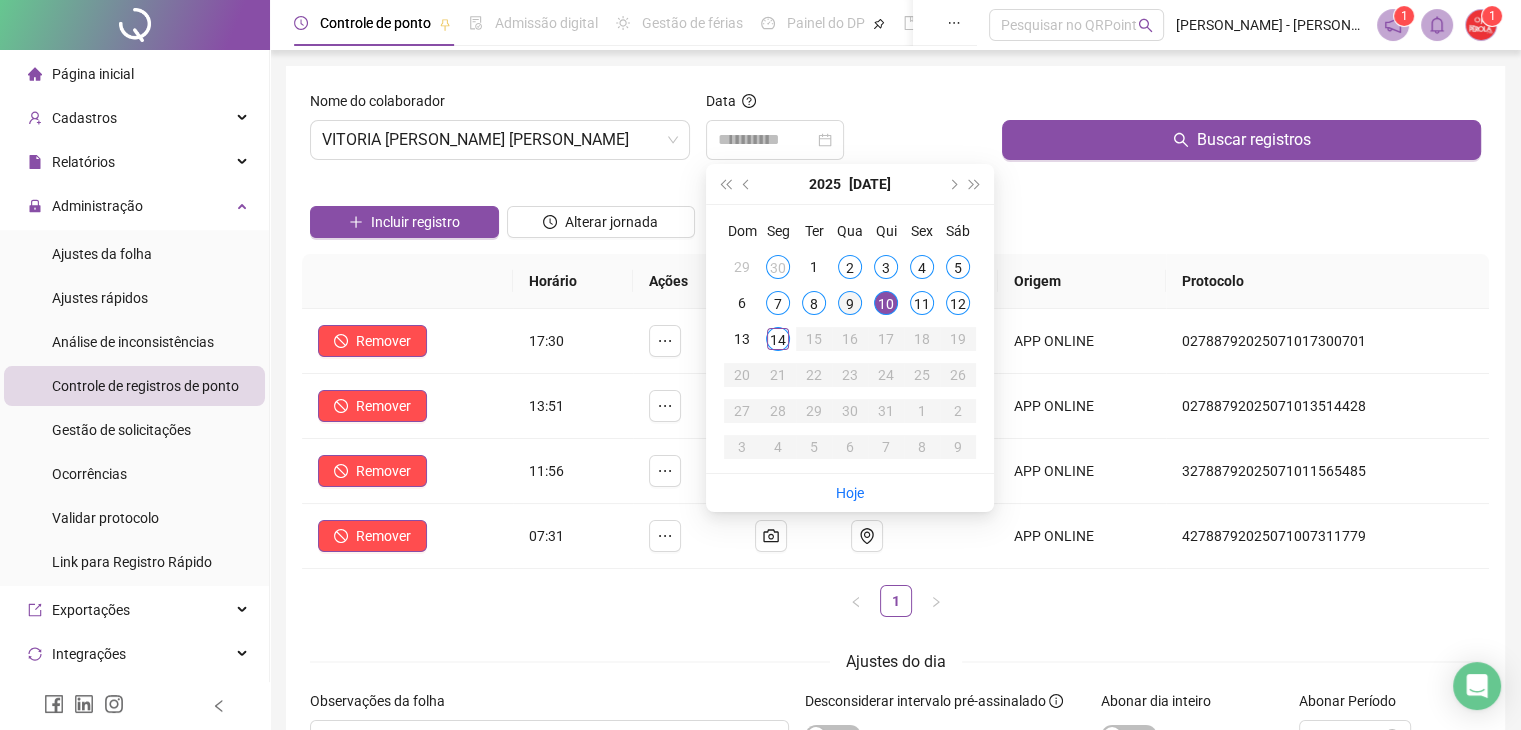 click on "9" at bounding box center [850, 303] 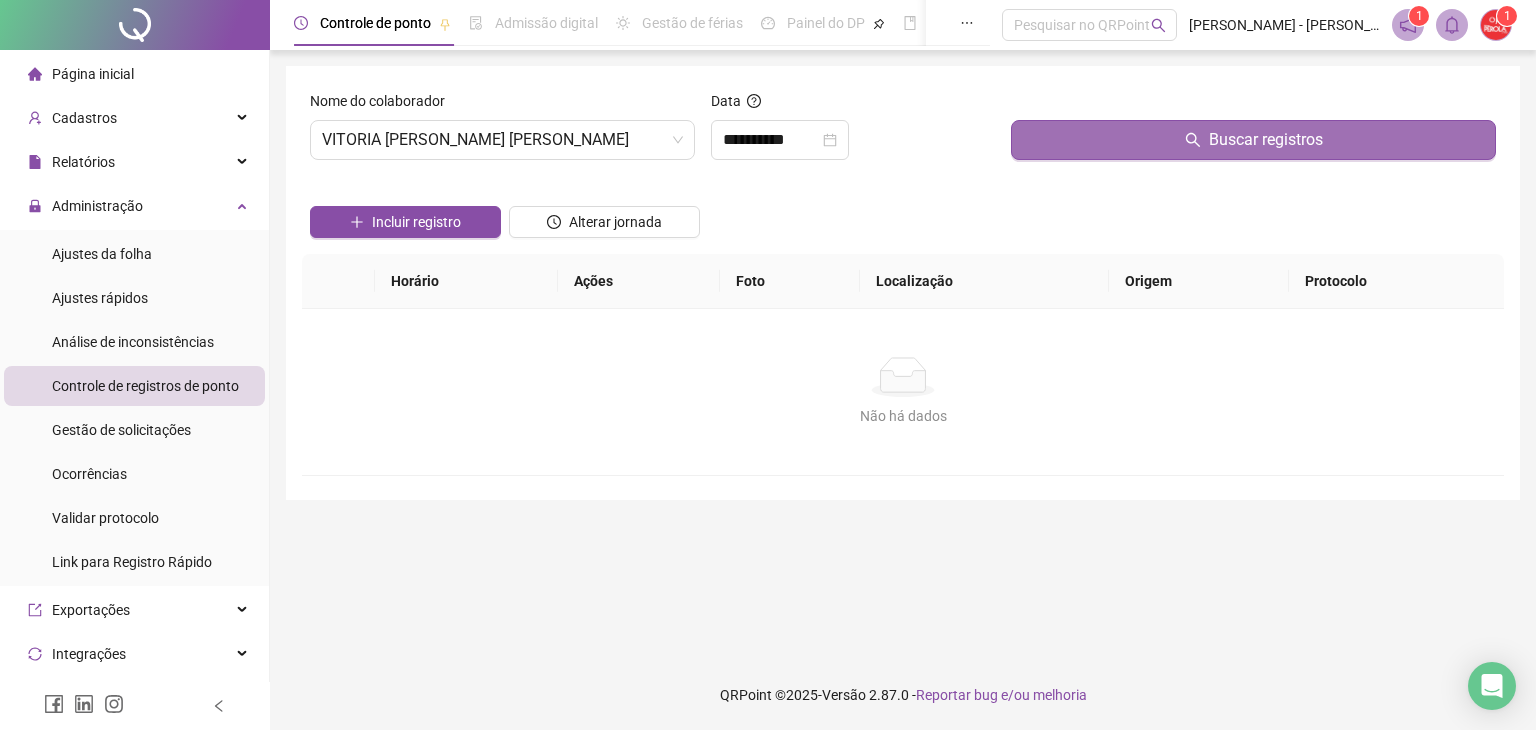 click on "Buscar registros" at bounding box center (1253, 140) 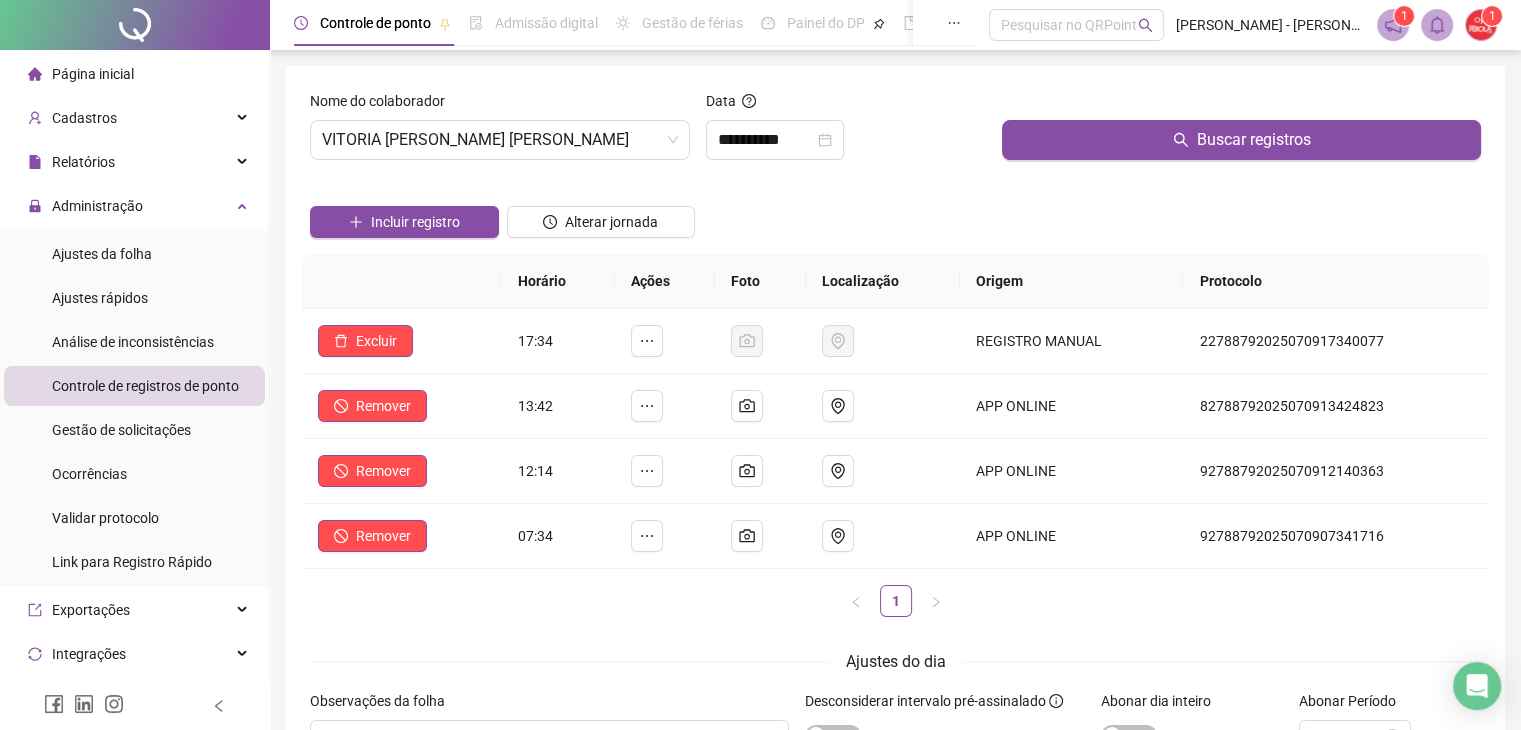 click on "Incluir registro   Alterar jornada" at bounding box center [895, 215] 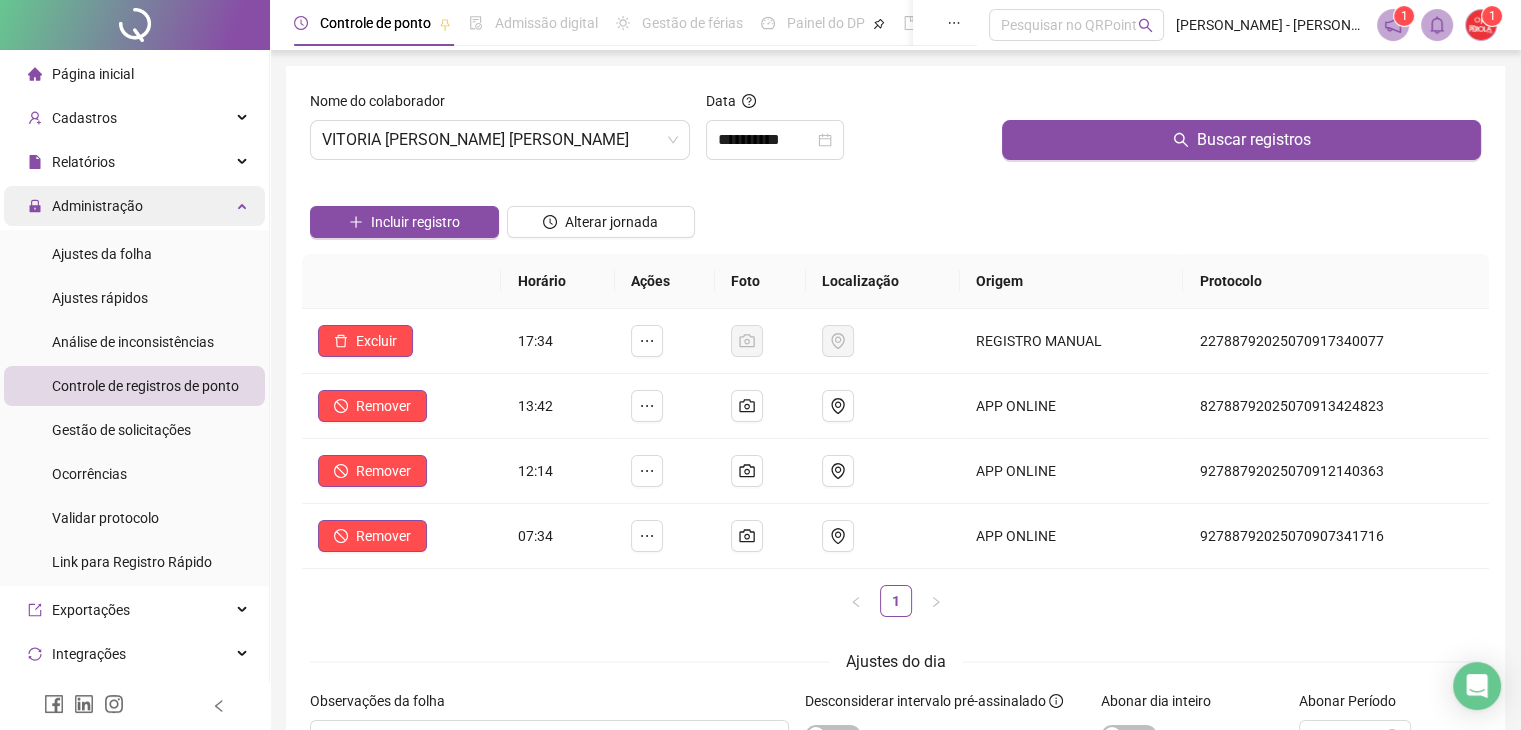 click on "Administração" at bounding box center (85, 206) 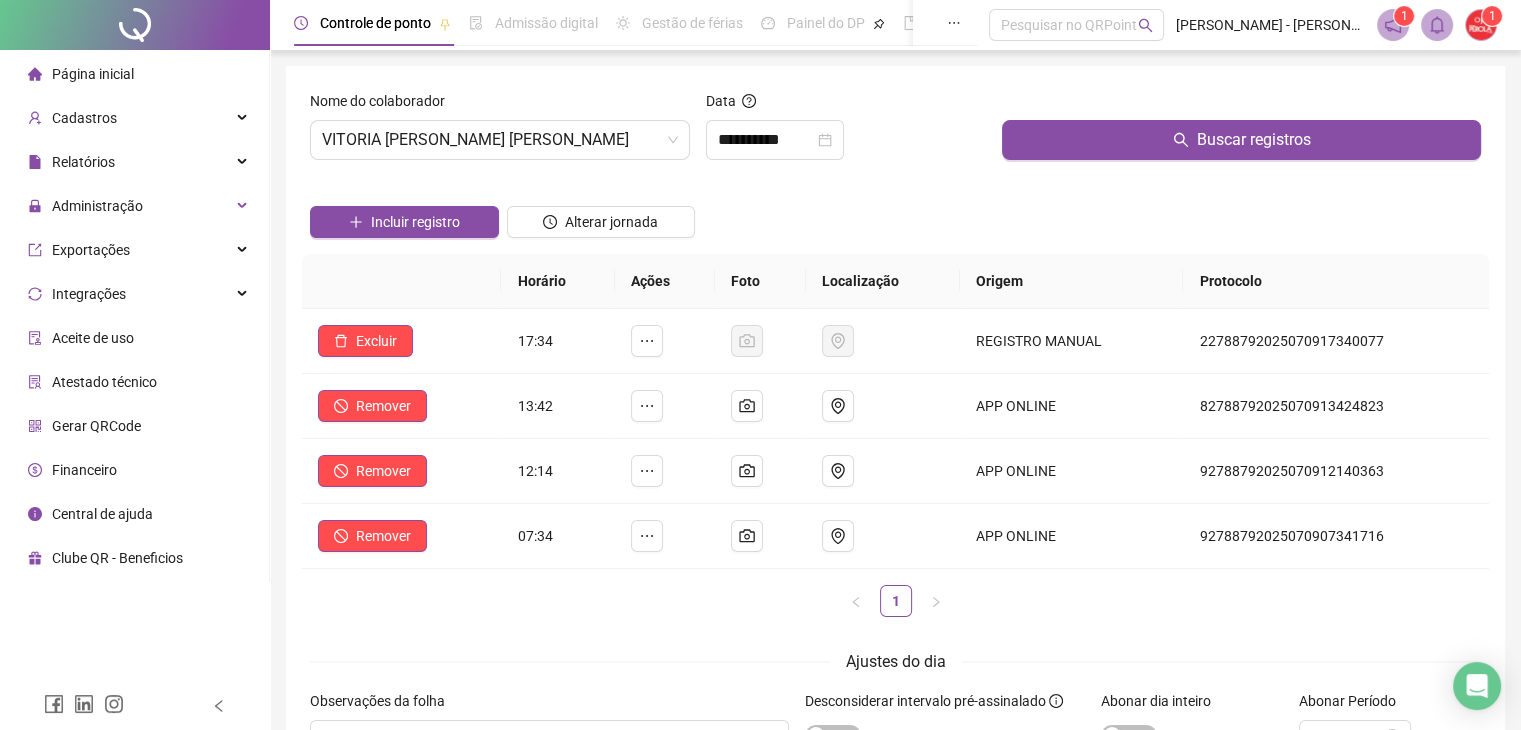 click on "Página inicial" at bounding box center [93, 74] 